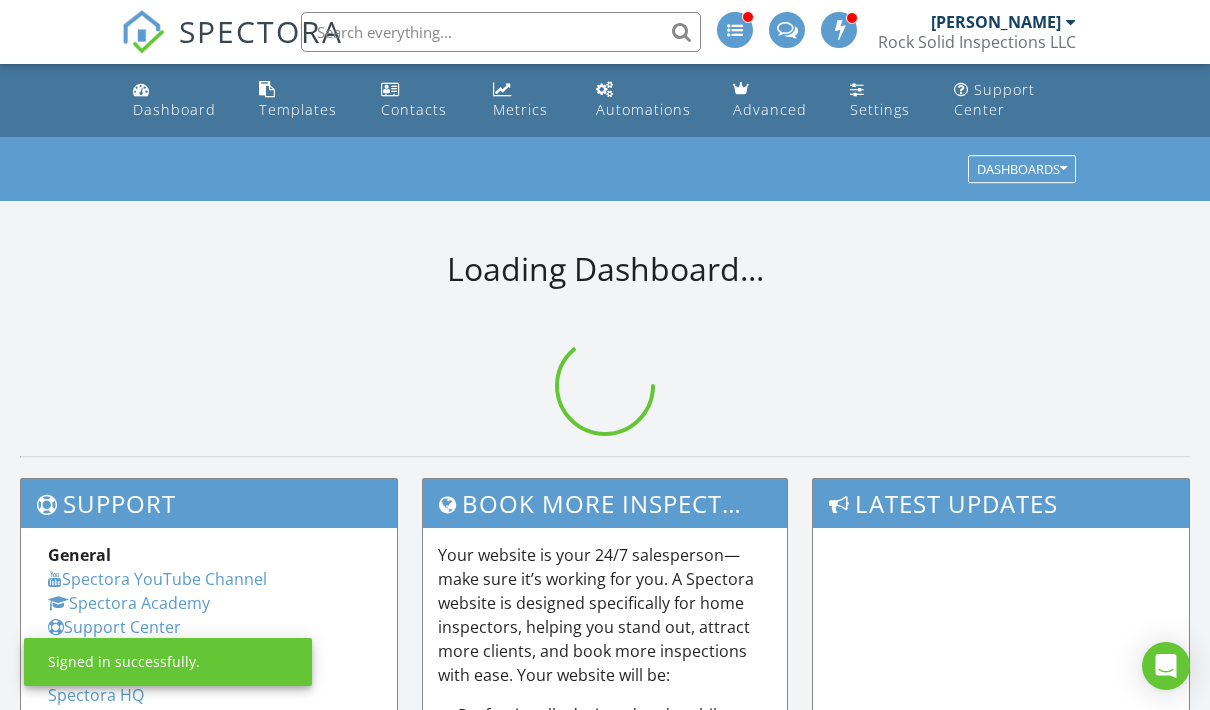 scroll, scrollTop: 0, scrollLeft: 0, axis: both 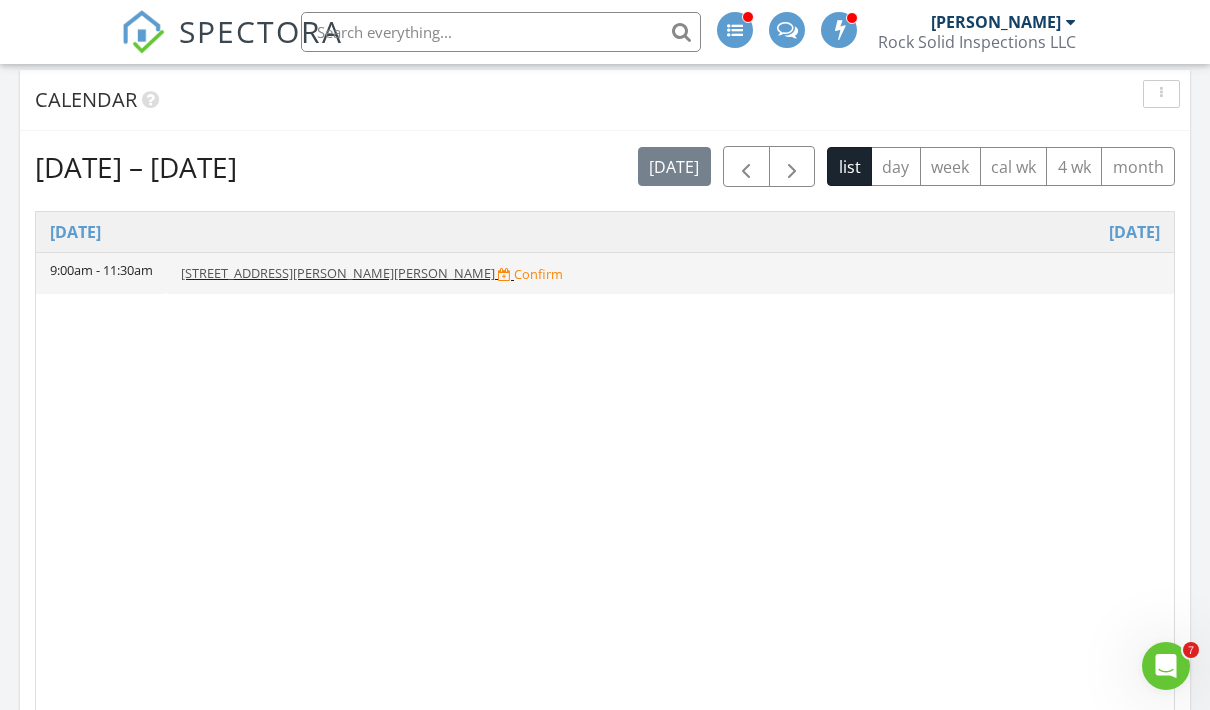 click on "1820 Carolyn Sue Dr B, Baton Rouge 70815" at bounding box center [338, 273] 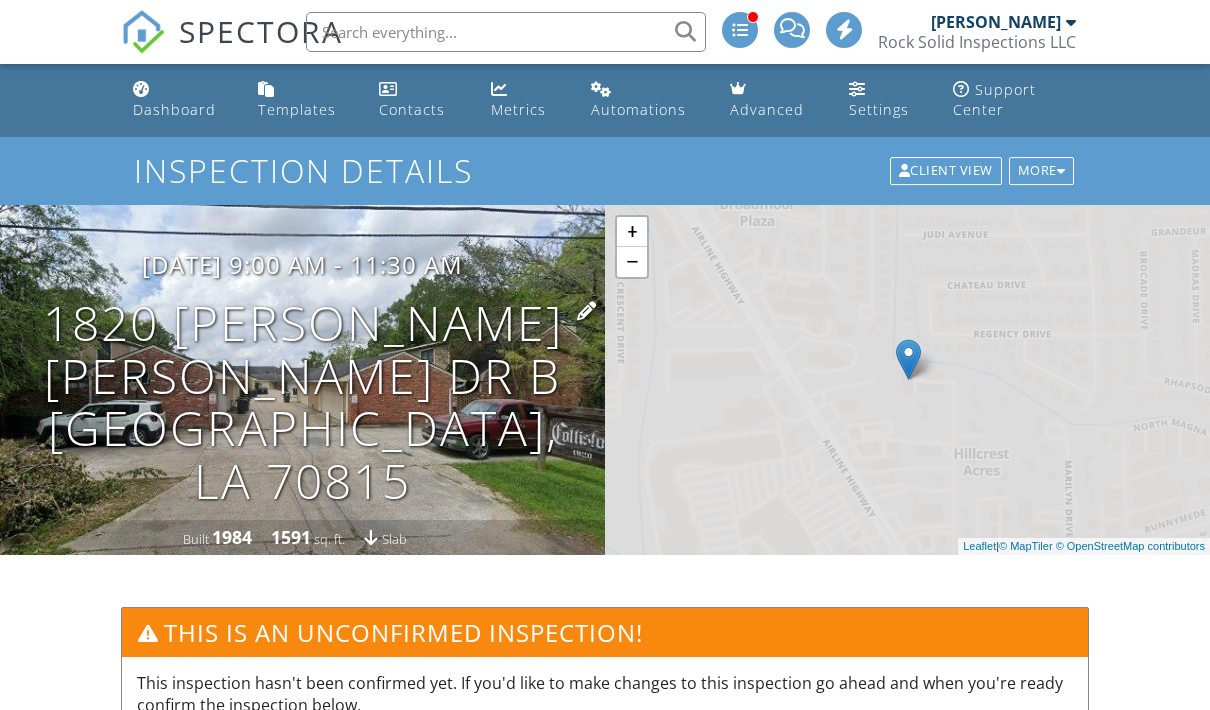 scroll, scrollTop: 0, scrollLeft: 0, axis: both 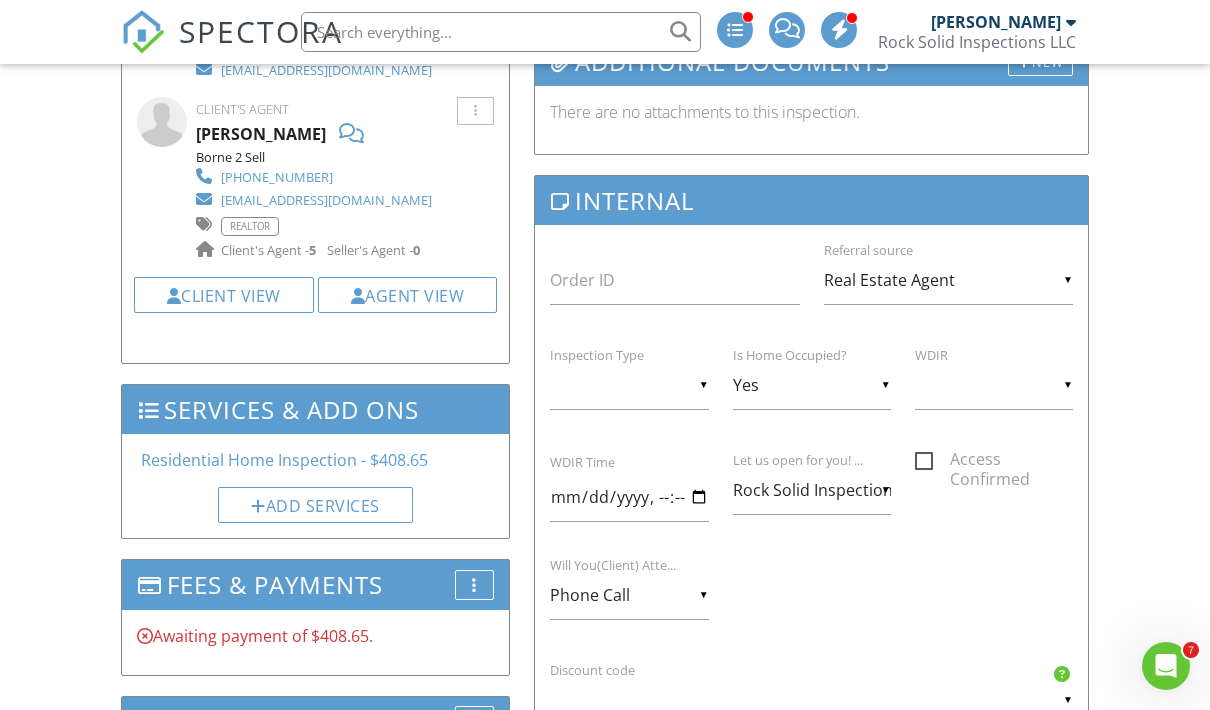 click on "Access Confirmed" at bounding box center (994, 470) 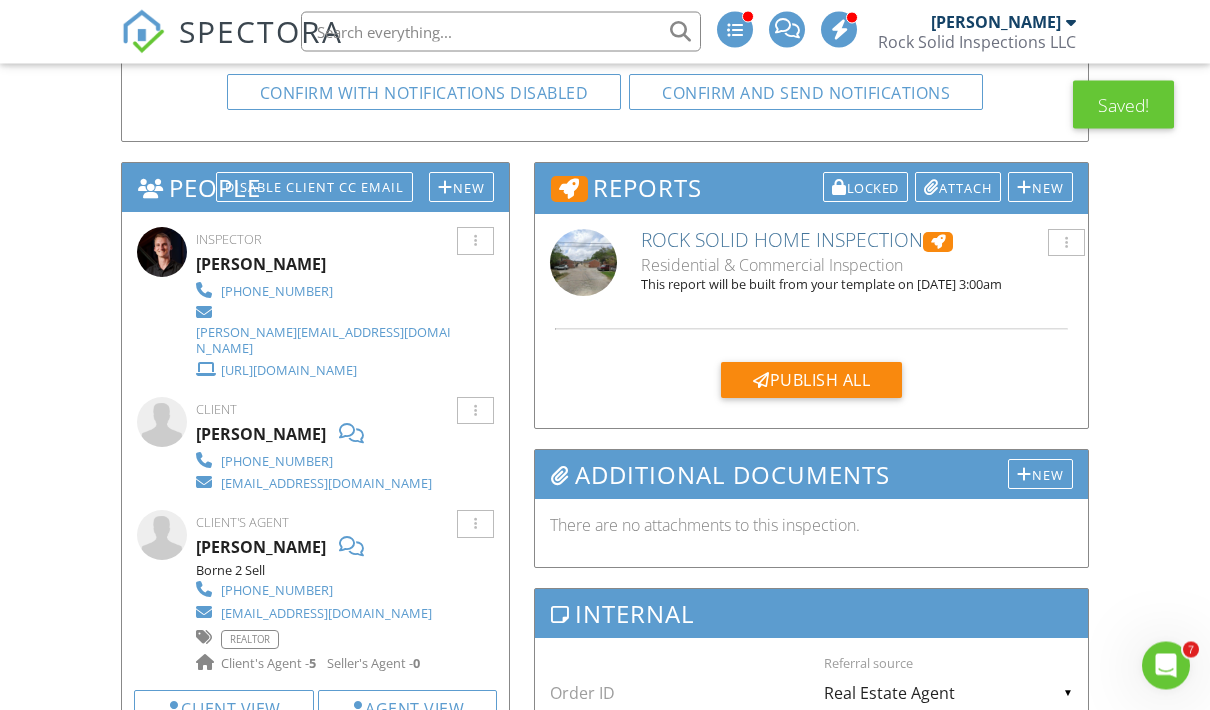 click on "New" at bounding box center [461, 188] 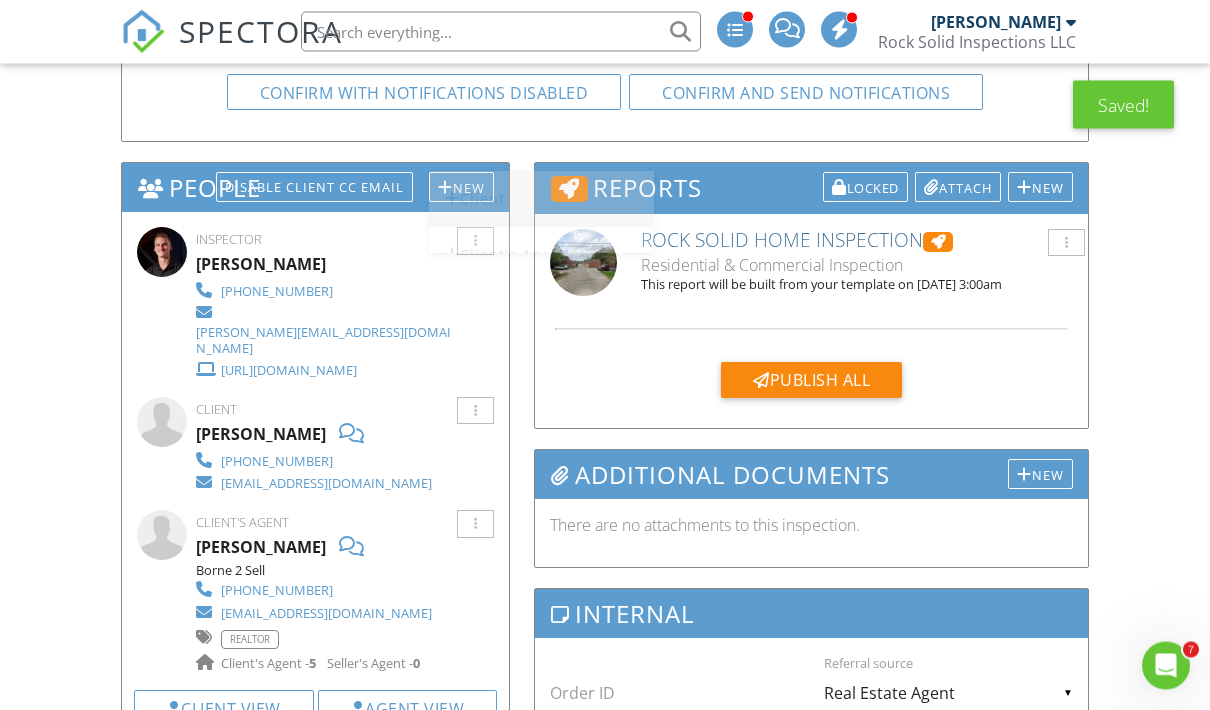 scroll, scrollTop: 659, scrollLeft: 0, axis: vertical 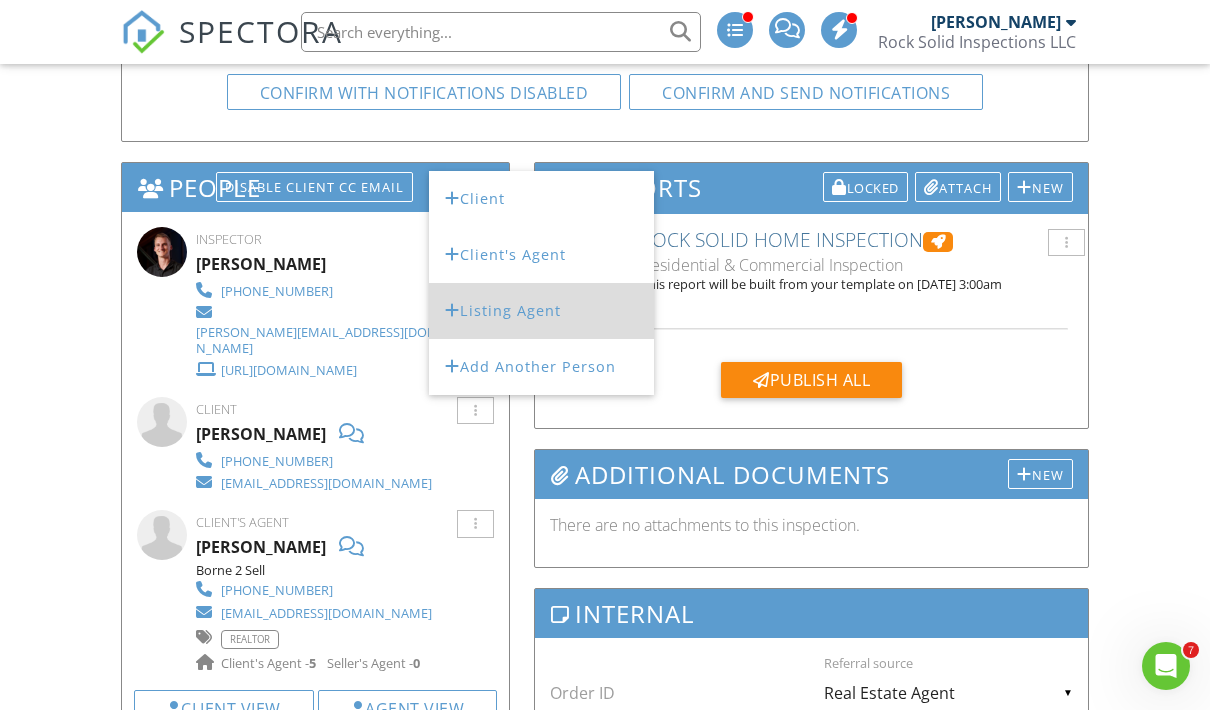 click on "Listing Agent" at bounding box center [541, 311] 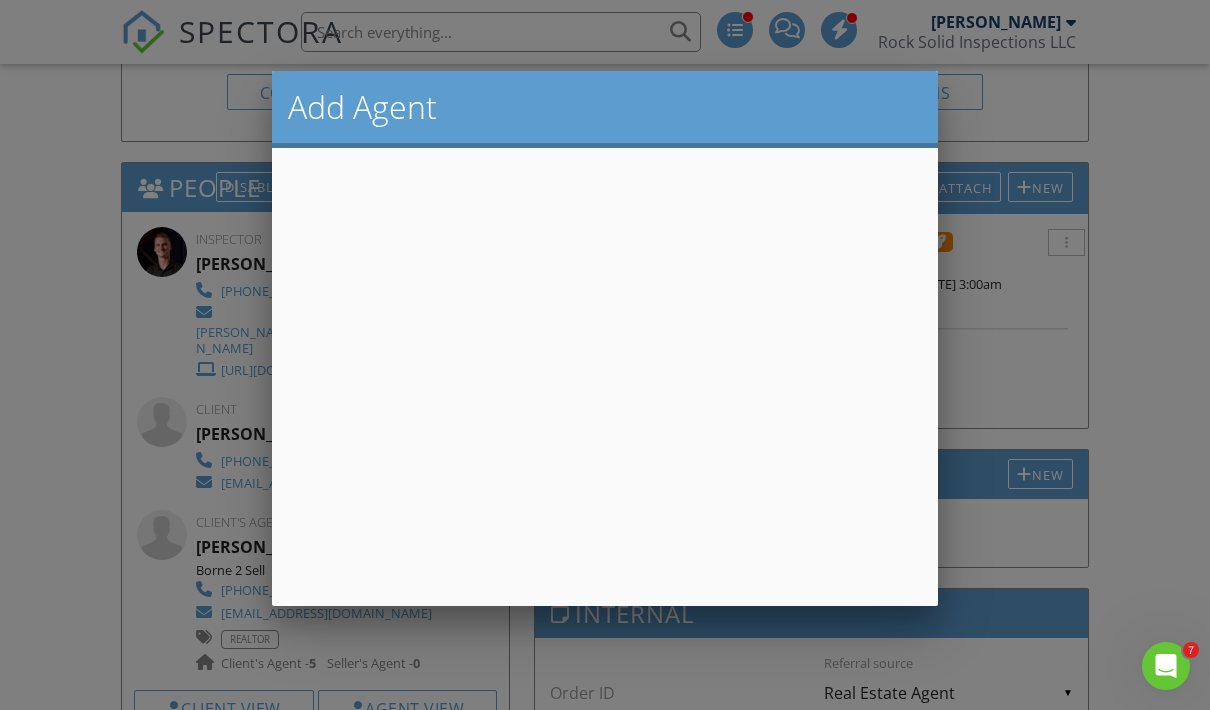 scroll, scrollTop: 658, scrollLeft: 0, axis: vertical 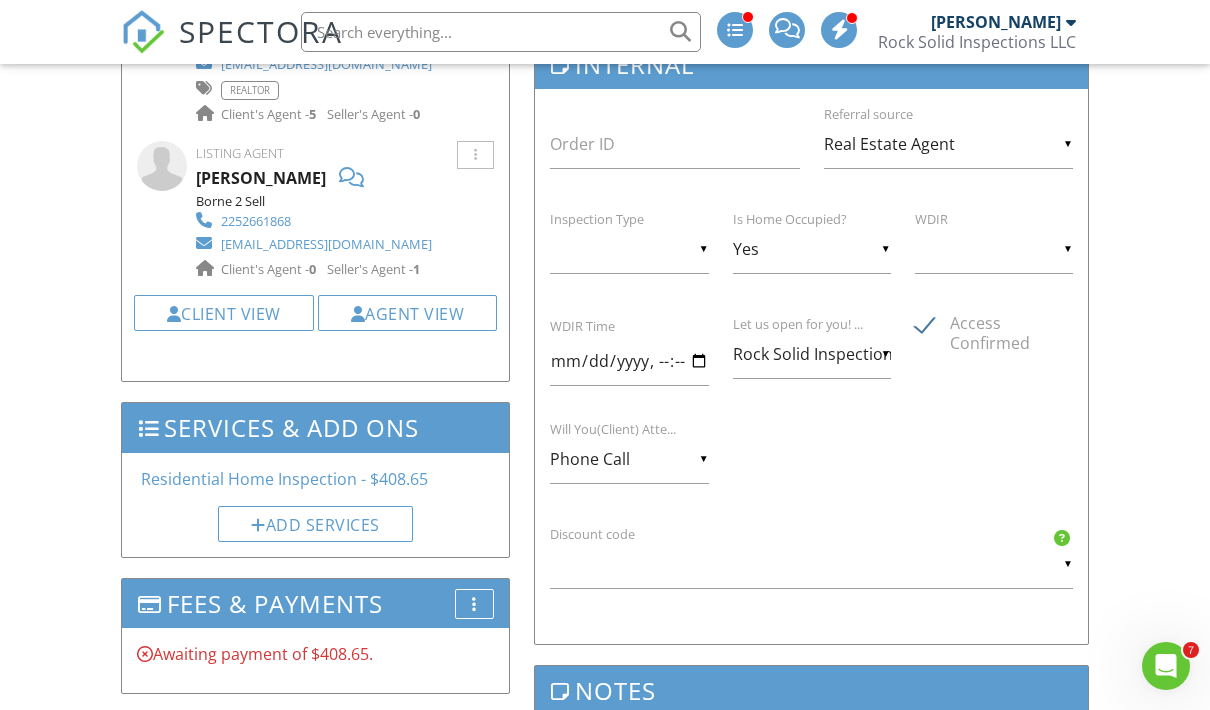 click on "▼ Phone Call Duration of Inspection After Inspection is Finished Phone Call I'm Not Sure
Duration of Inspection
After Inspection is Finished
Phone Call
I'm Not Sure" at bounding box center (629, 459) 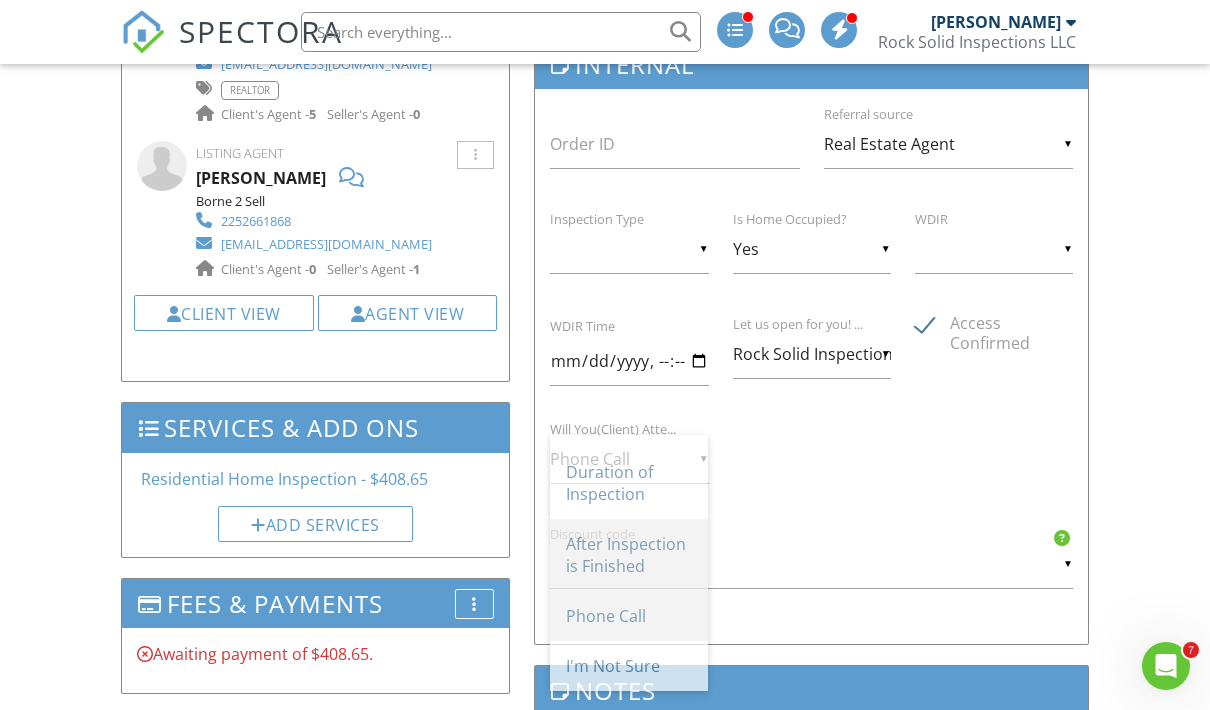scroll, scrollTop: 0, scrollLeft: 0, axis: both 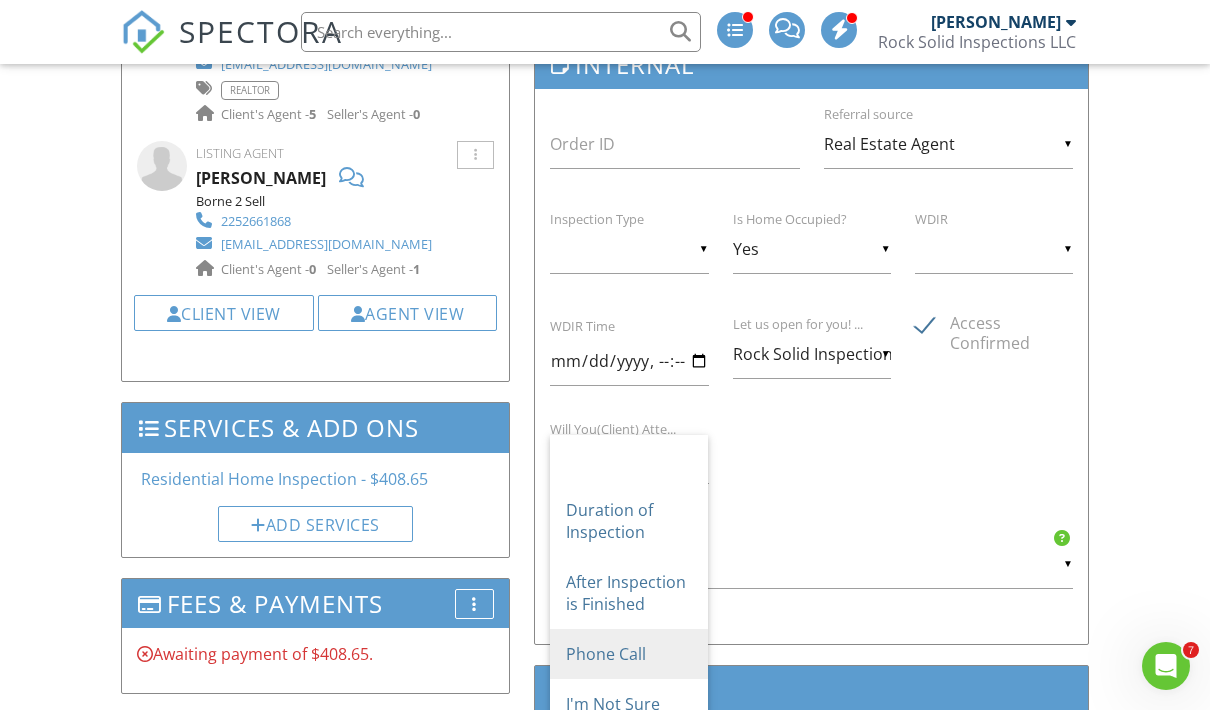 click on "Order ID
▼ Real Estate Agent Real Estate Agent Internet Search Social Media Past Client Insurance Agent Other
Real Estate Agent
Internet Search
Social Media
Past Client
Insurance Agent
Other
Referral source
▼ New Construction Buyer Seller Homeowner
New Construction
Buyer
Seller
Homeowner
Inspection Type
▼ Yes Yes No
Yes
No
Is Home Occupied?
▼ No WDIR Schedule with Stark Exterminators Schedule with Arrow Pest & Termite Cancelled
No WDIR
Schedule with Stark Exterminators
Schedule with Arrow Pest & Termite
Cancelled
WDIR
WDIR Time
▼ Rock Solid Inspections(Supra/Lockbox) Rock Solid Inspections(Supra/Lockbox) Buyers Agent Sellers Agent Seller Homeowner Not Sure
Rock Solid Inspections(Supra/Lockbox)
Buyers Agent
Sellers Agent
Seller
Homeowner
Not Sure
Let us open for you! ...
Access Confirmed
▼ Phone Call Duration of Inspection After Inspection is Finished Phone Call I'm Not Sure" at bounding box center (811, 366) 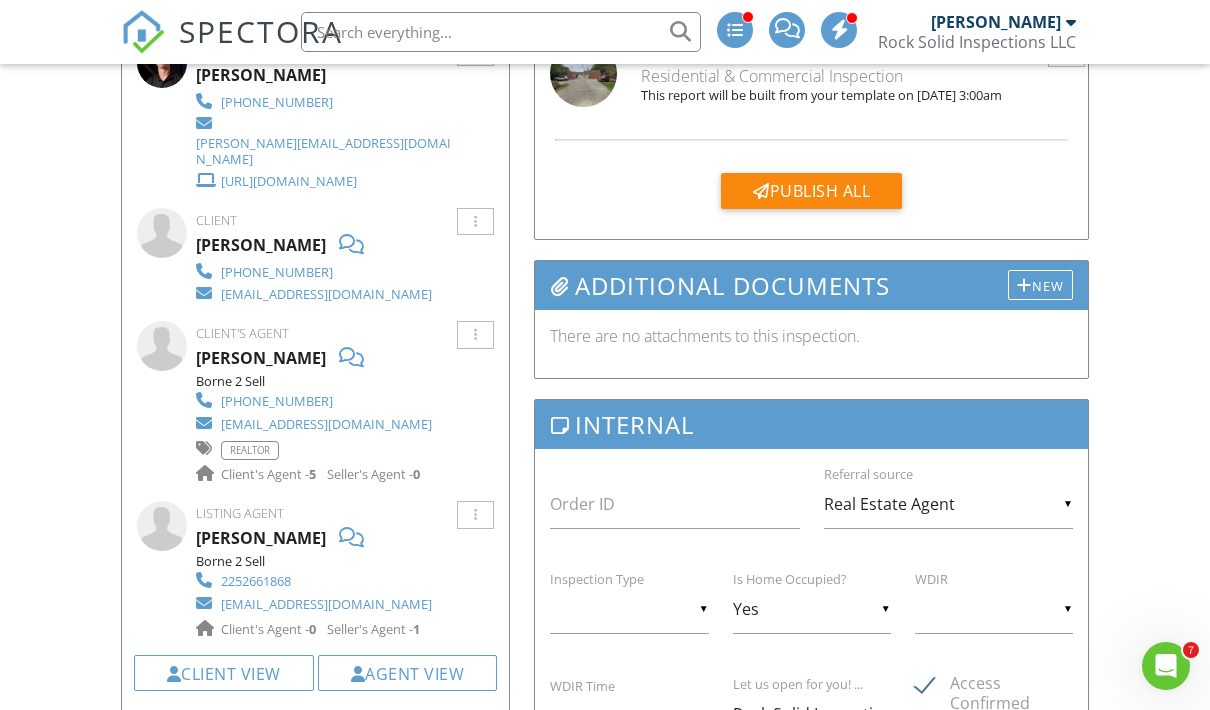 scroll, scrollTop: 861, scrollLeft: 0, axis: vertical 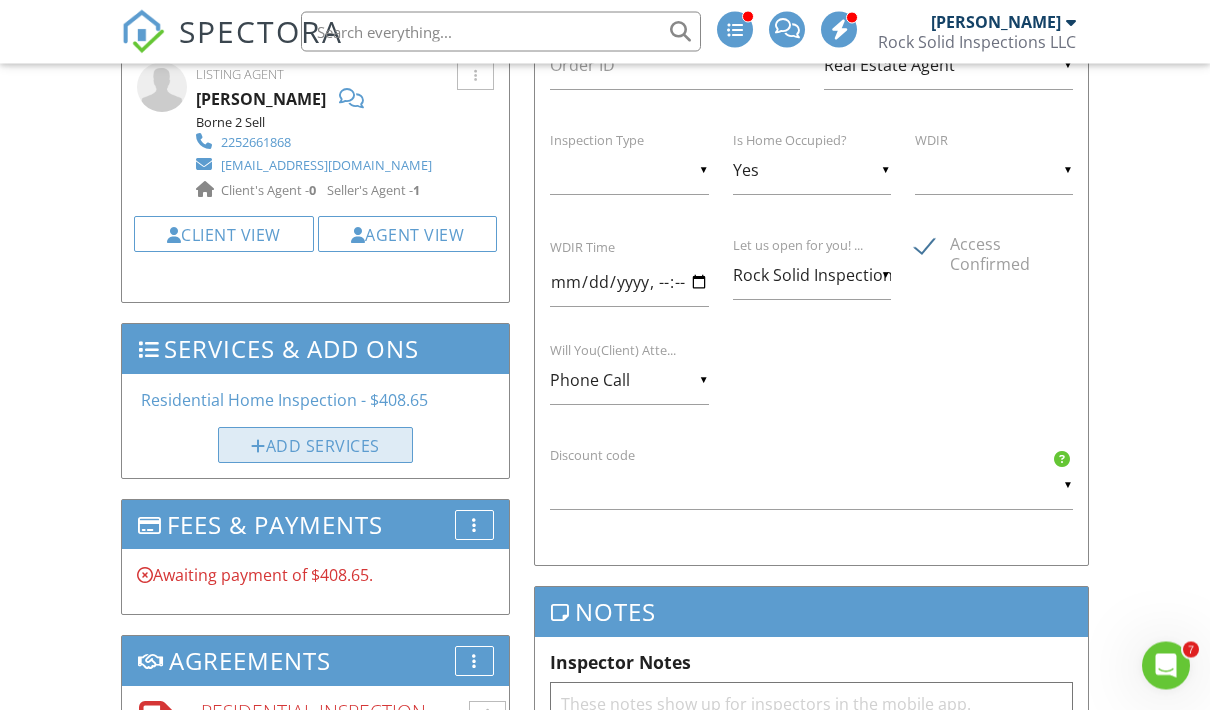 click on "Add Services" at bounding box center [315, 446] 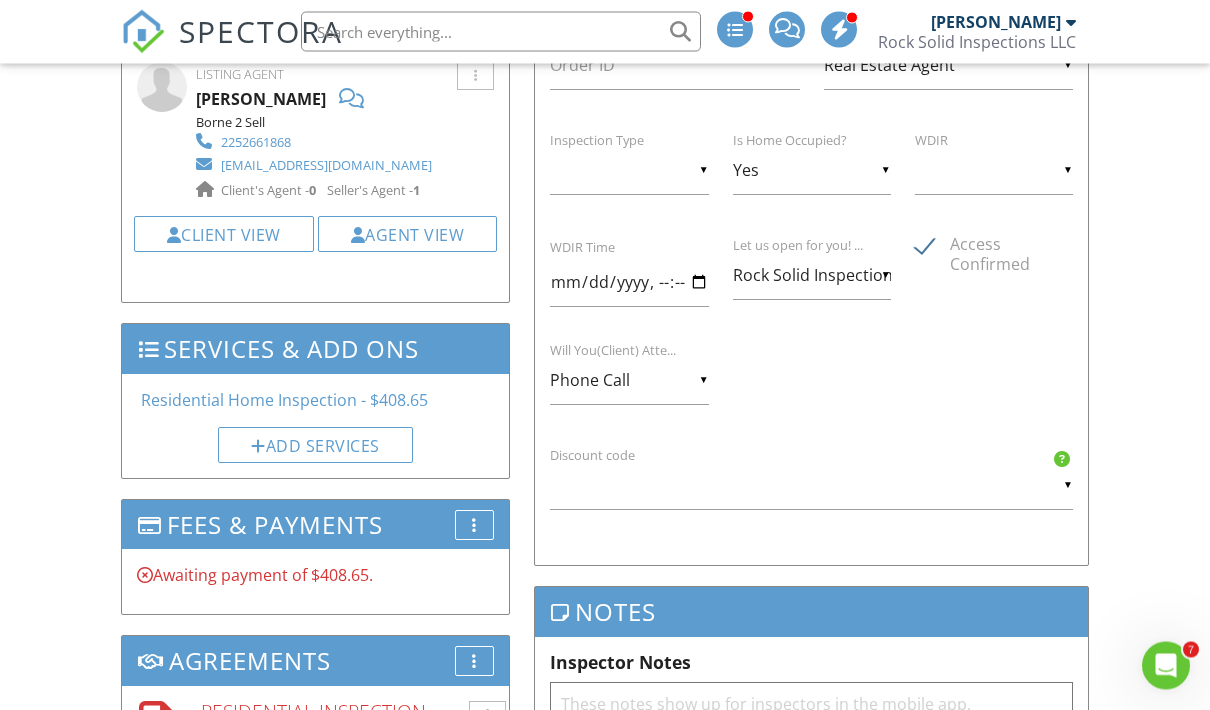 scroll, scrollTop: 1287, scrollLeft: 0, axis: vertical 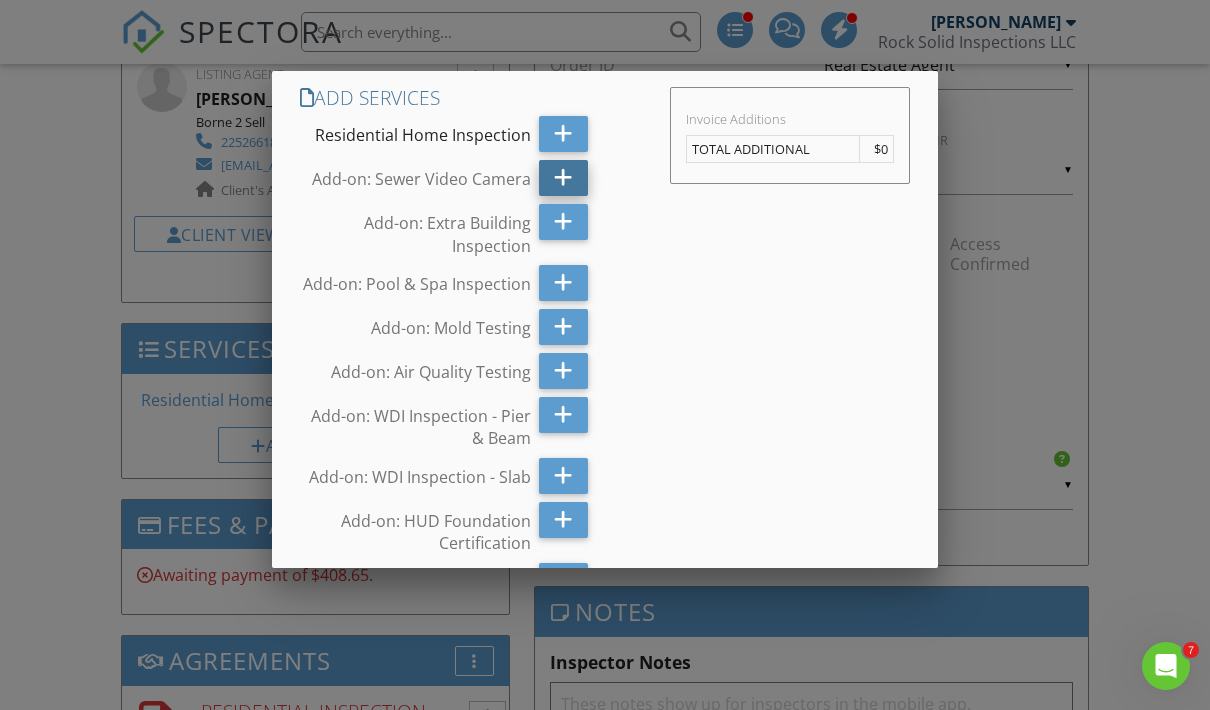 click at bounding box center [564, 178] 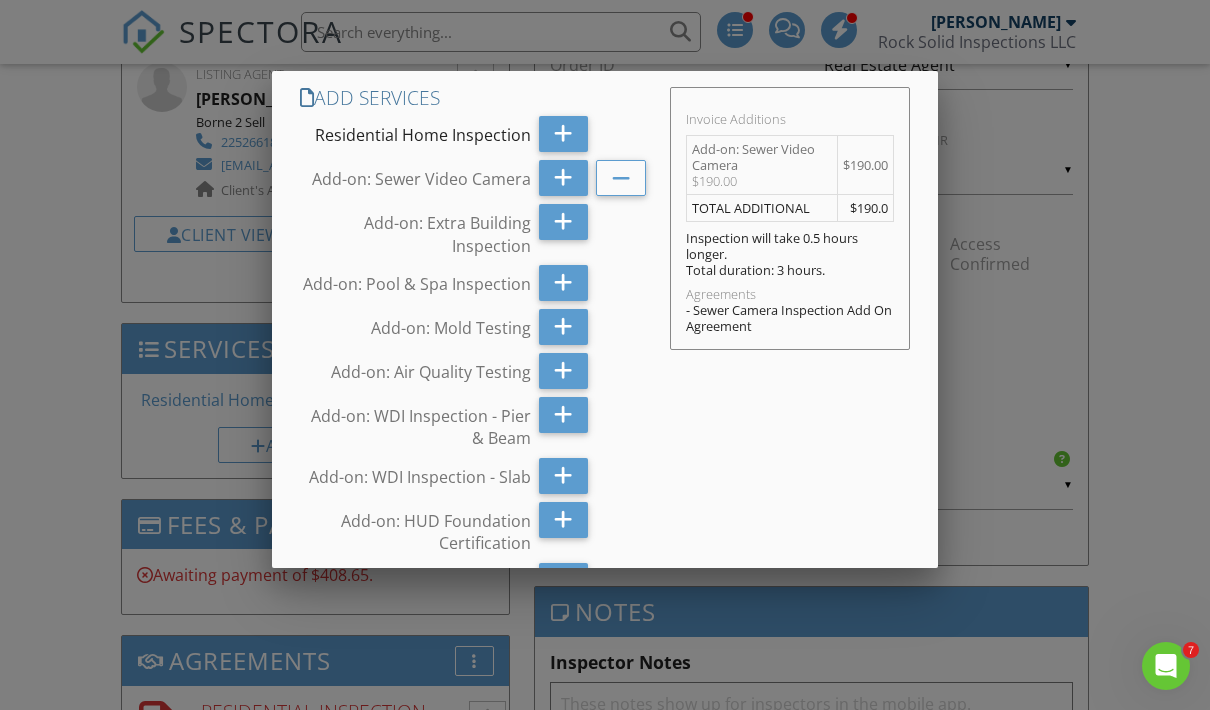 scroll, scrollTop: 104, scrollLeft: 0, axis: vertical 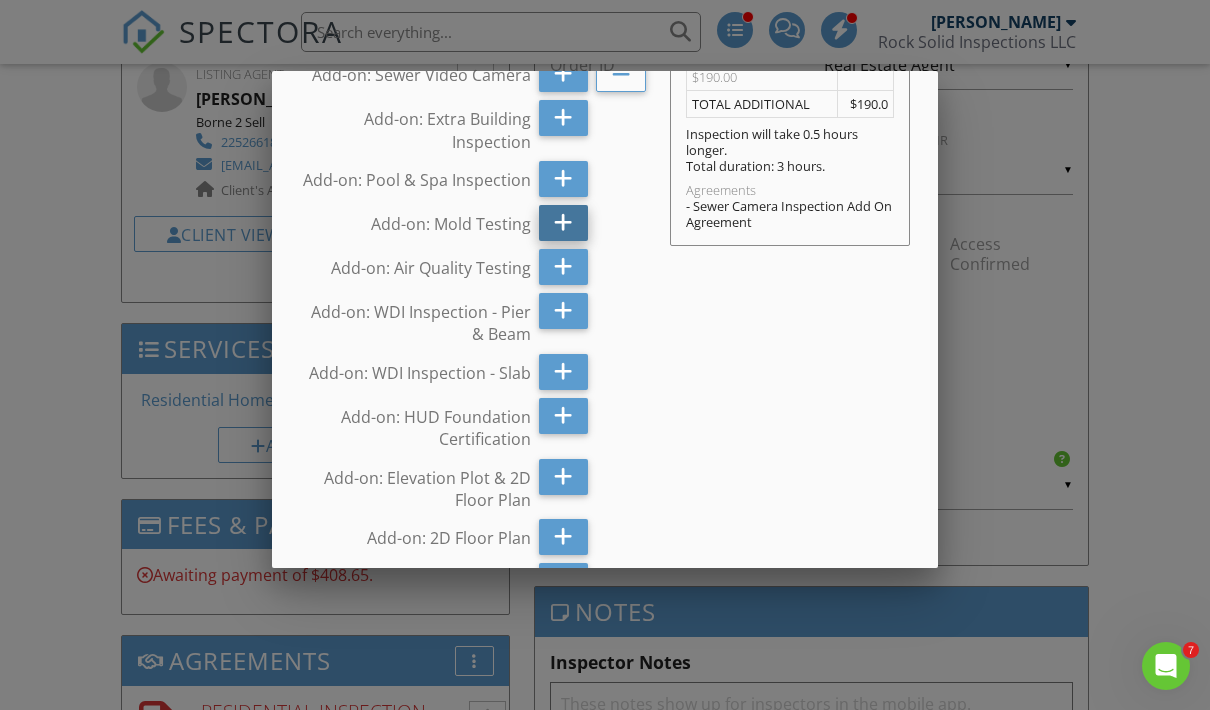 click at bounding box center (563, 223) 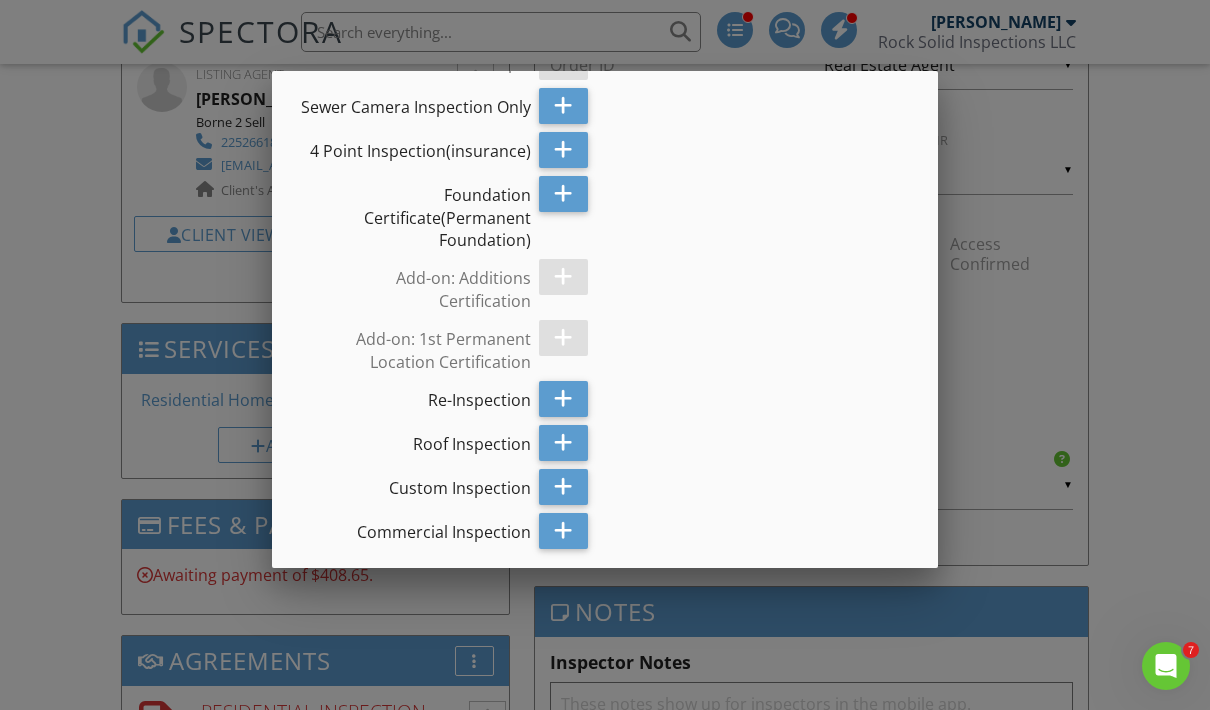 scroll, scrollTop: 1101, scrollLeft: 0, axis: vertical 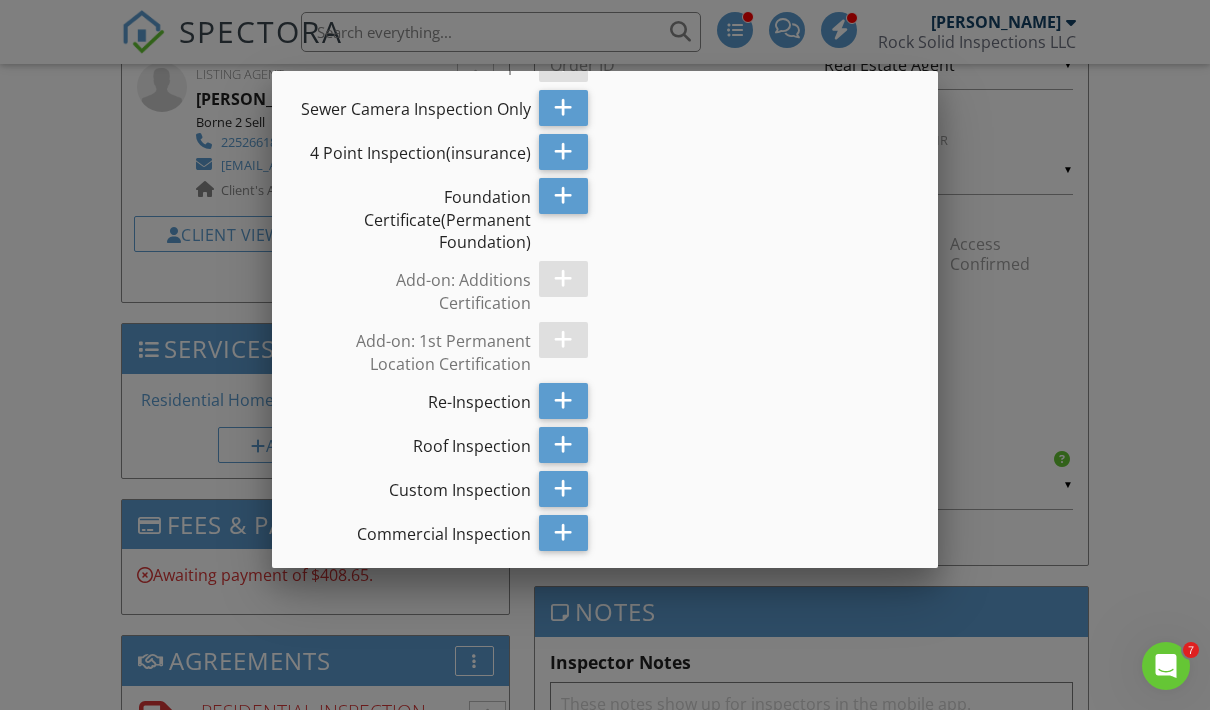 click on "Add Services
(+ $515.0)" at bounding box center [790, 601] 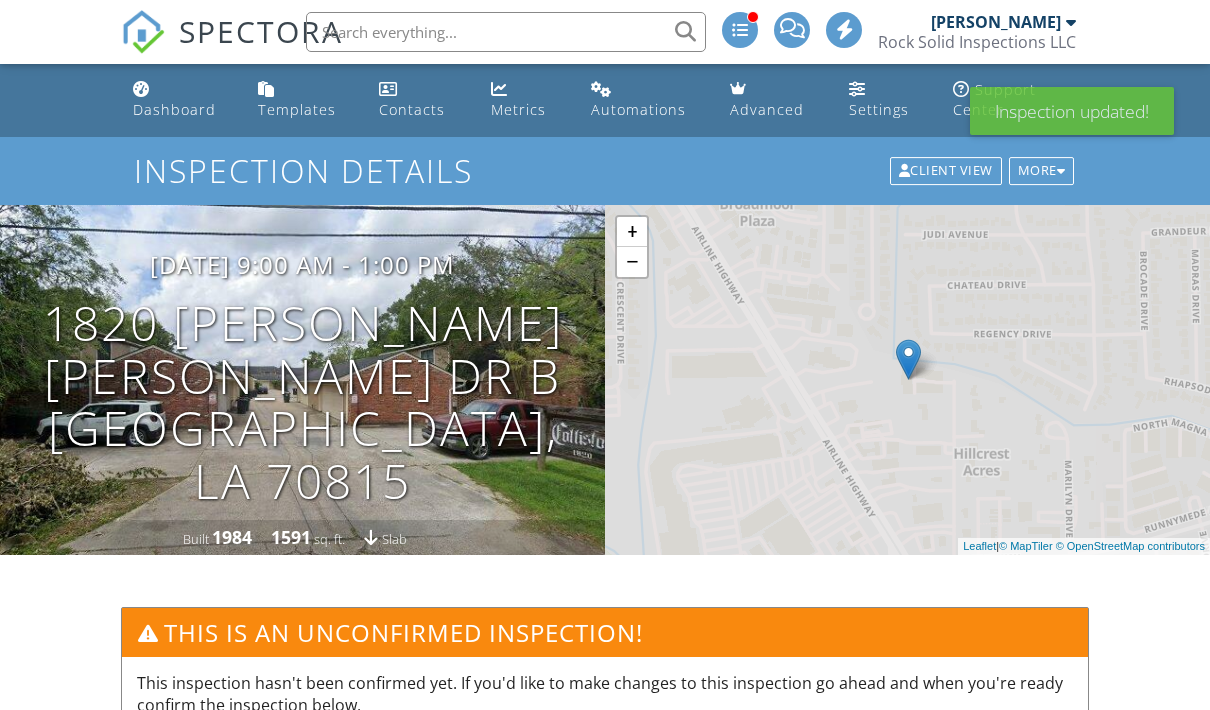 scroll, scrollTop: 0, scrollLeft: 0, axis: both 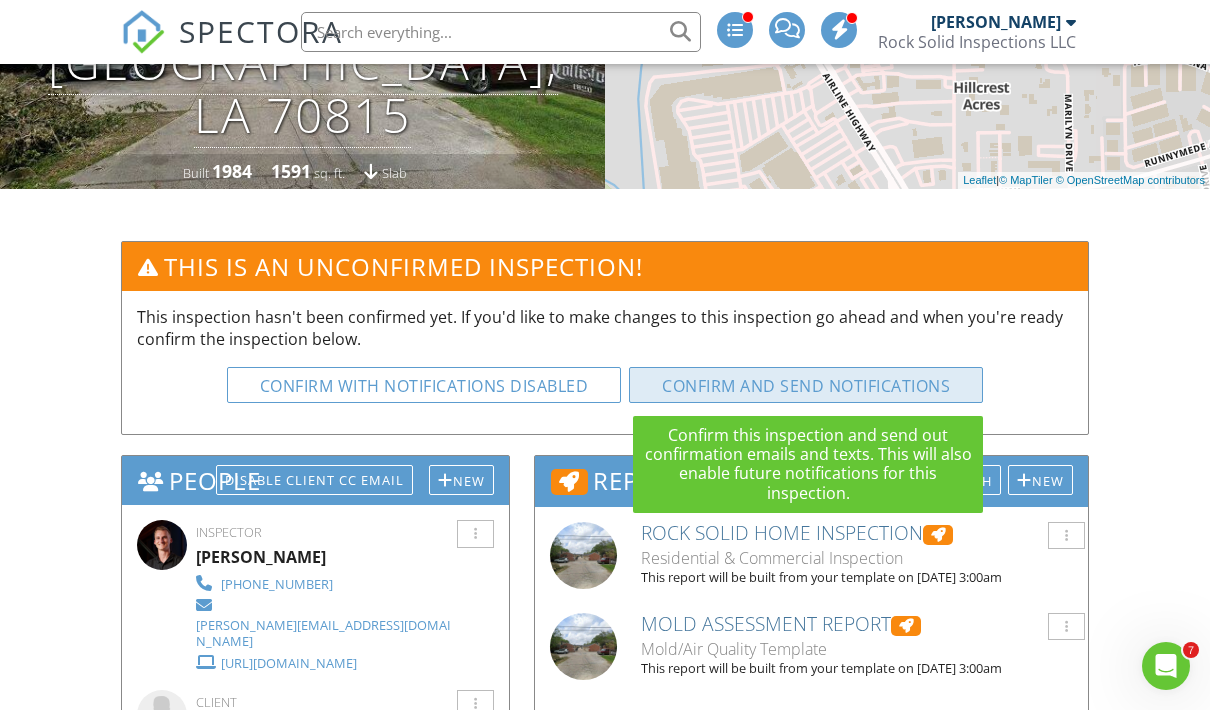 click on "Confirm and send notifications" at bounding box center (424, 385) 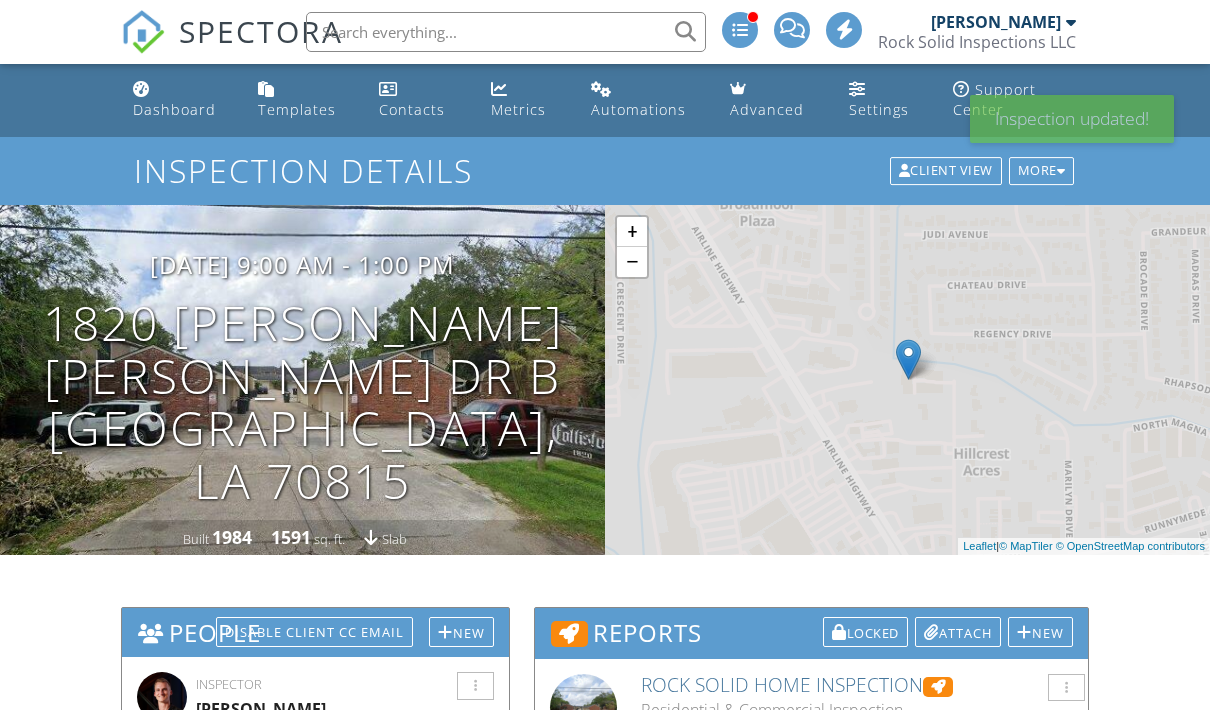 scroll, scrollTop: 0, scrollLeft: 0, axis: both 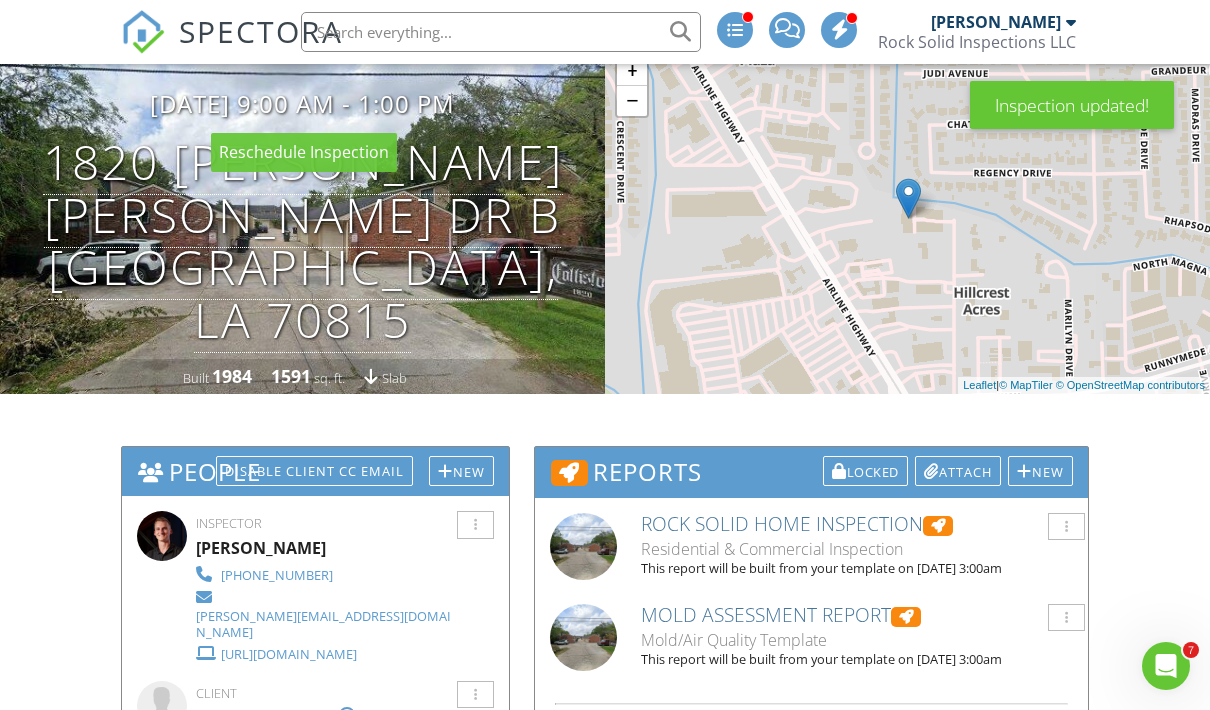 click on "07/11/2025  9:00 am
- 1:00 pm
1820 Carolyn Sue Dr B
Baton Rouge, LA 70815" at bounding box center (302, 218) 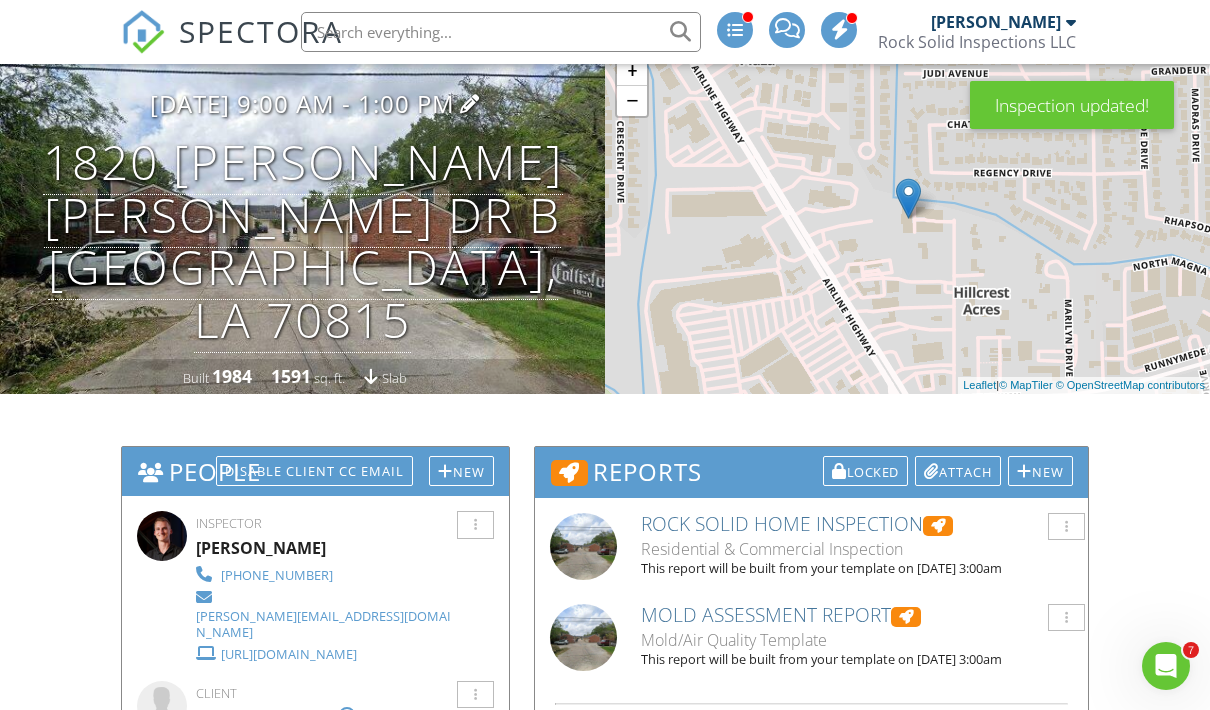 click on "07/11/2025  9:00 am
- 1:00 pm" at bounding box center (302, 103) 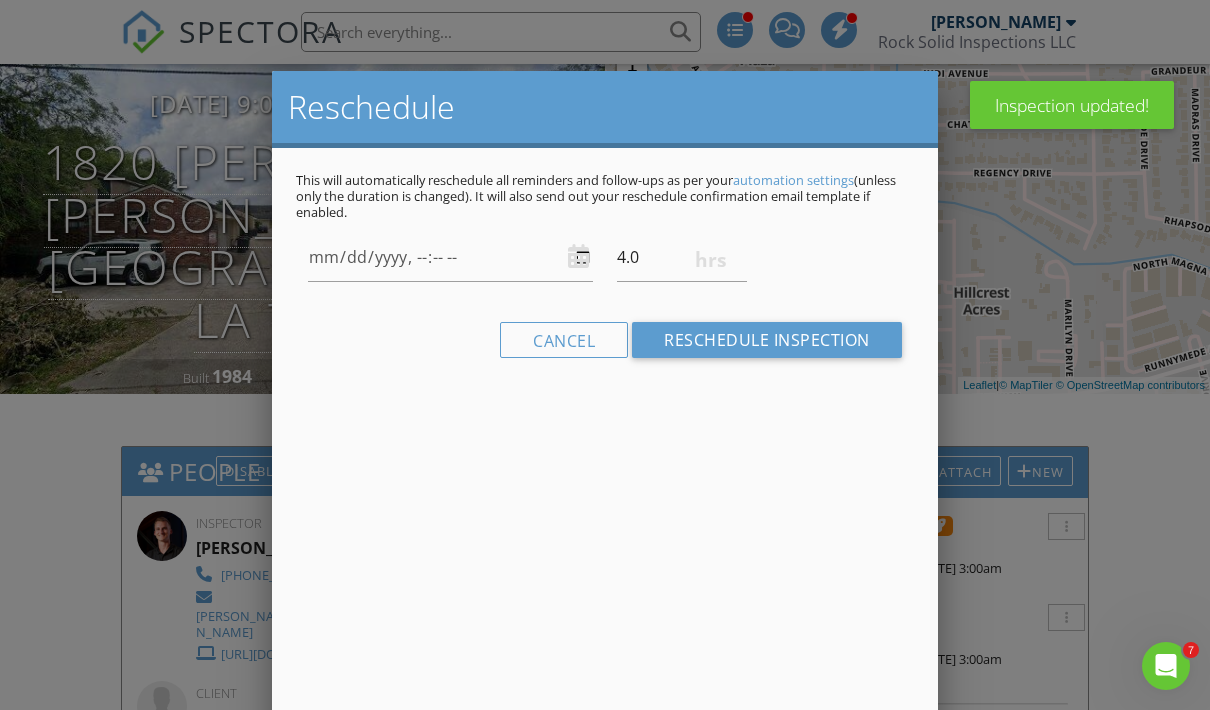 click on "Reschedule
This will automatically reschedule all reminders and follow-ups as per your  automation settings  (unless only the duration is changed). It will also send out your reschedule confirmation email template if enabled.
4.0
Warning: this date/time is in the past.
Cancel
Reschedule Inspection" at bounding box center [605, 421] 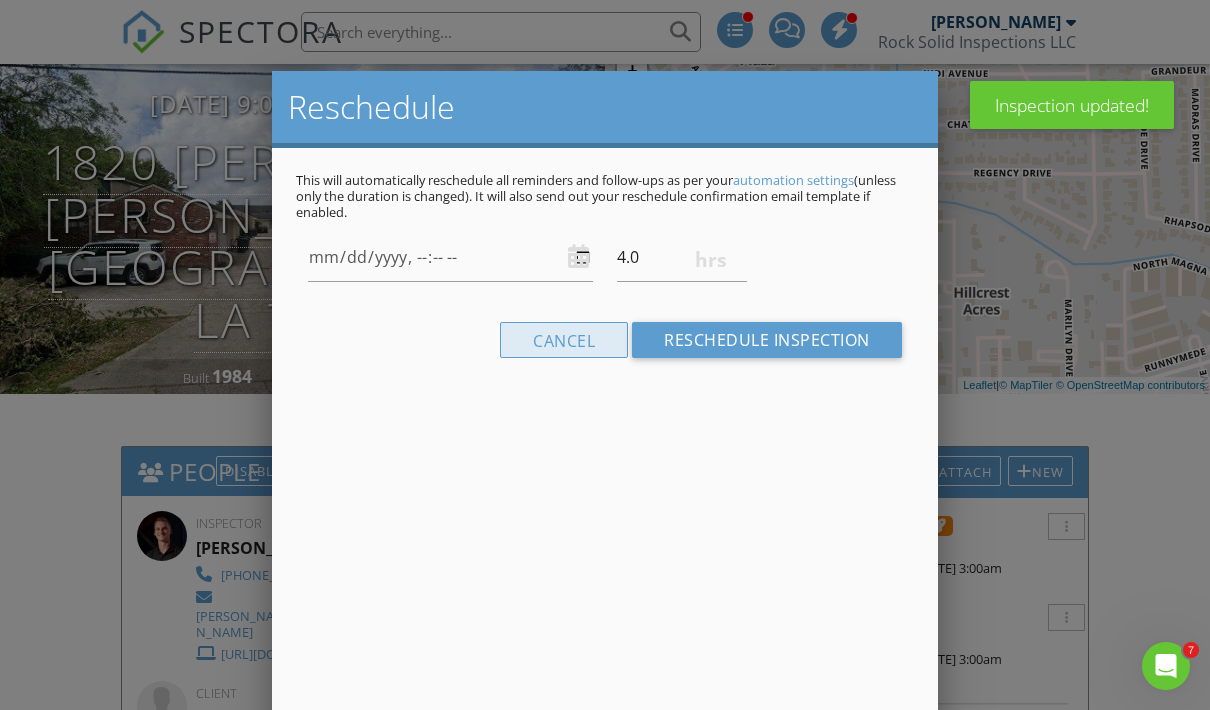 click on "Cancel" at bounding box center (564, 340) 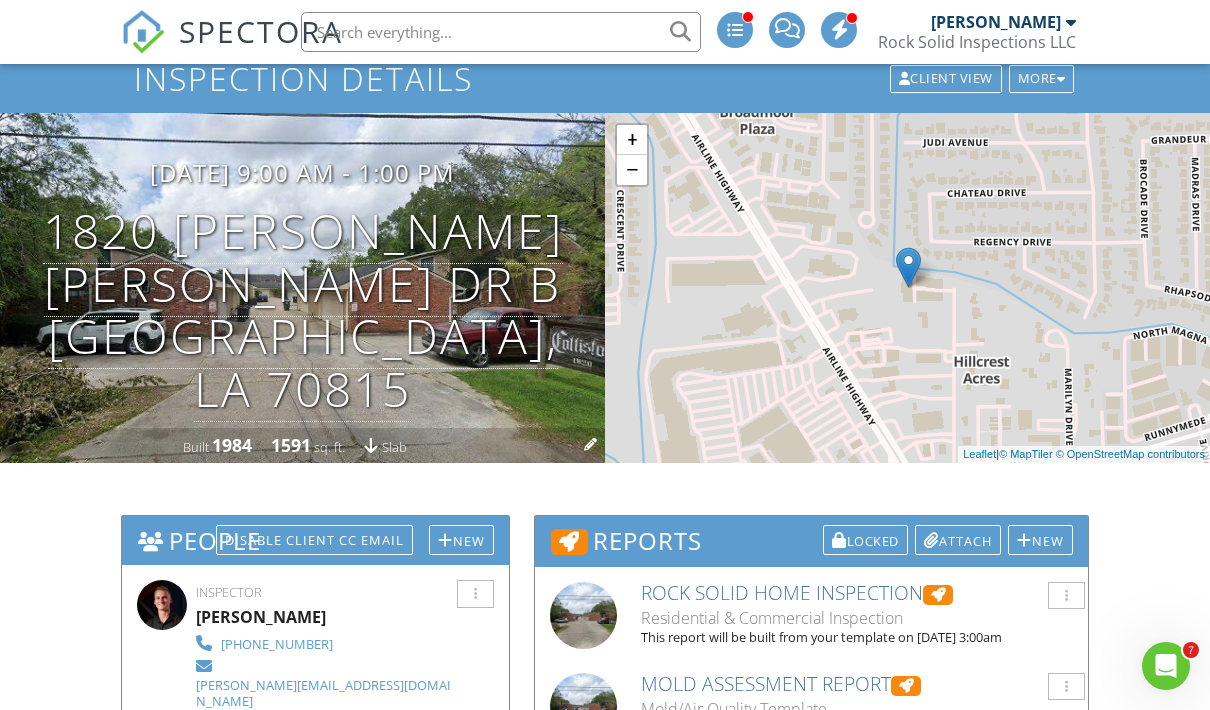 scroll, scrollTop: 0, scrollLeft: 0, axis: both 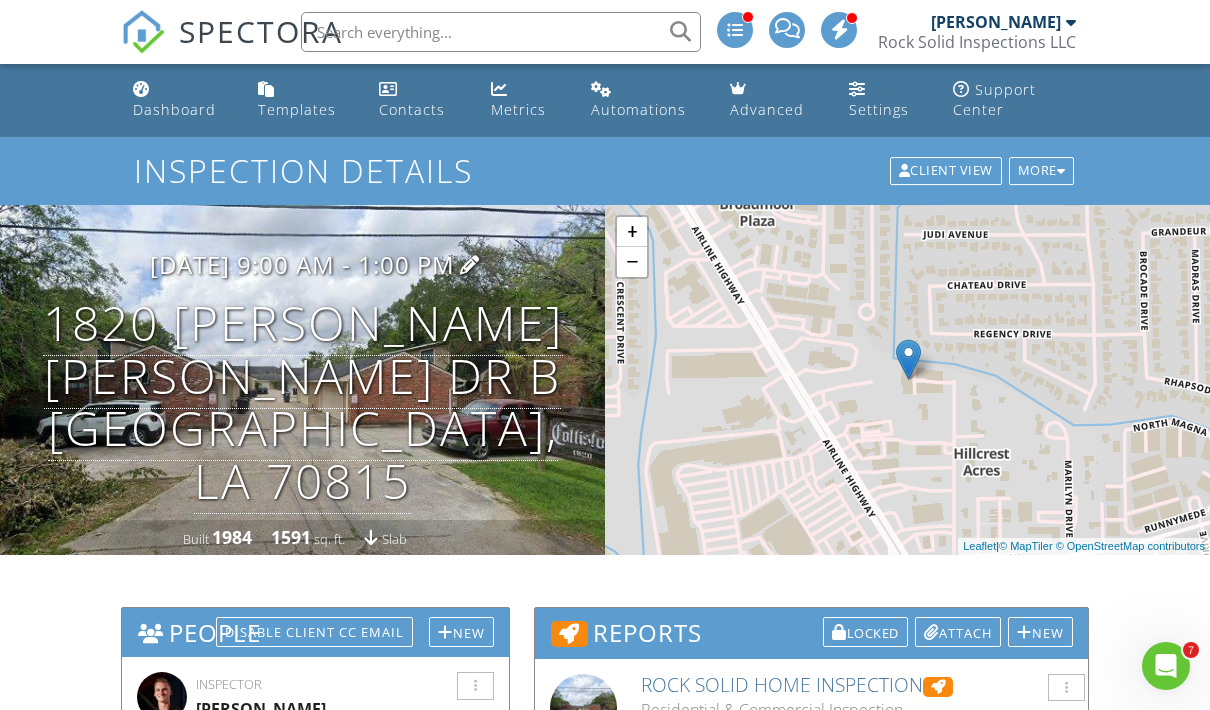 click on "07/11/2025  9:00 am
- 1:00 pm" at bounding box center [302, 264] 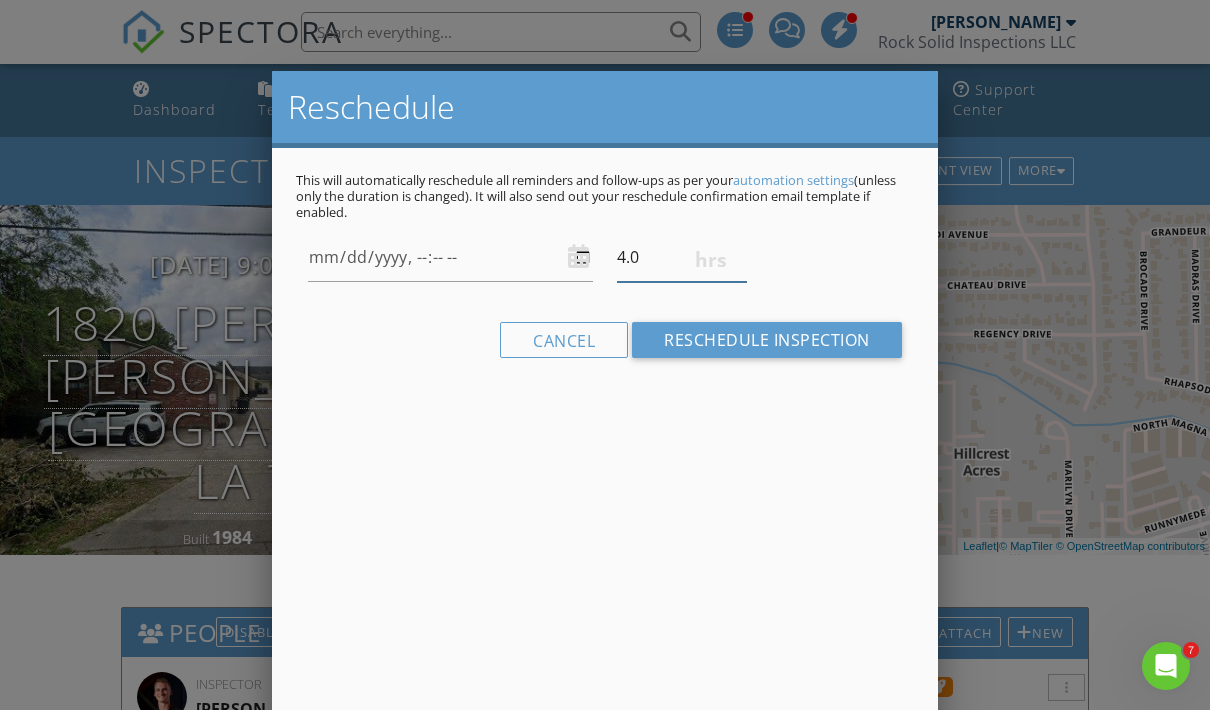 click on "4.0" at bounding box center (682, 257) 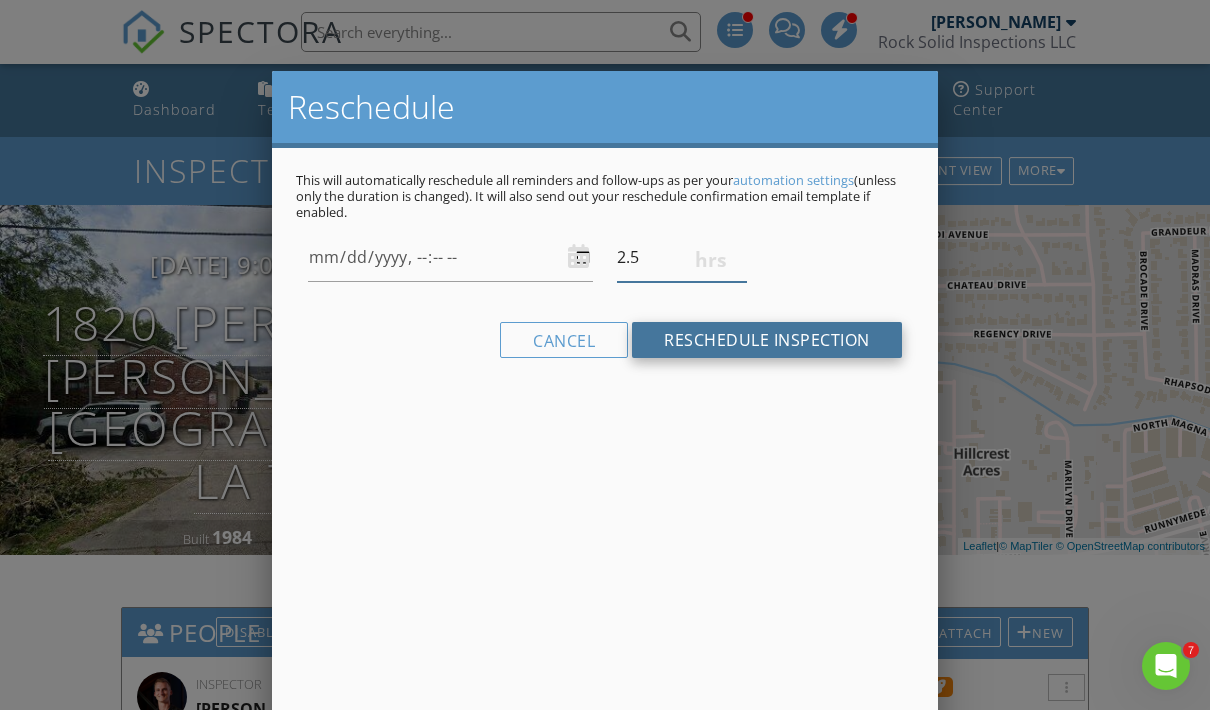 type on "2.5" 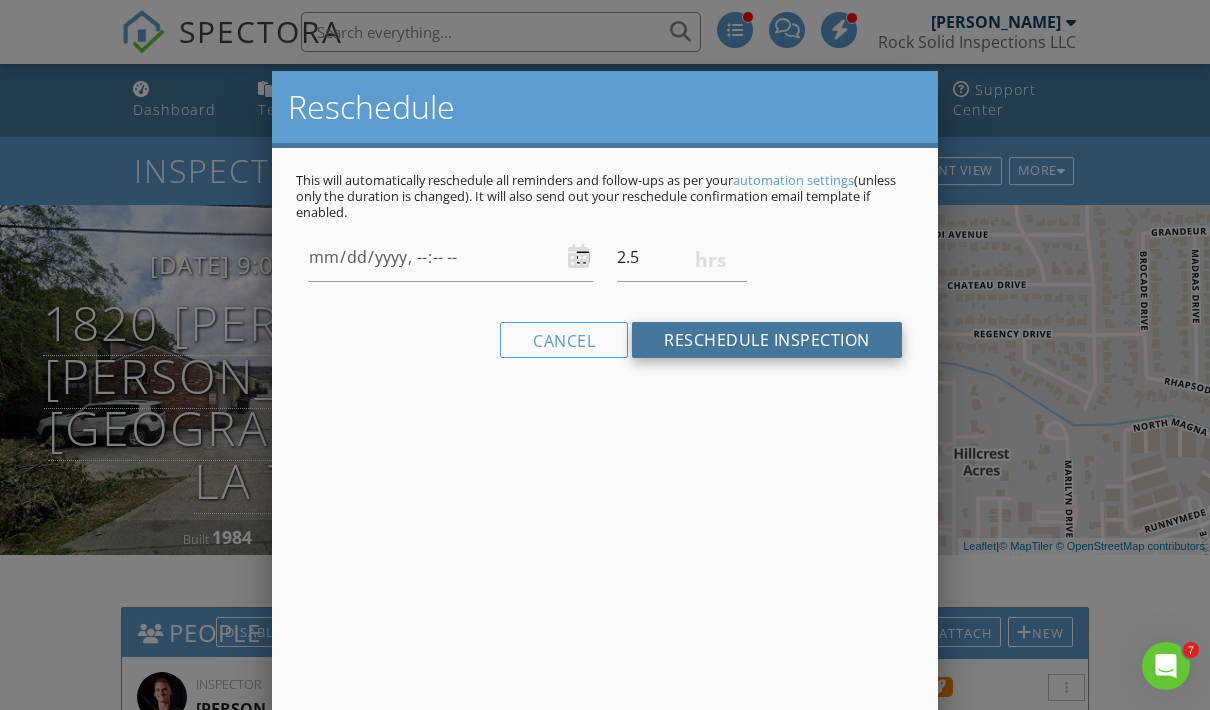 click on "Reschedule Inspection" at bounding box center [767, 340] 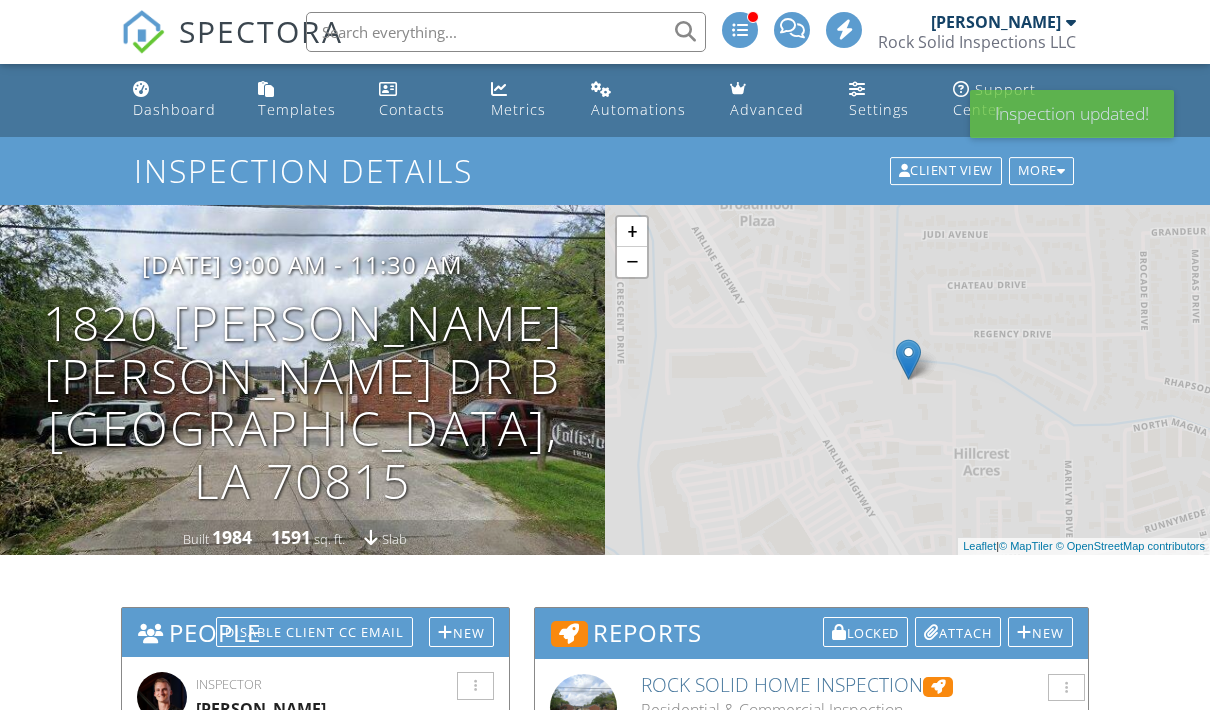 scroll, scrollTop: 0, scrollLeft: 0, axis: both 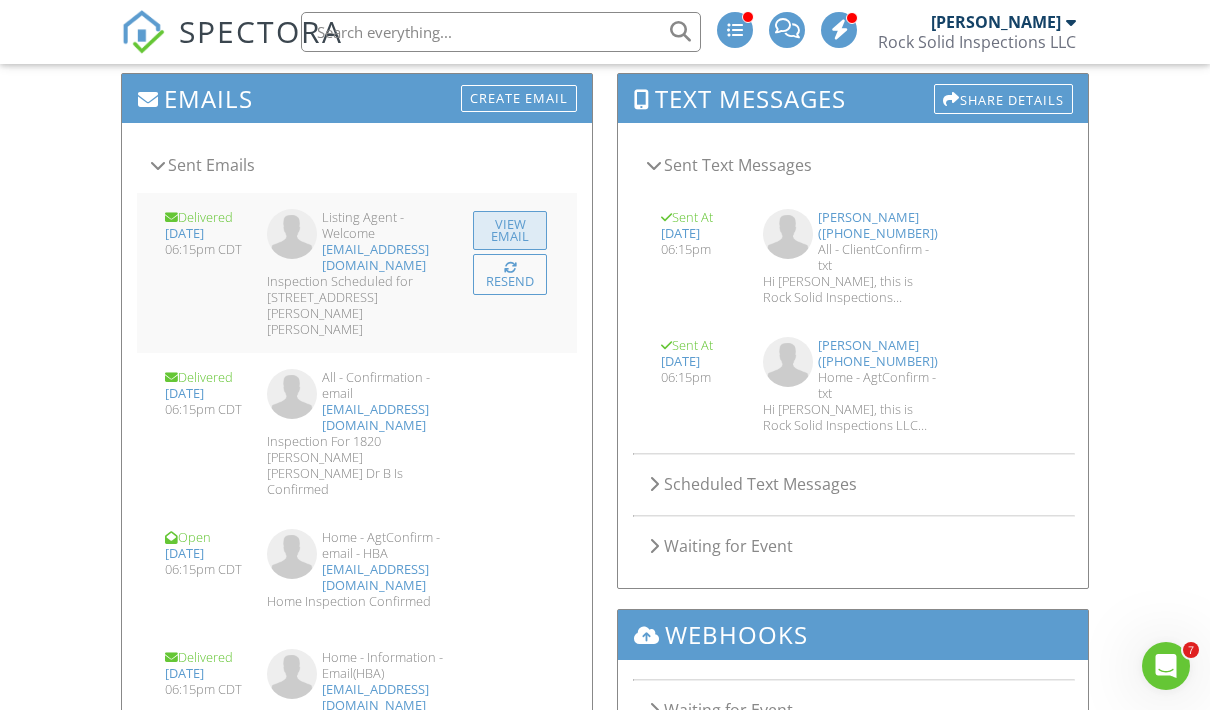 click on "View Email" at bounding box center (510, 231) 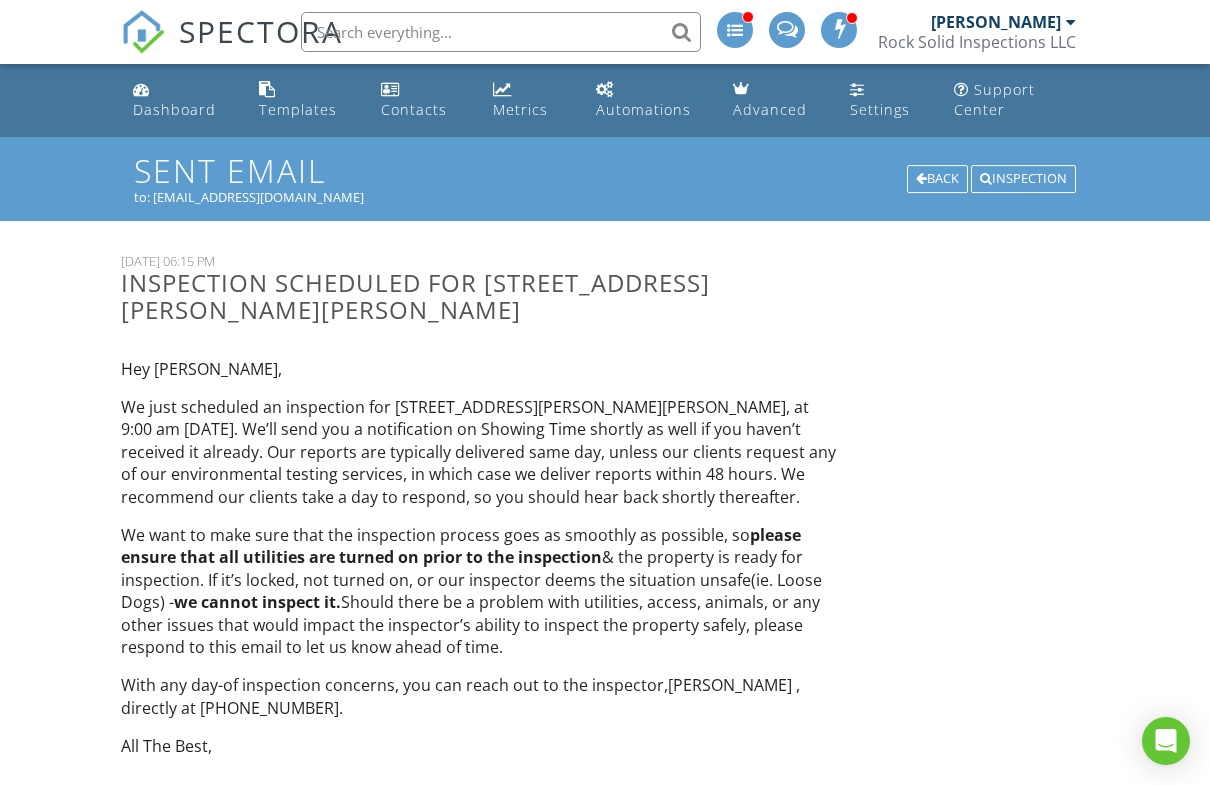 scroll, scrollTop: 0, scrollLeft: 0, axis: both 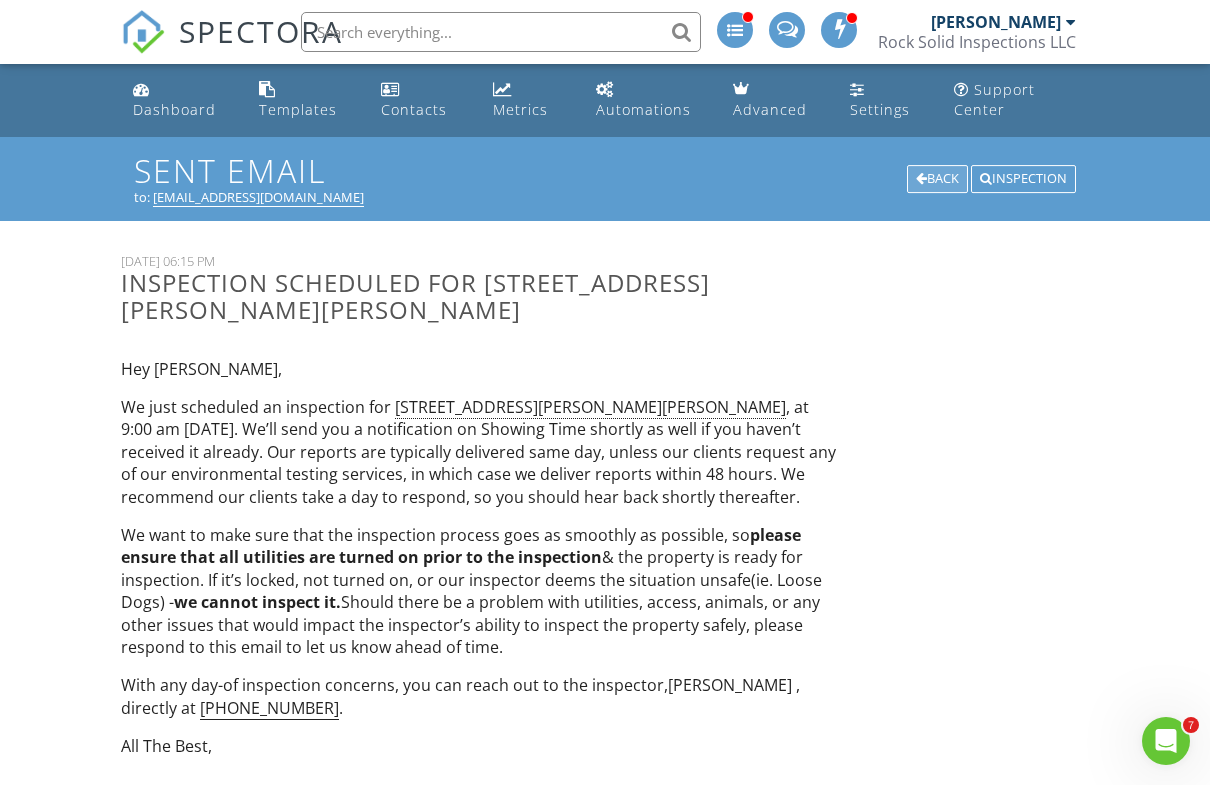 click at bounding box center (921, 179) 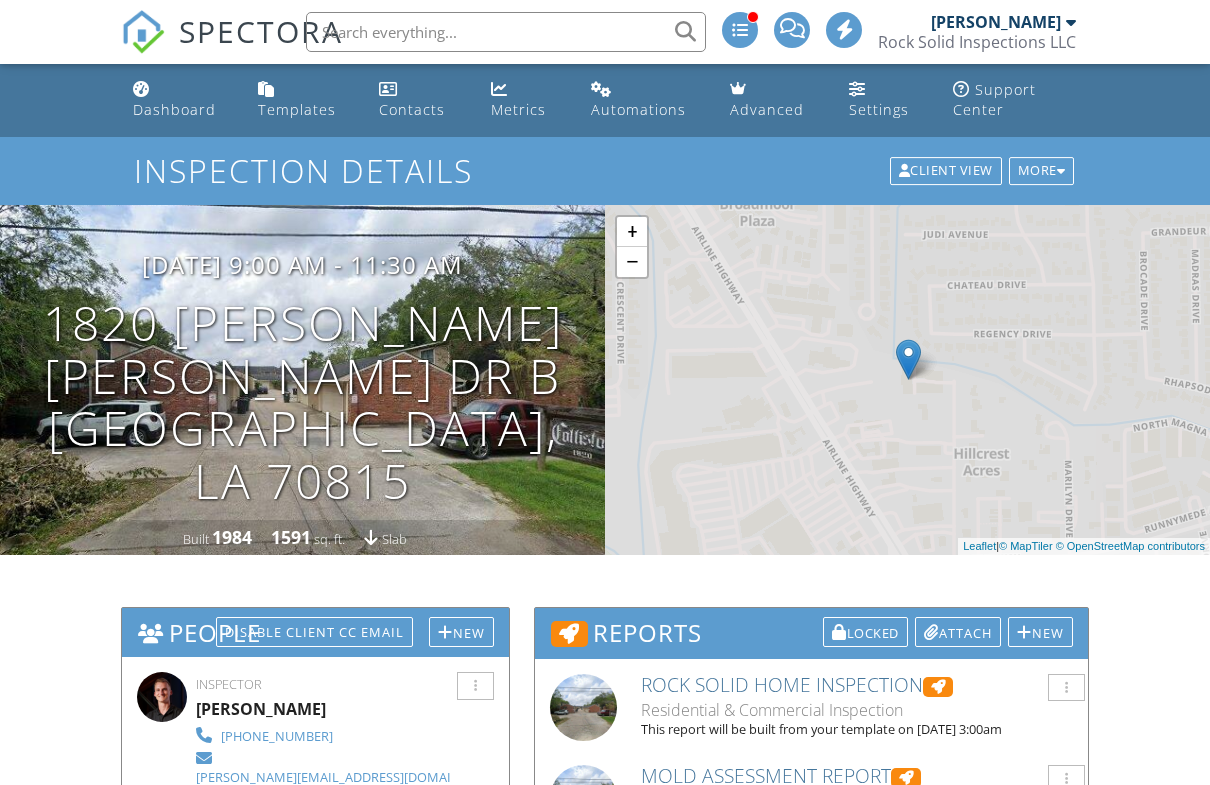 scroll, scrollTop: 0, scrollLeft: 0, axis: both 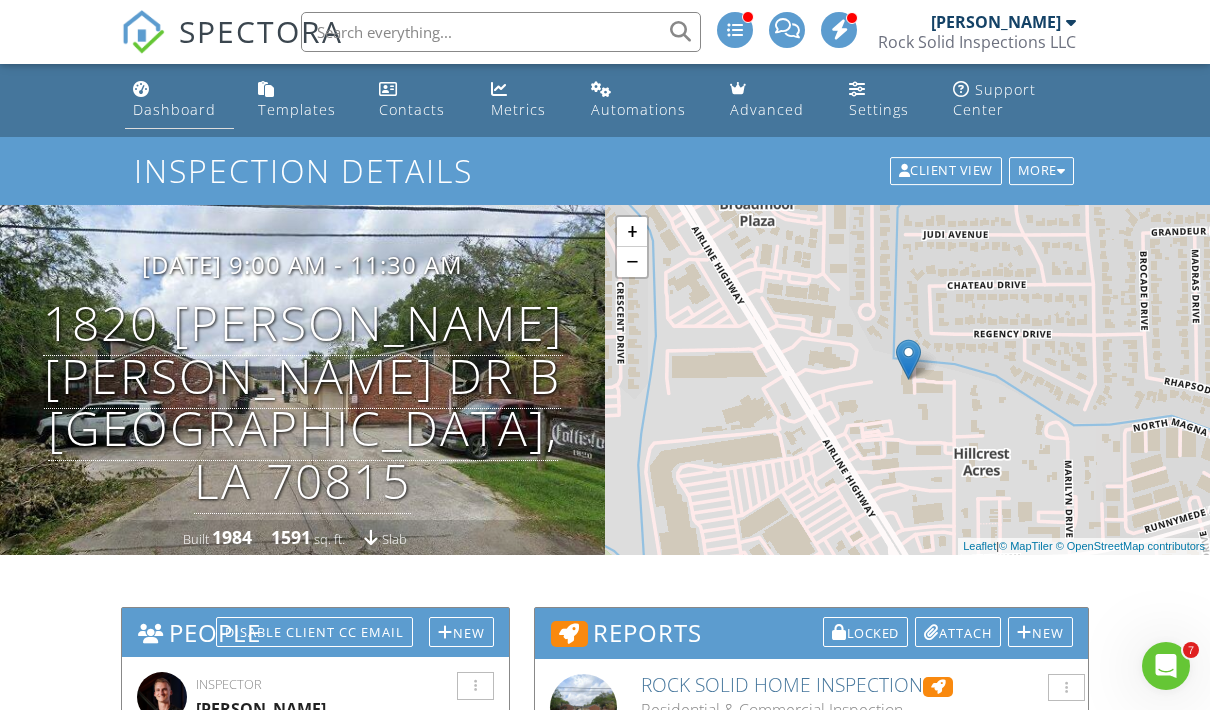 click on "Dashboard" at bounding box center [179, 100] 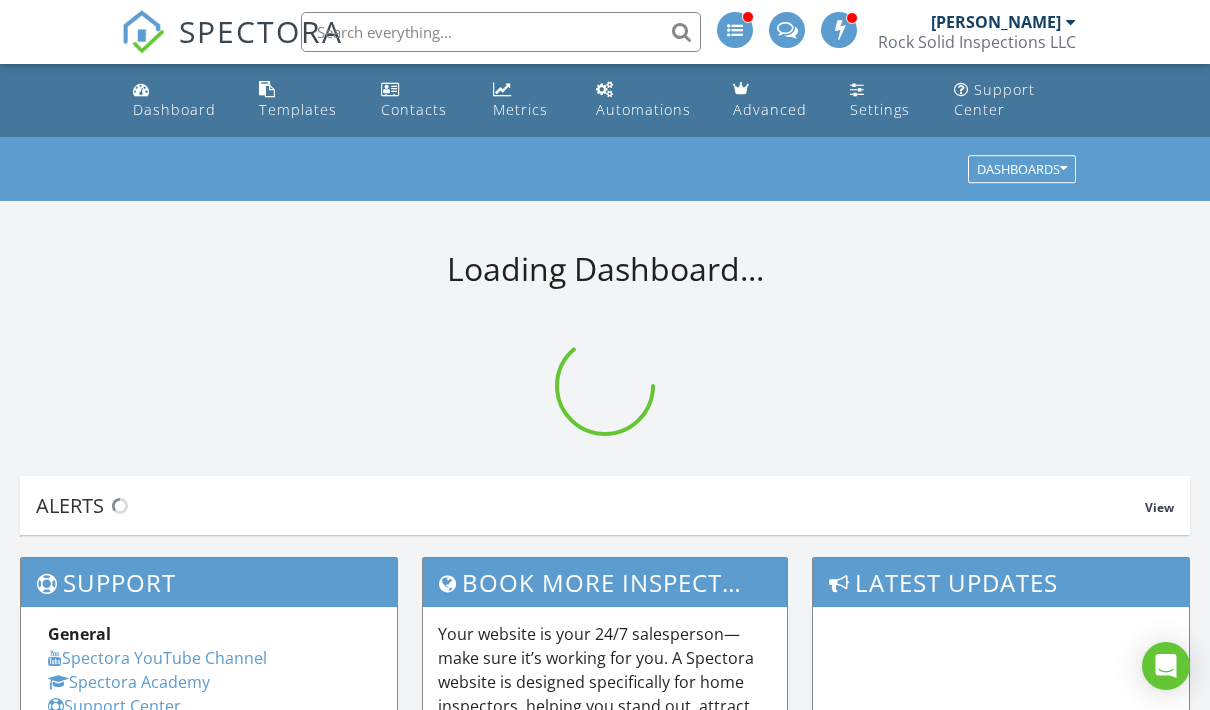 scroll, scrollTop: 0, scrollLeft: 0, axis: both 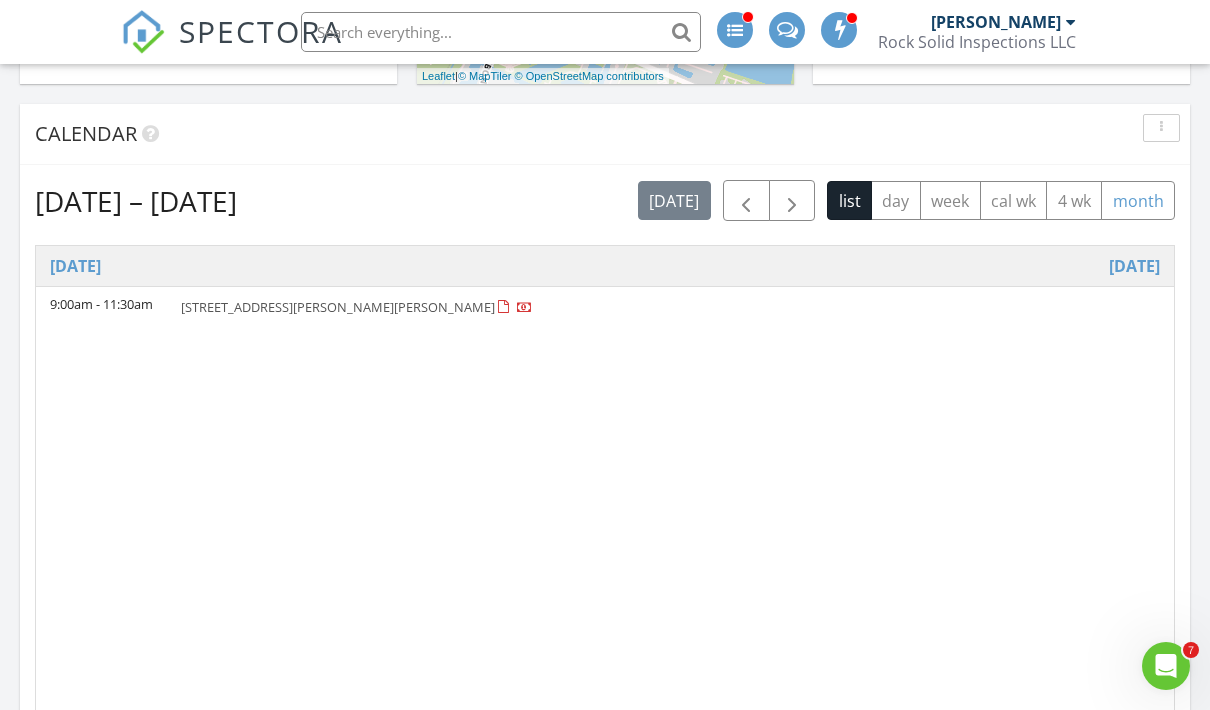 click on "month" at bounding box center (1138, 200) 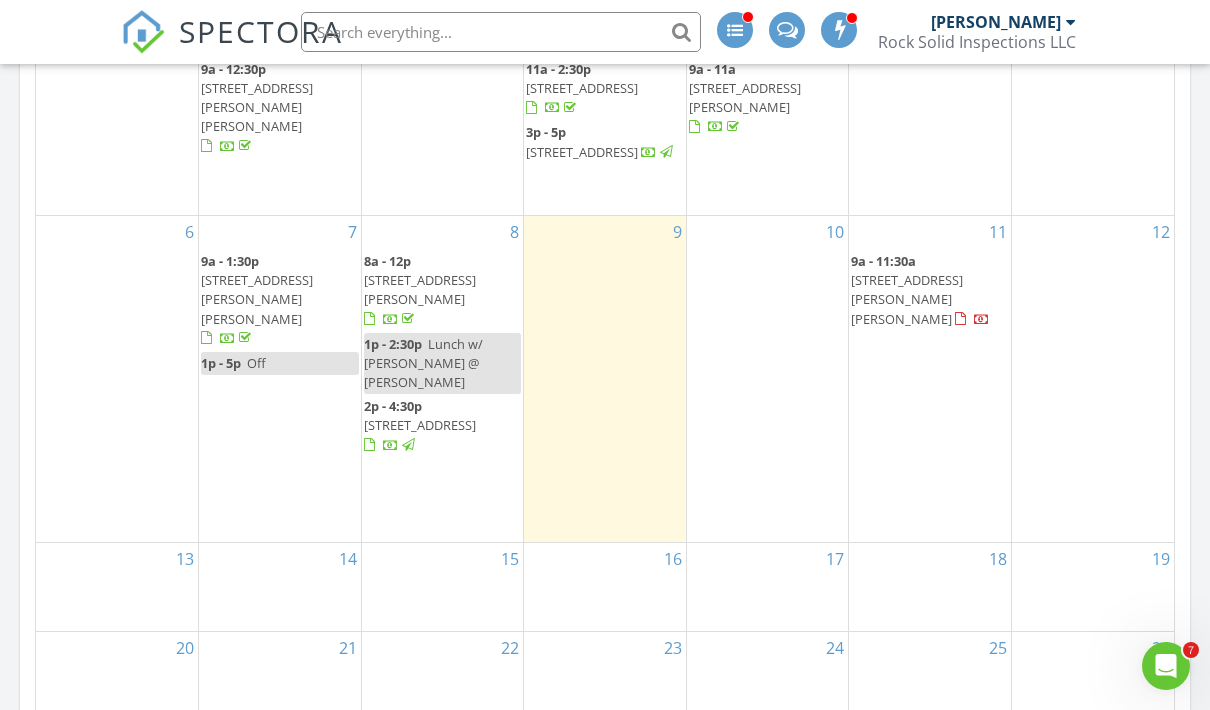 scroll, scrollTop: 1122, scrollLeft: 0, axis: vertical 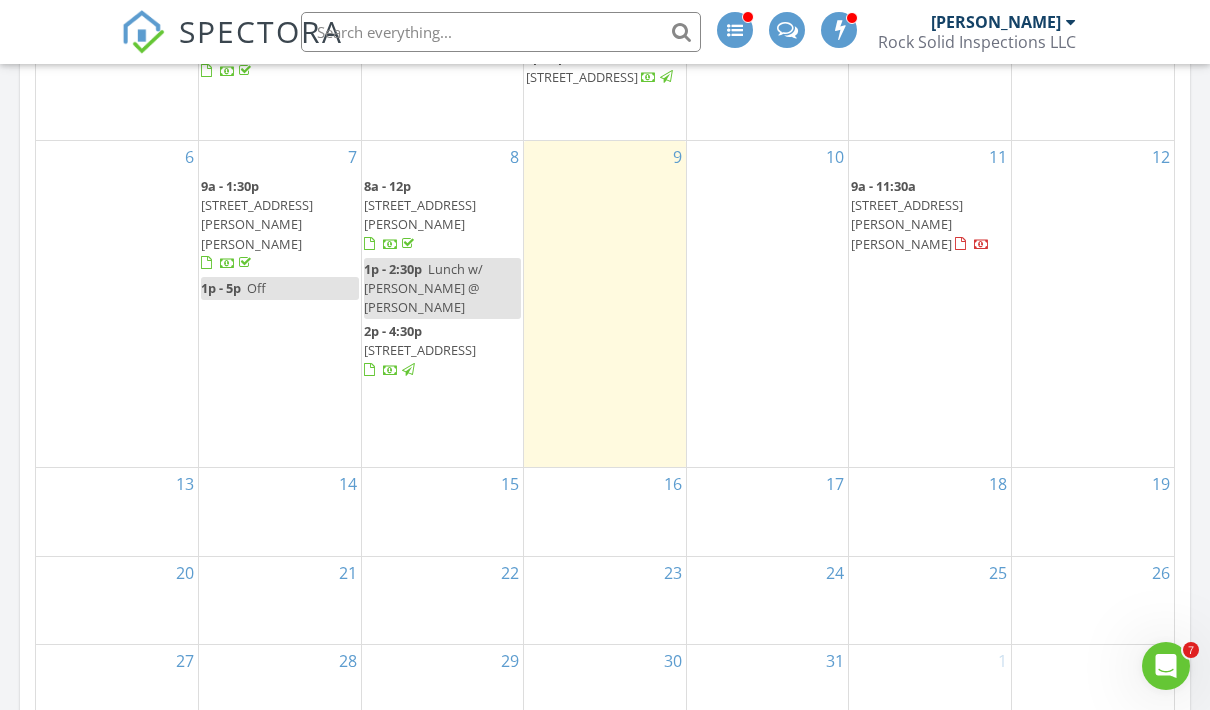 click on "14" at bounding box center [280, 511] 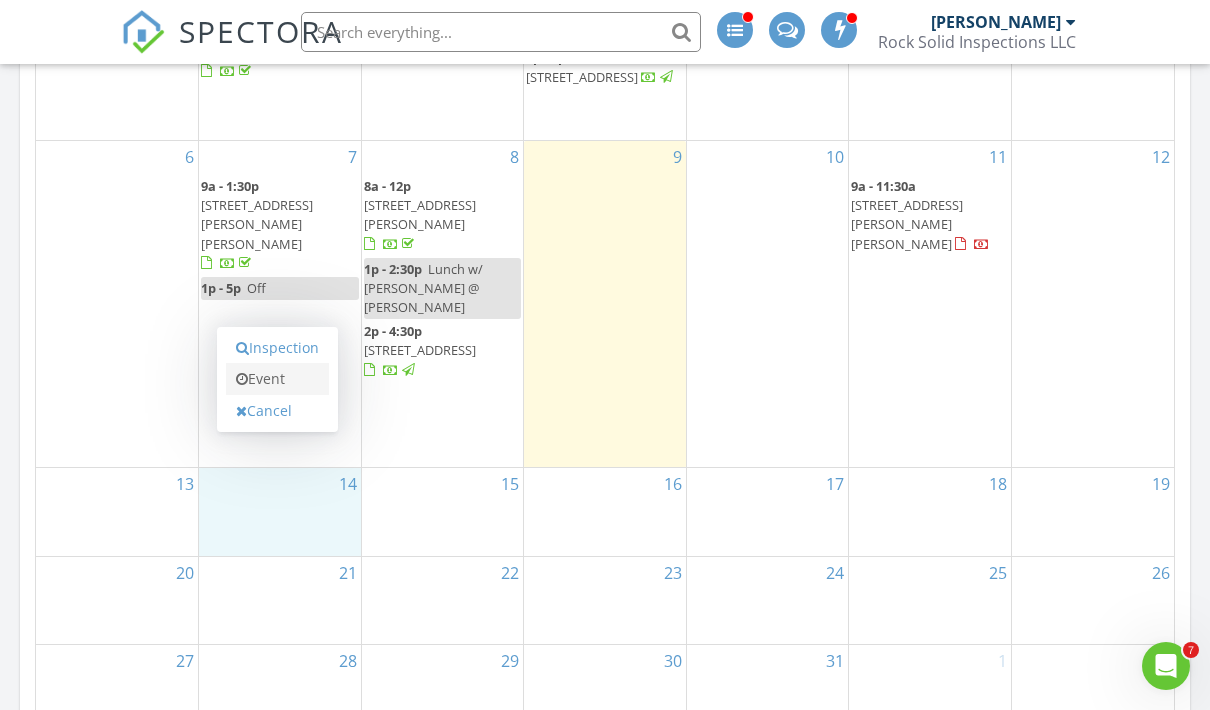 click on "Event" at bounding box center [277, 379] 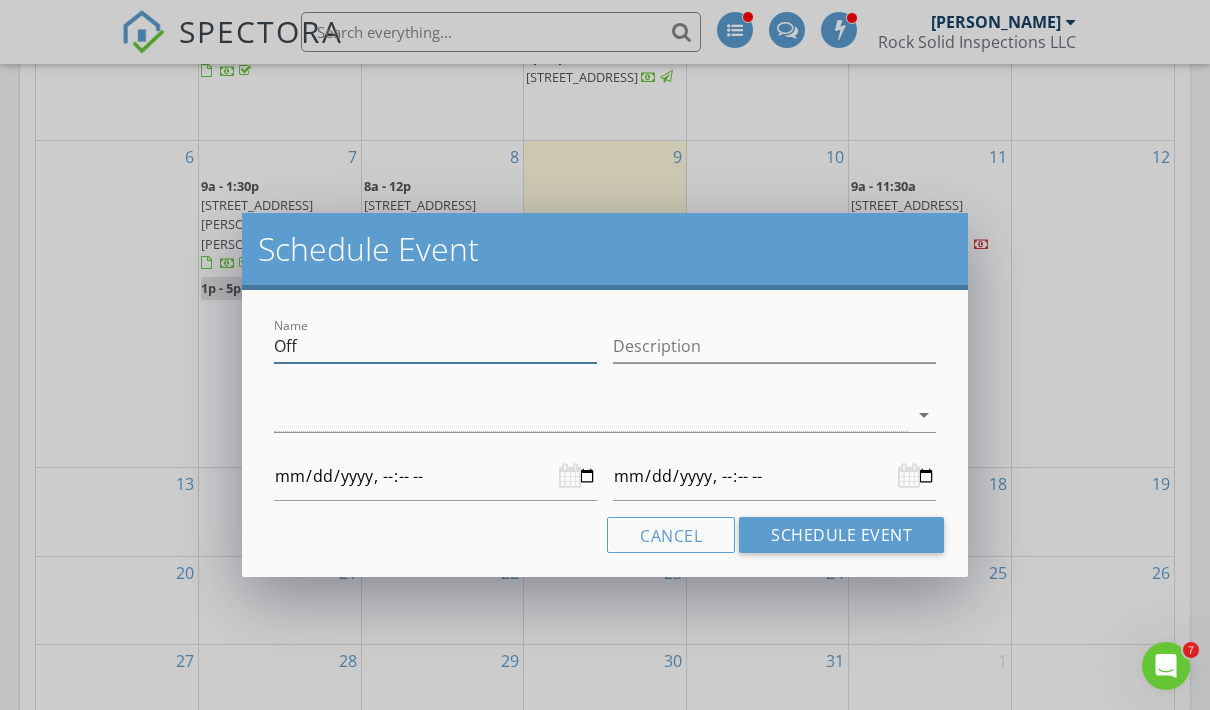 click on "Off" at bounding box center [435, 346] 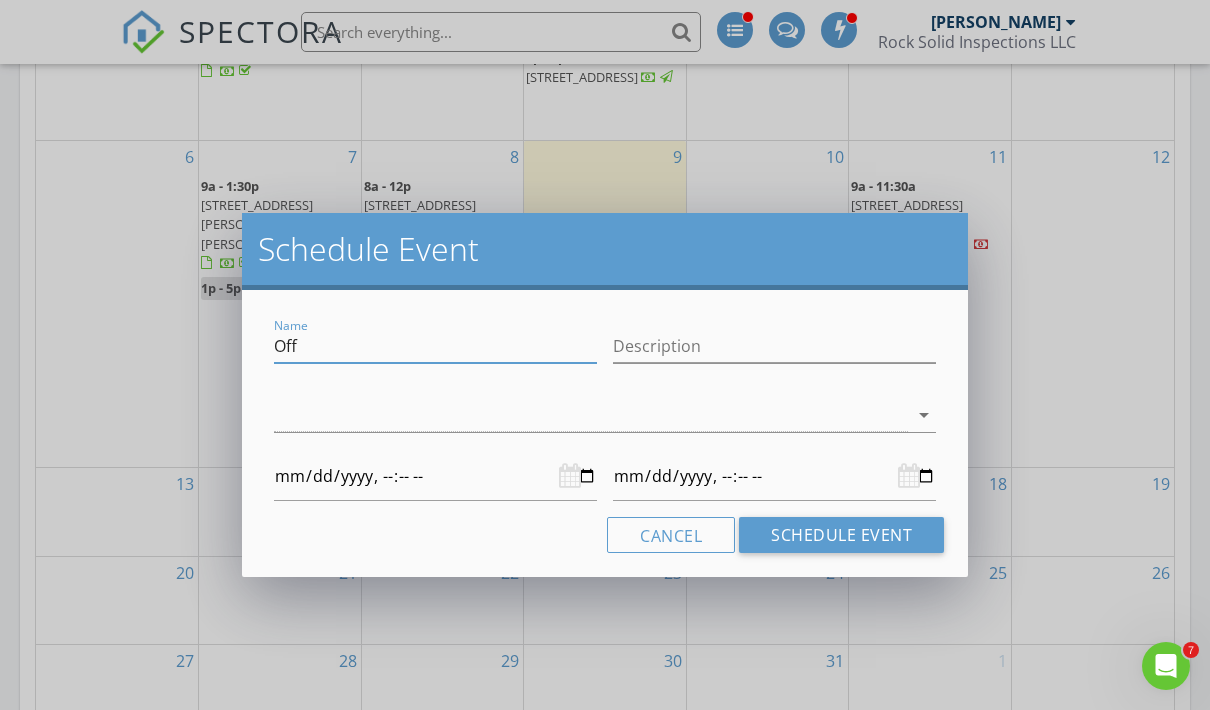 type on "Of" 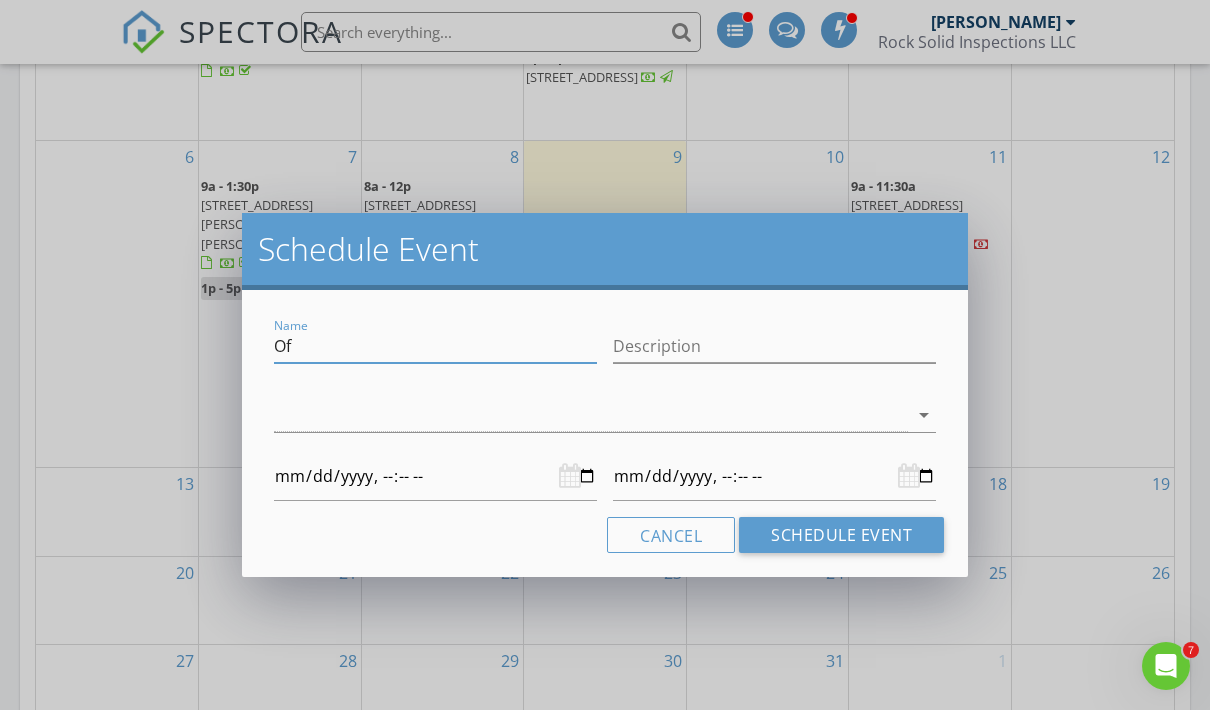 type on "O" 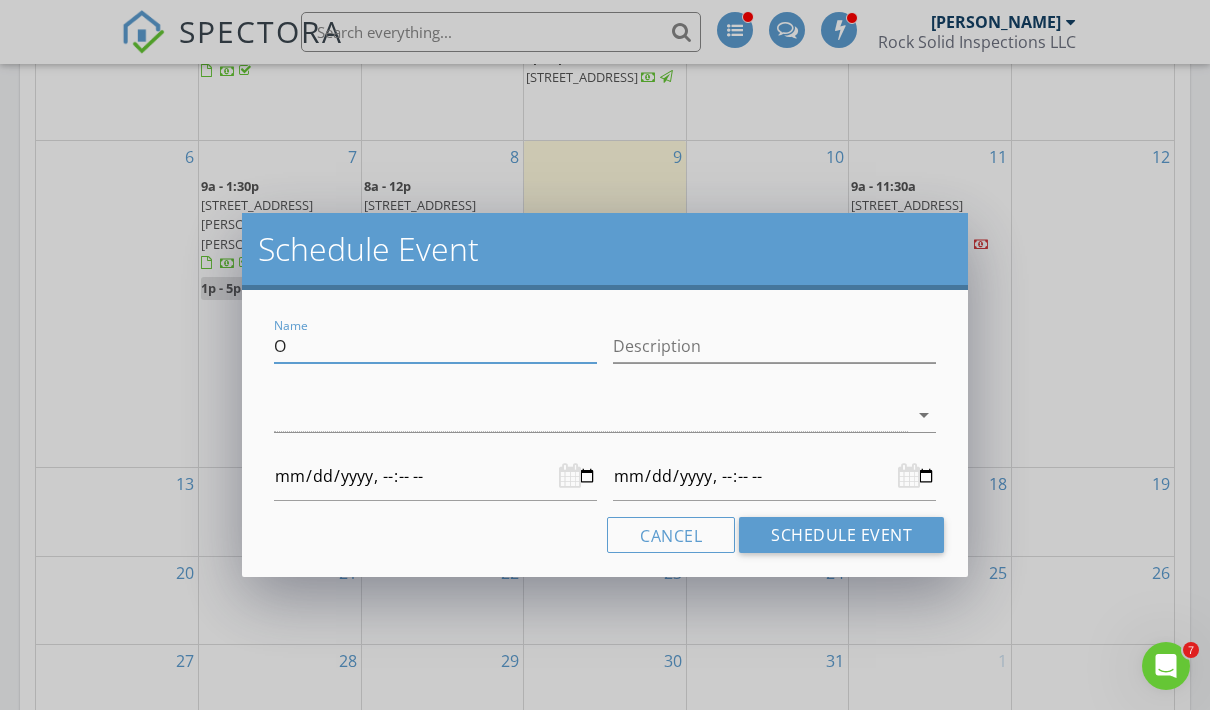 type 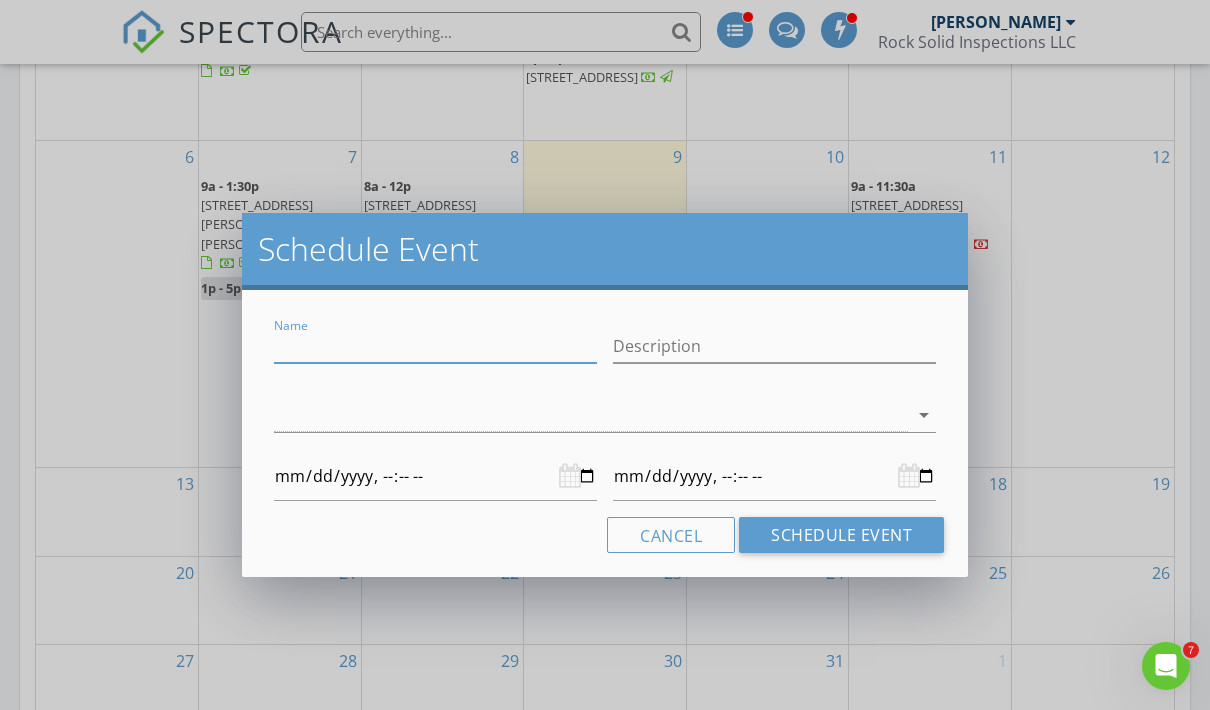 type on "C" 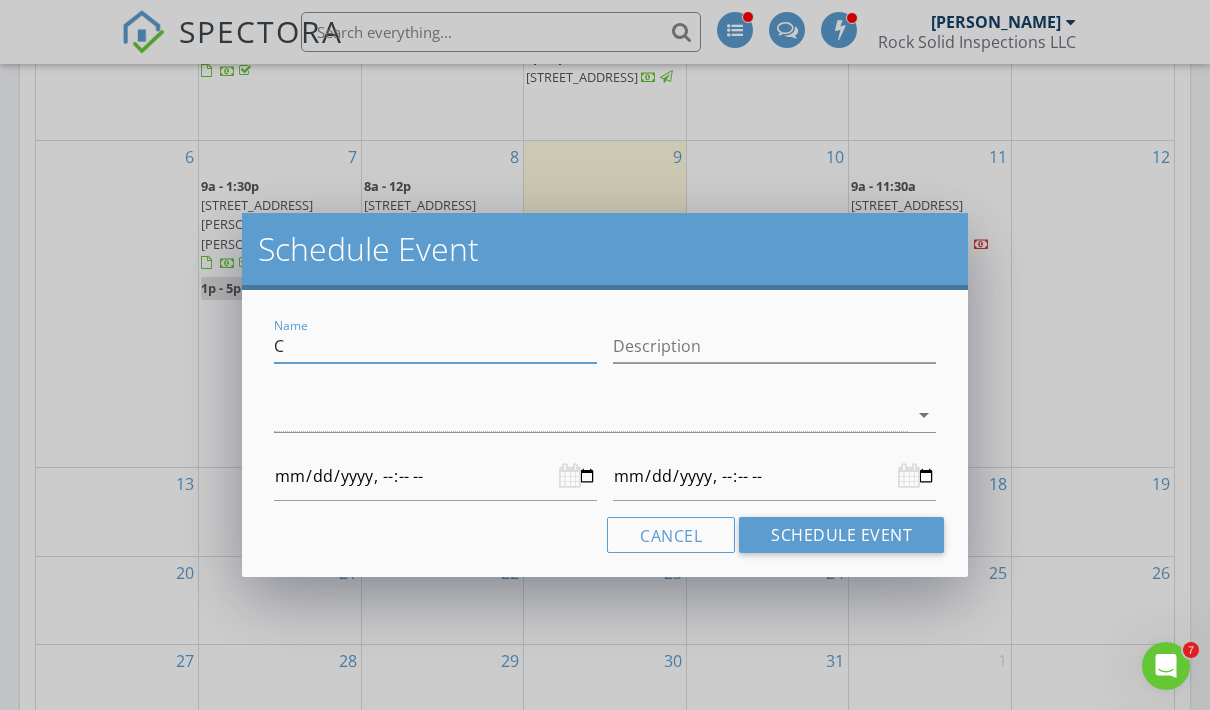 type on "Co" 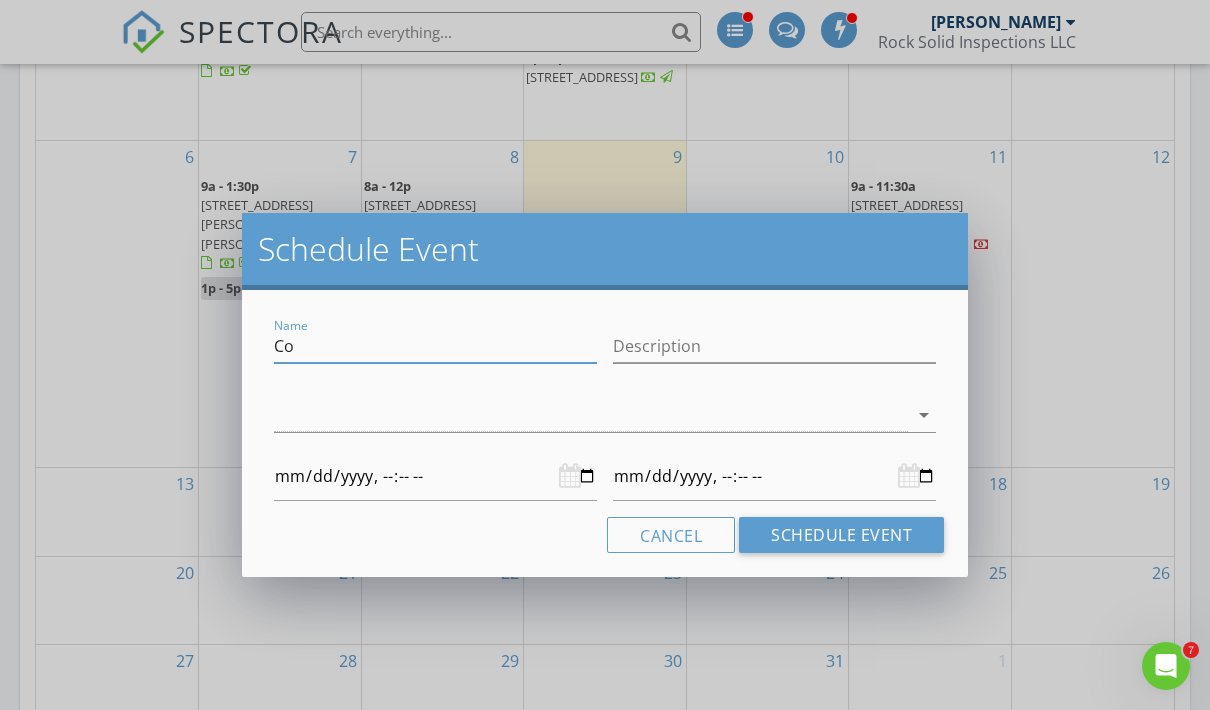 type on "Con" 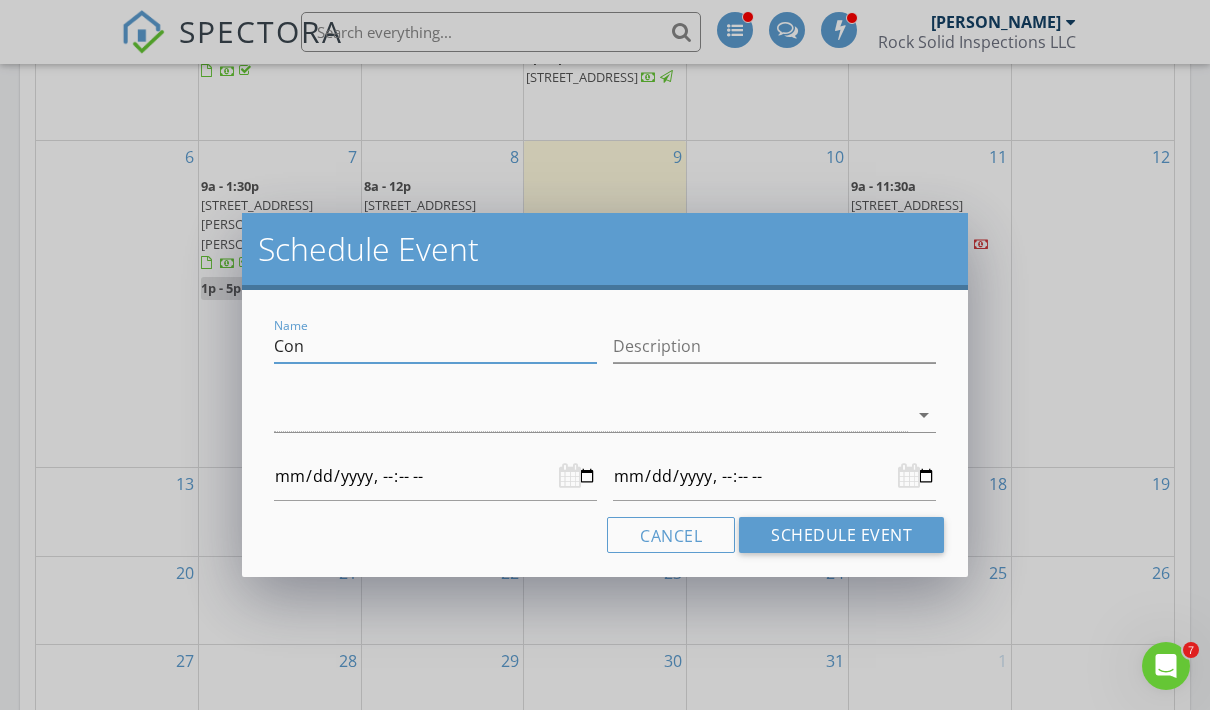 type on "Conf" 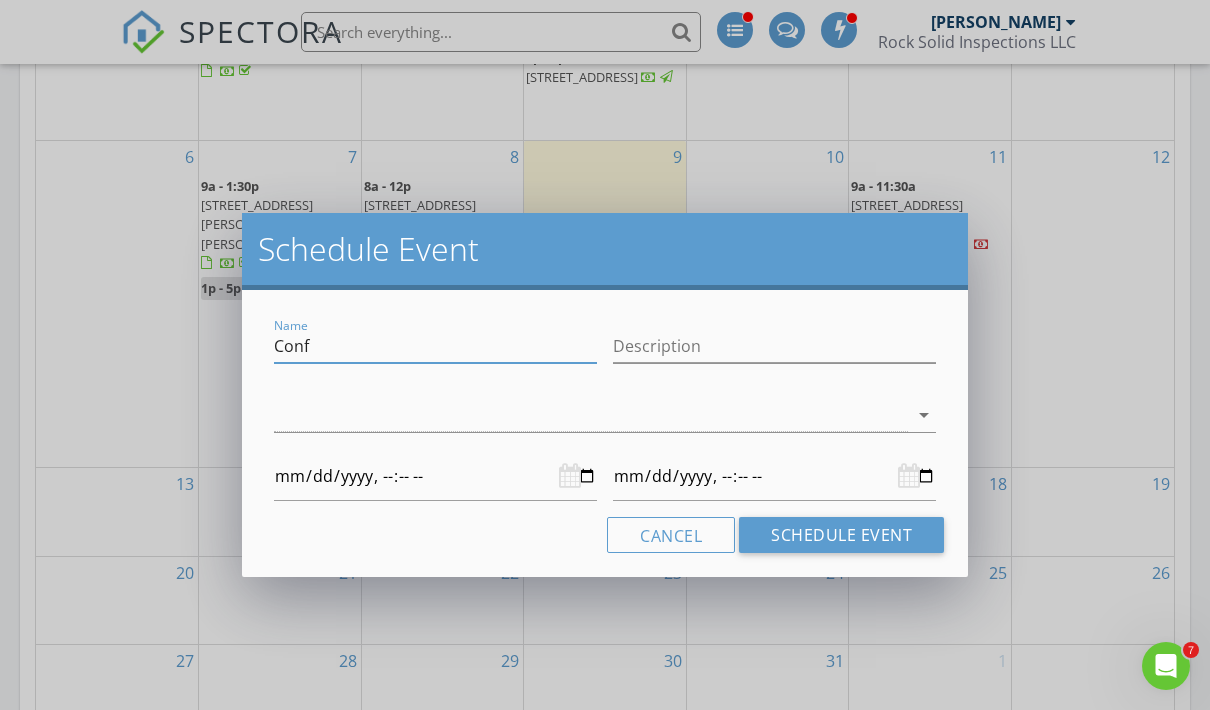 type on "Confe" 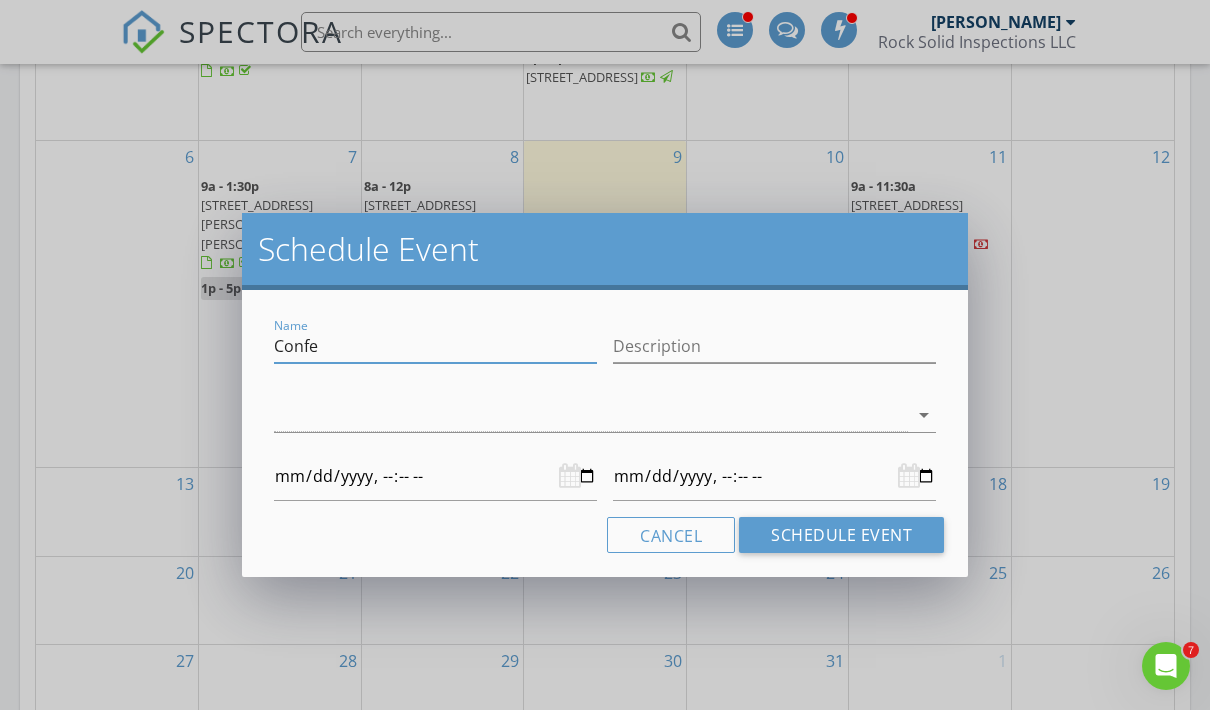 type on "Confer" 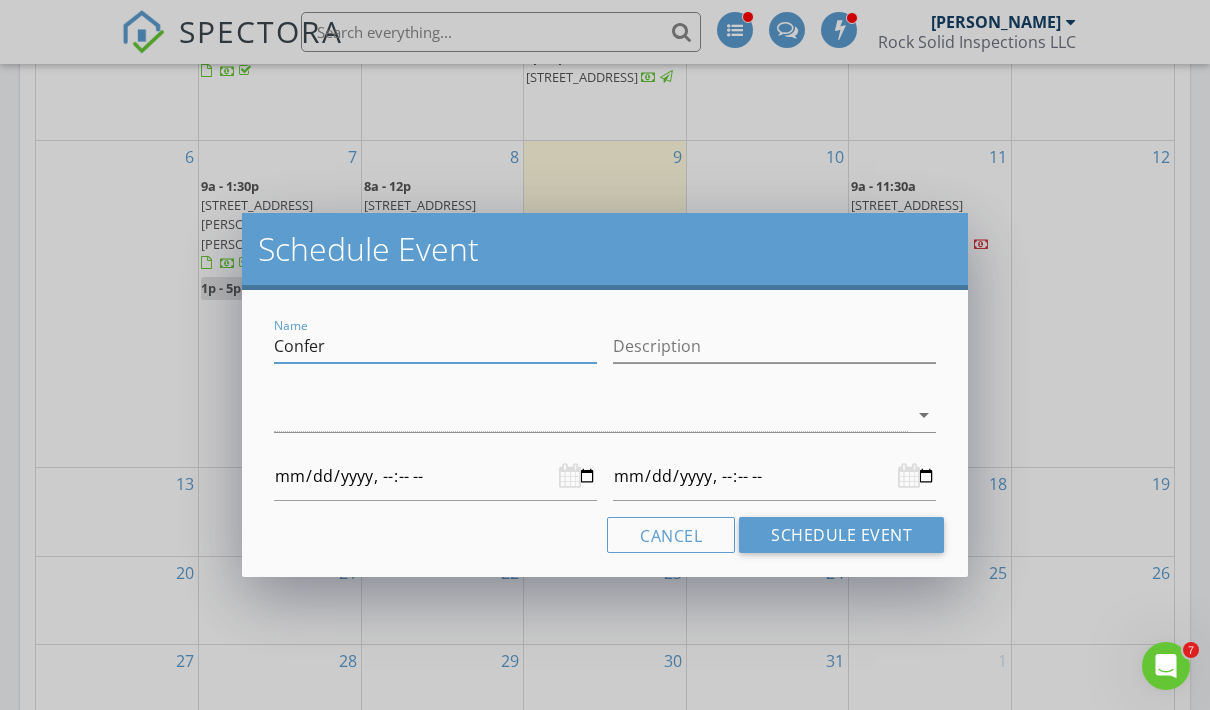 type on "Confere" 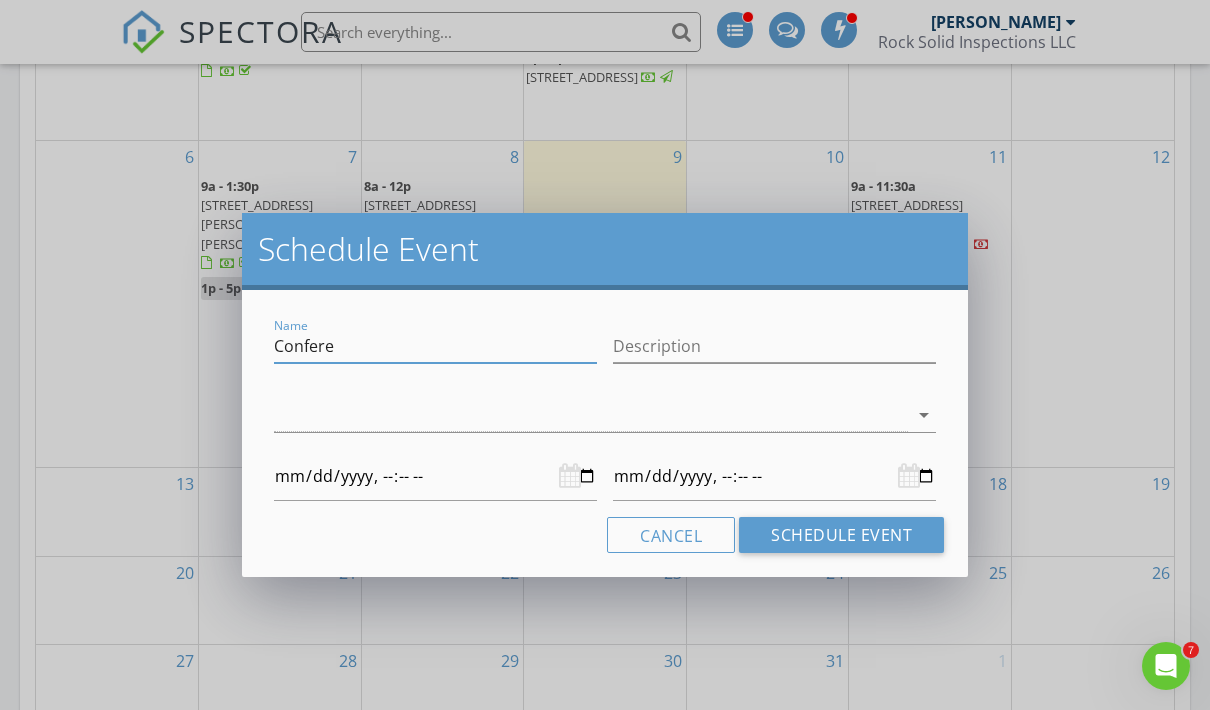 type on "Conferen" 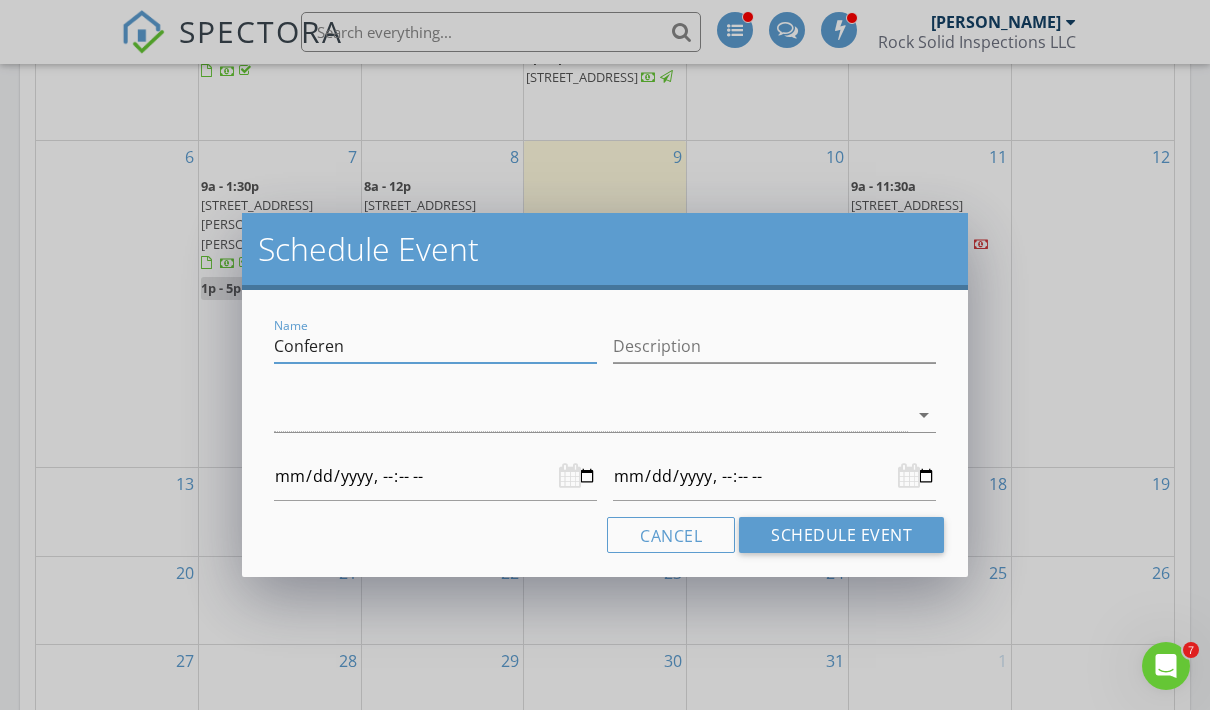 type on "Conferenc" 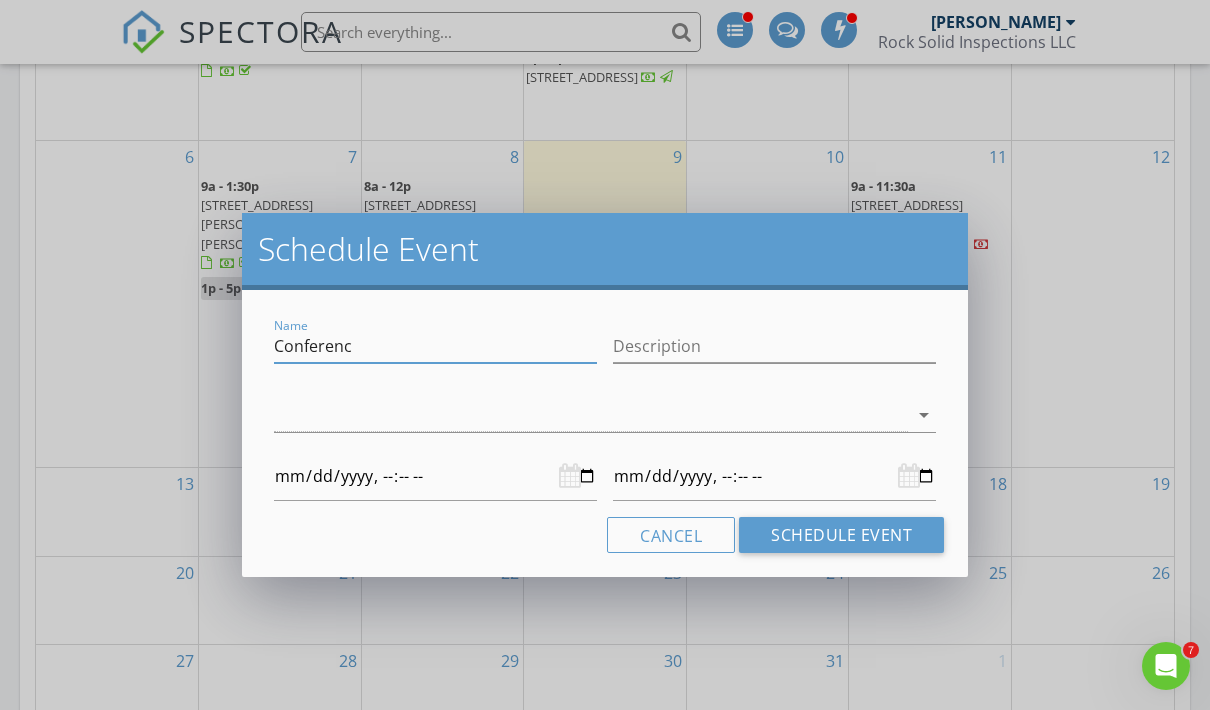type on "[DATE]T00:00" 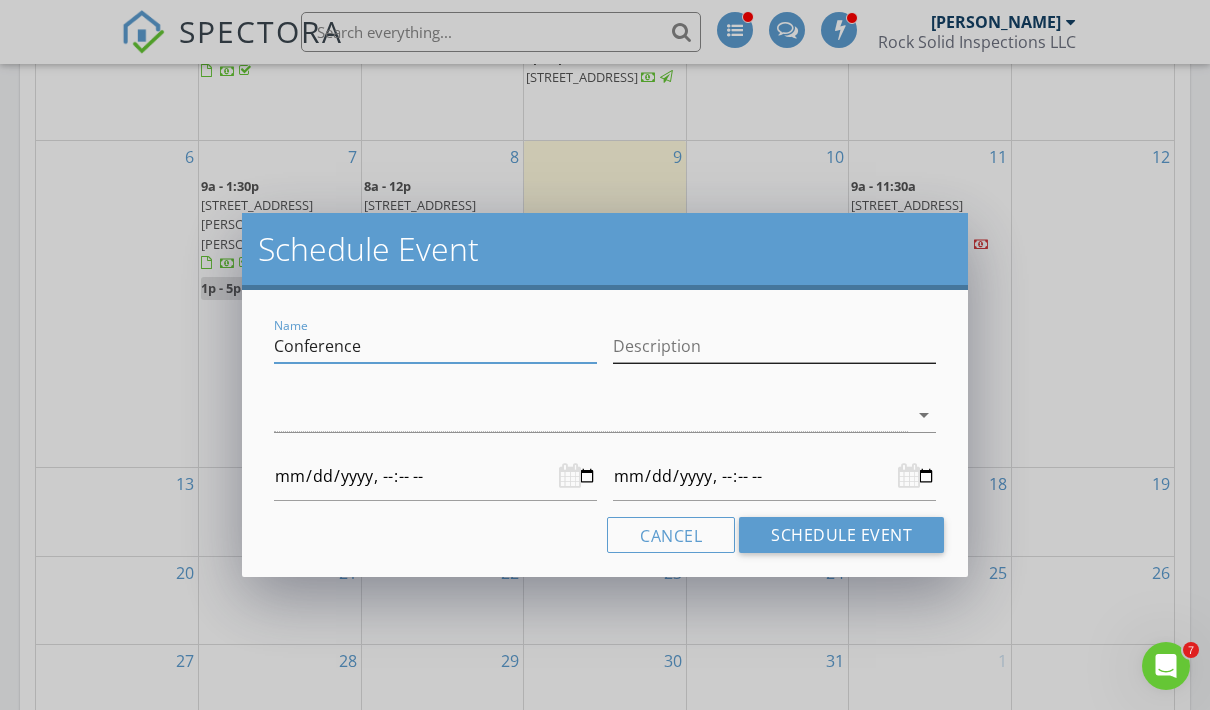 type on "Conference" 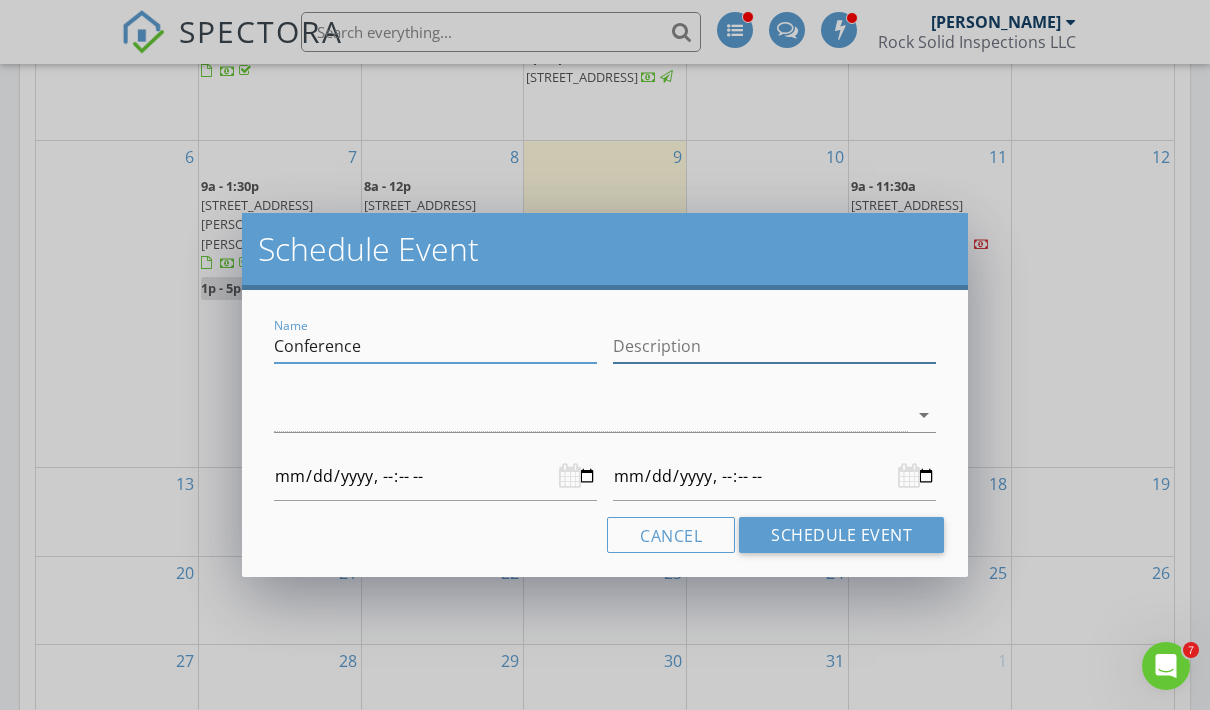 click on "Description" at bounding box center [774, 346] 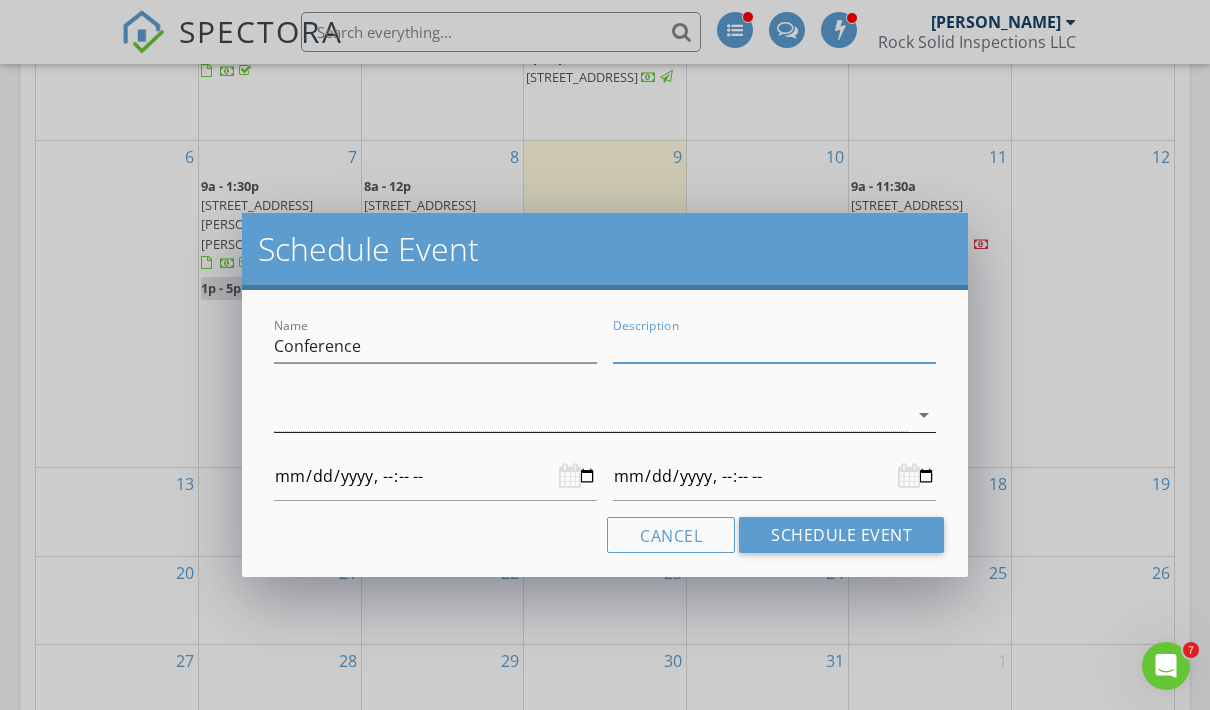 click at bounding box center [591, 415] 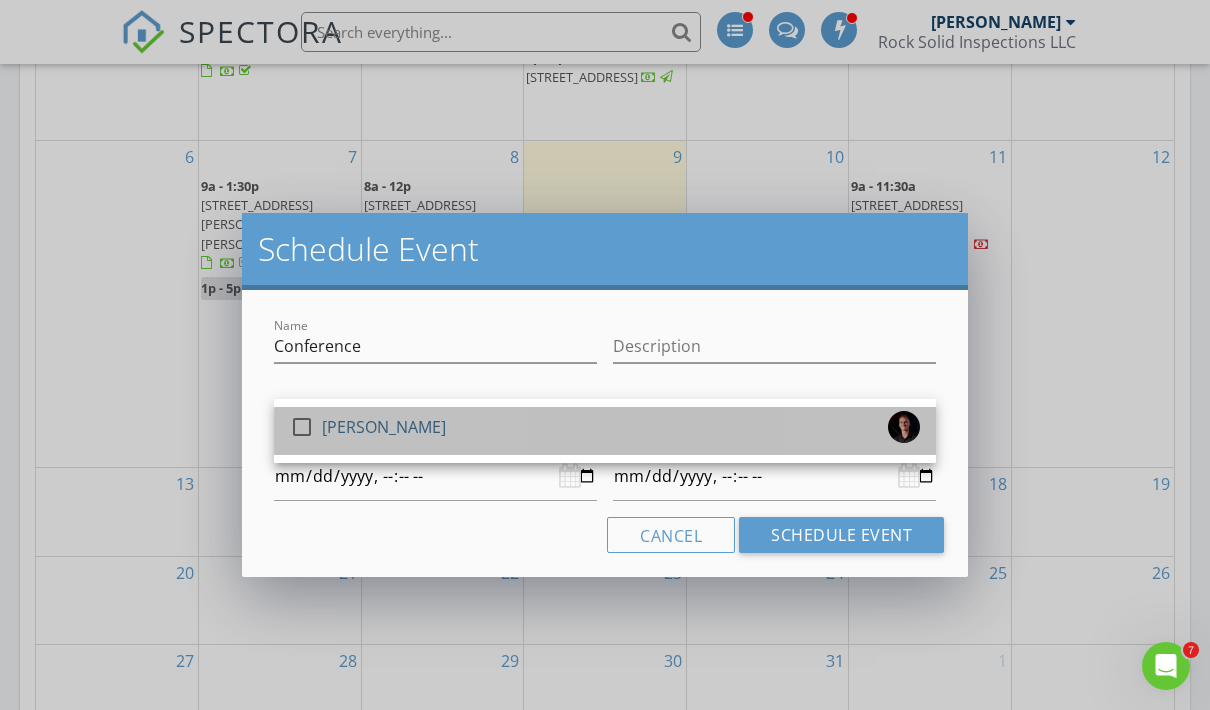 click on "check_box_outline_blank   [PERSON_NAME]" at bounding box center [605, 431] 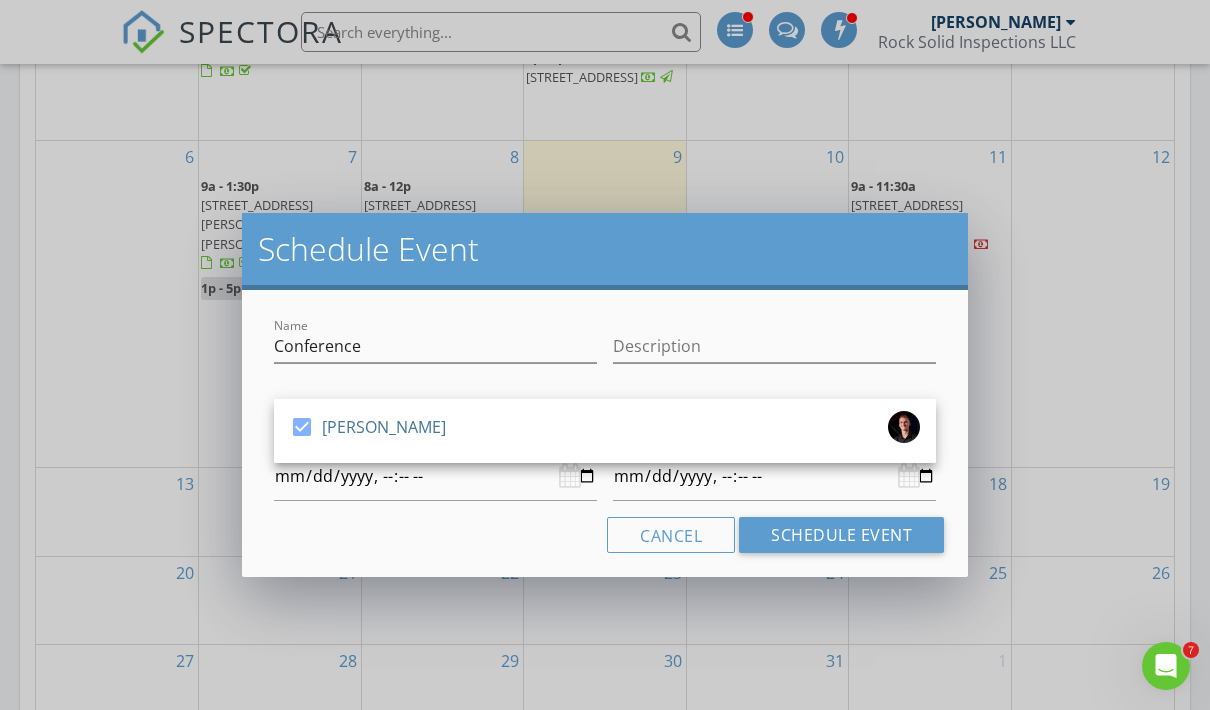 click on "check_box   [PERSON_NAME]   [PERSON_NAME] arrow_drop_down" at bounding box center [605, 419] 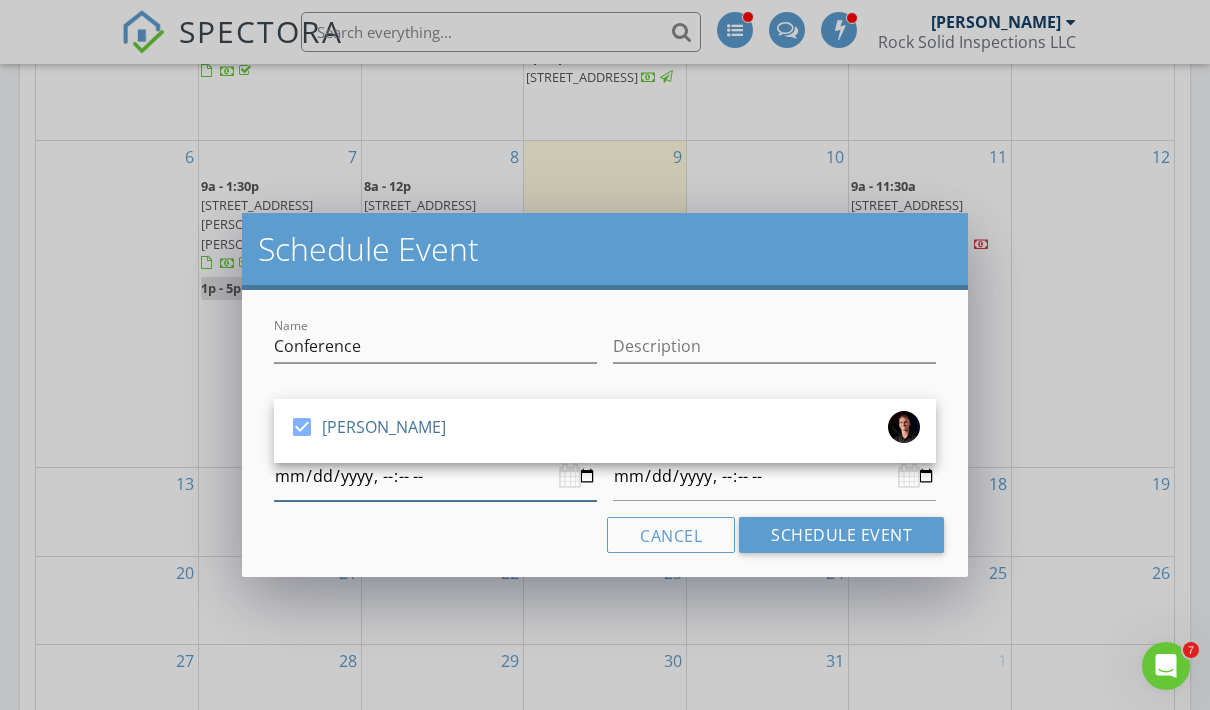 click at bounding box center (435, 476) 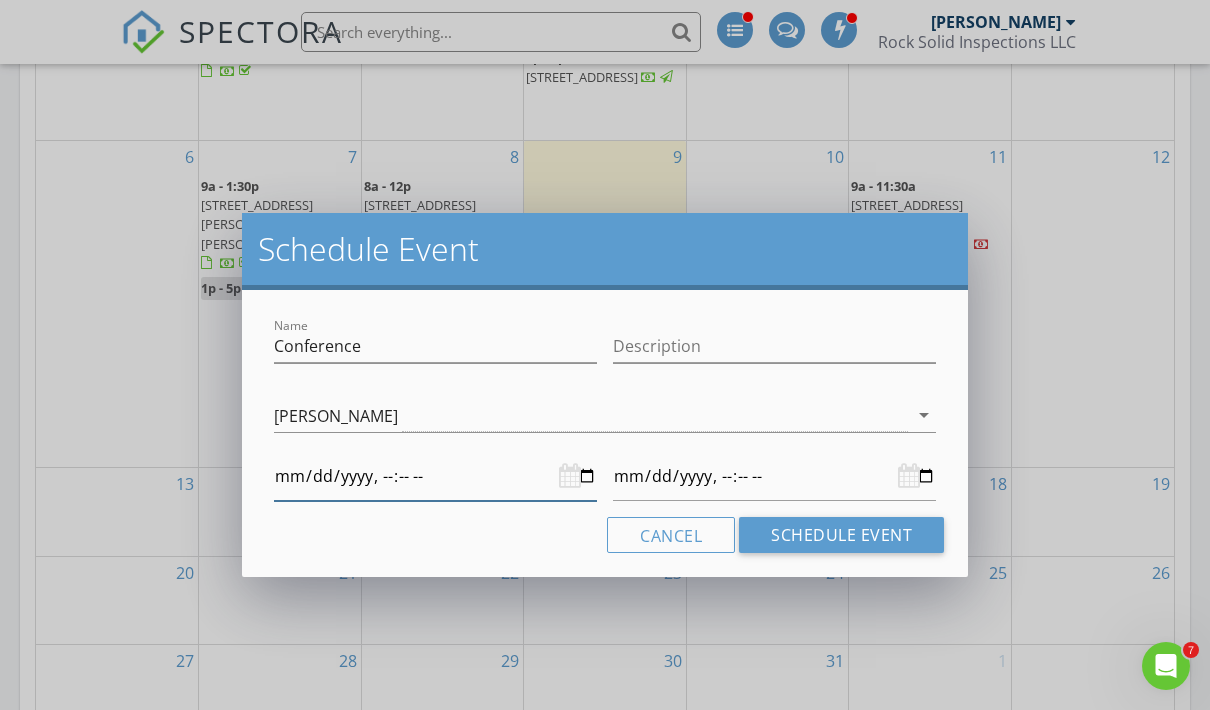 type on "[DATE]T00:00" 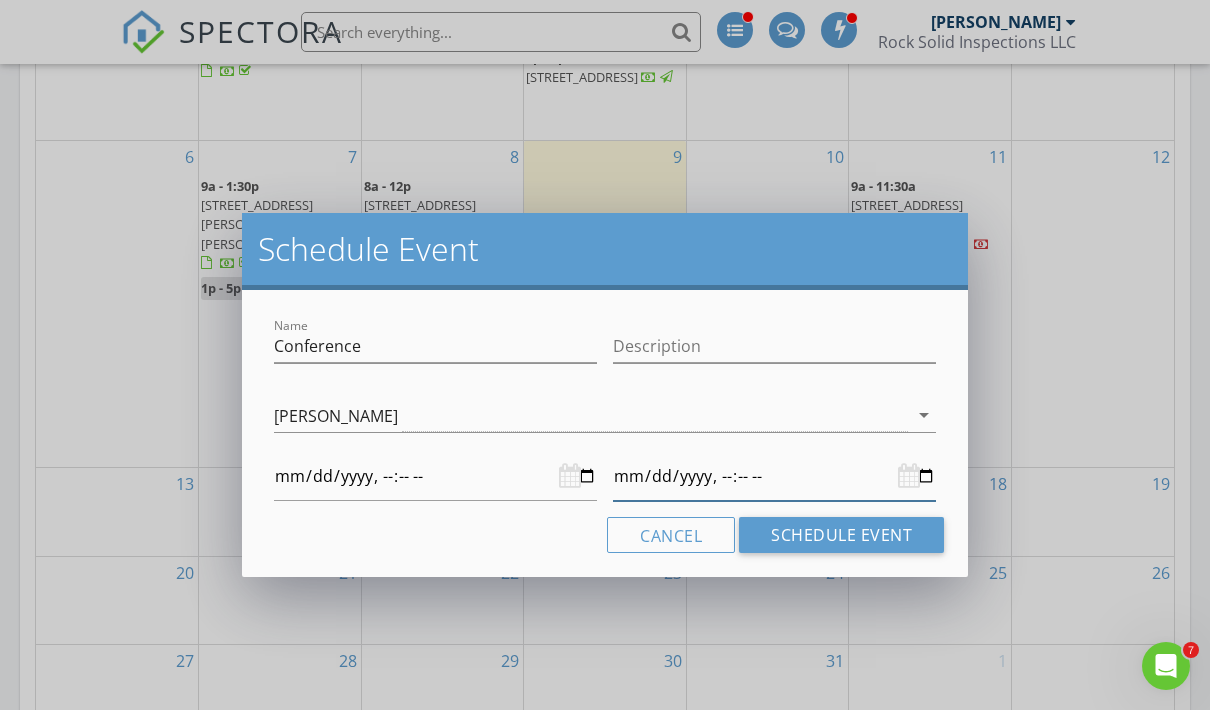 click at bounding box center (774, 476) 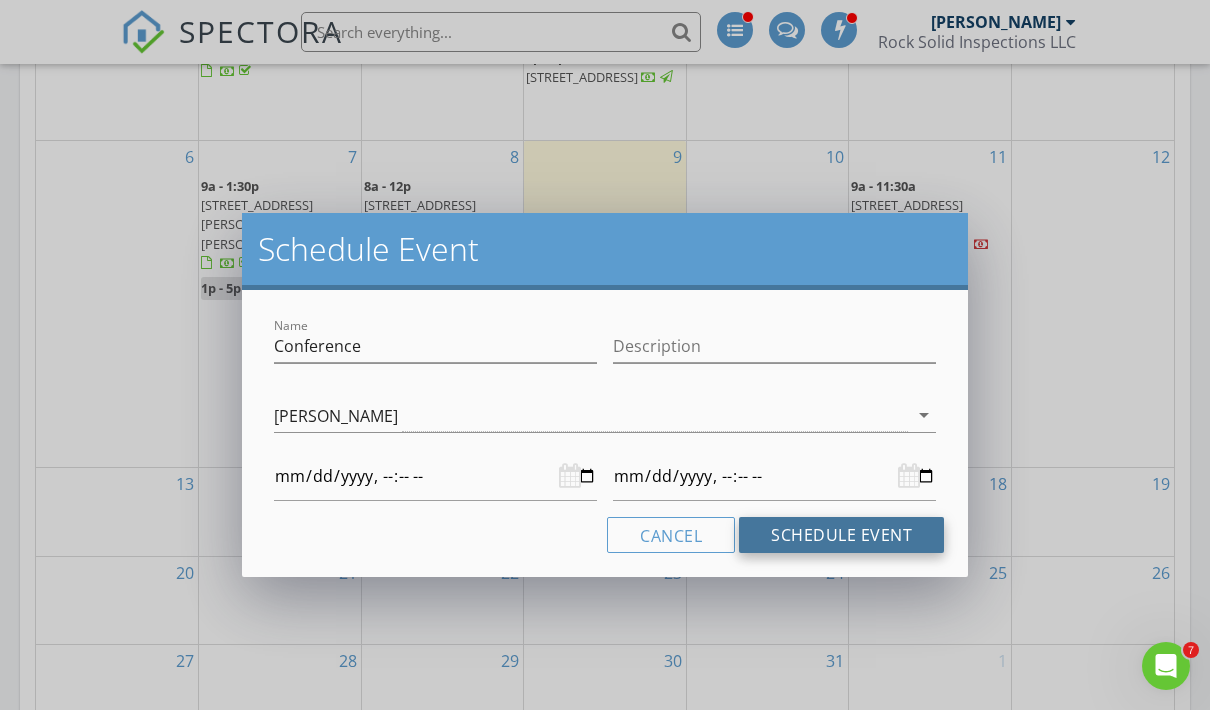 click on "Schedule Event" at bounding box center [841, 535] 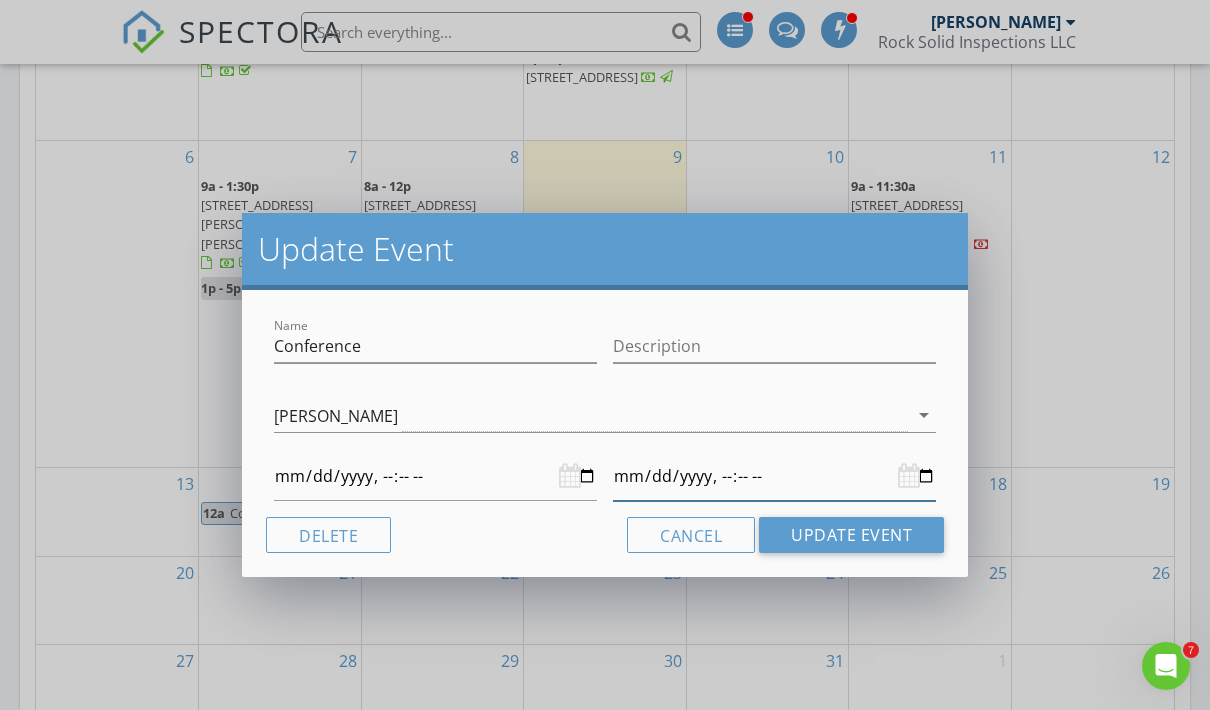 click at bounding box center (774, 476) 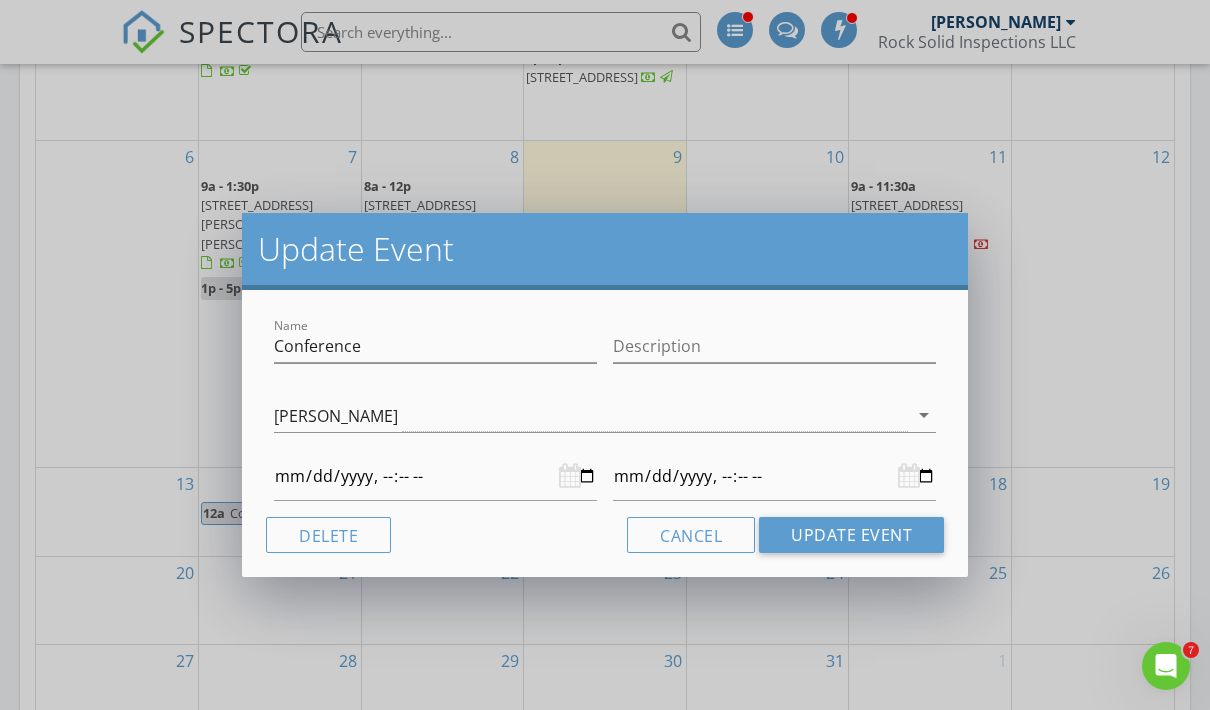 click on "SPECTORA
[PERSON_NAME]
Rock Solid Inspections LLC
Role:
Inspector
Change Role
Dashboard
New Inspection
Inspections
Calendar
Template Editor
Contacts
Automations
Team
Metrics
Payments
Data Exports
Billing
Conversations
Tasks
Reporting
Advanced
Equipment
Settings
What's New
Sign Out
Change Active Role
Your account has more than one possible role. Please choose how you'd like to view the site:
Company/Agency
City
Role
Dashboard
Templates
Contacts
Metrics
Automations
Advanced
Settings
Support Center
[PERSON_NAME]
All schedulers" at bounding box center (605, 308) 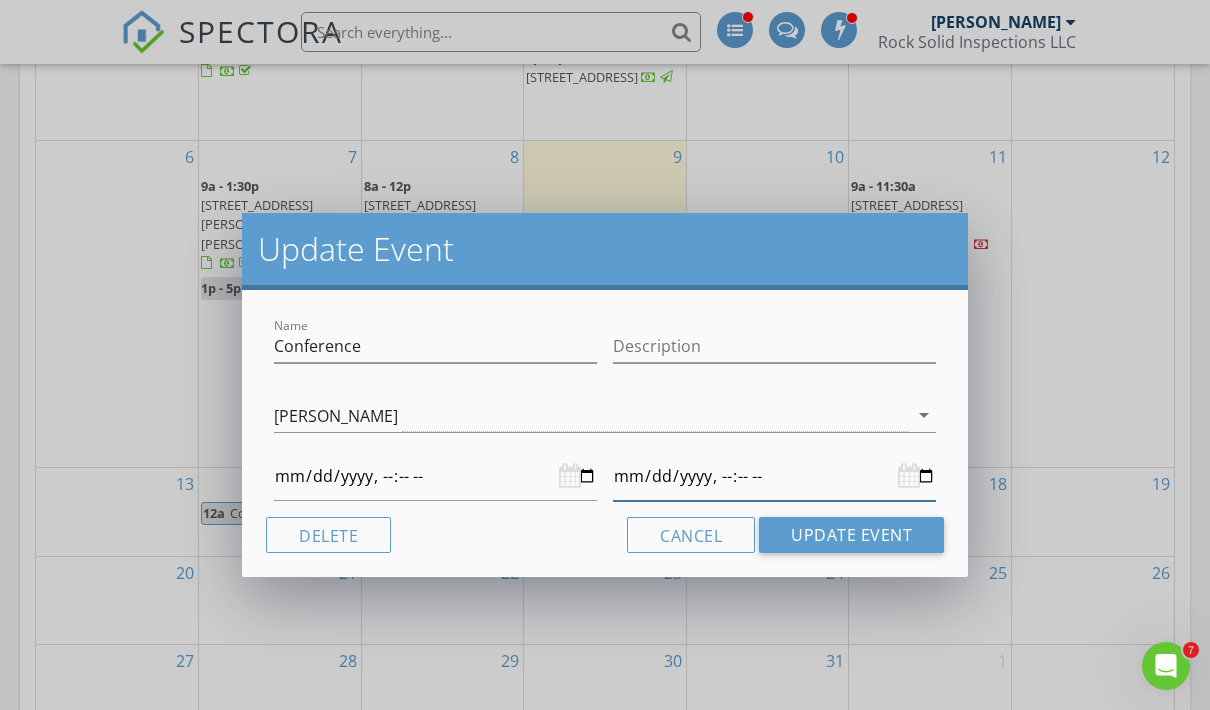 click at bounding box center [774, 476] 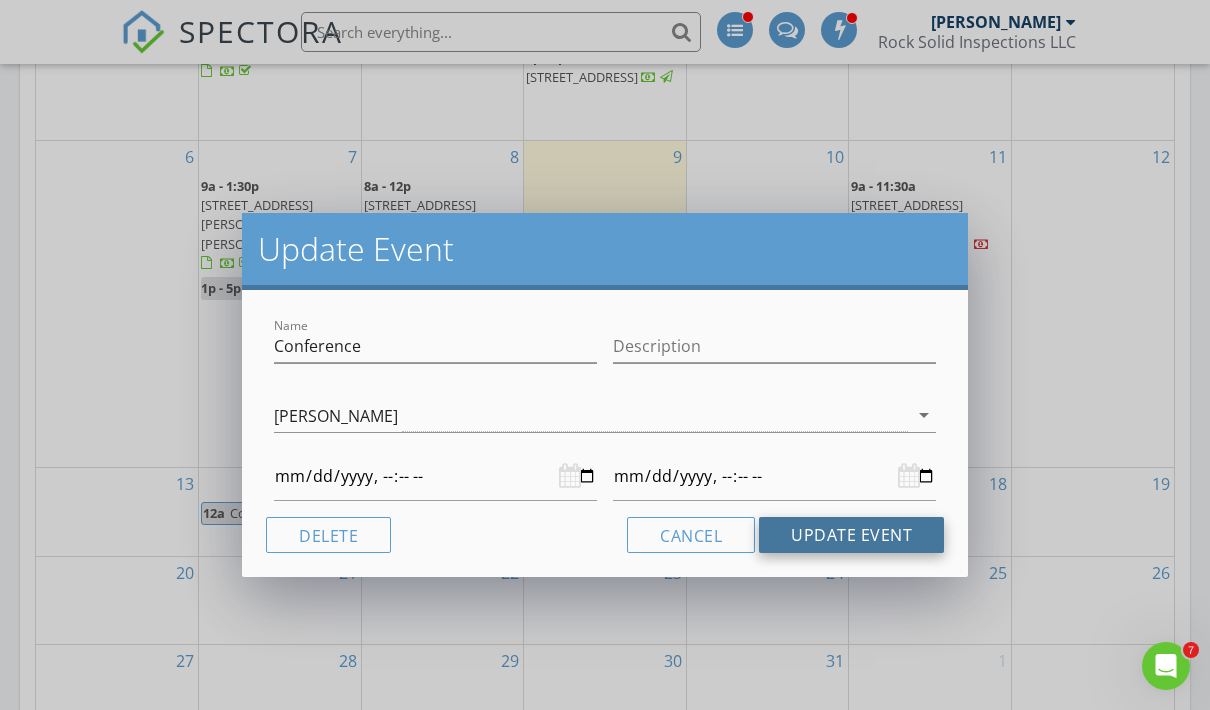 click on "Update Event" at bounding box center (851, 535) 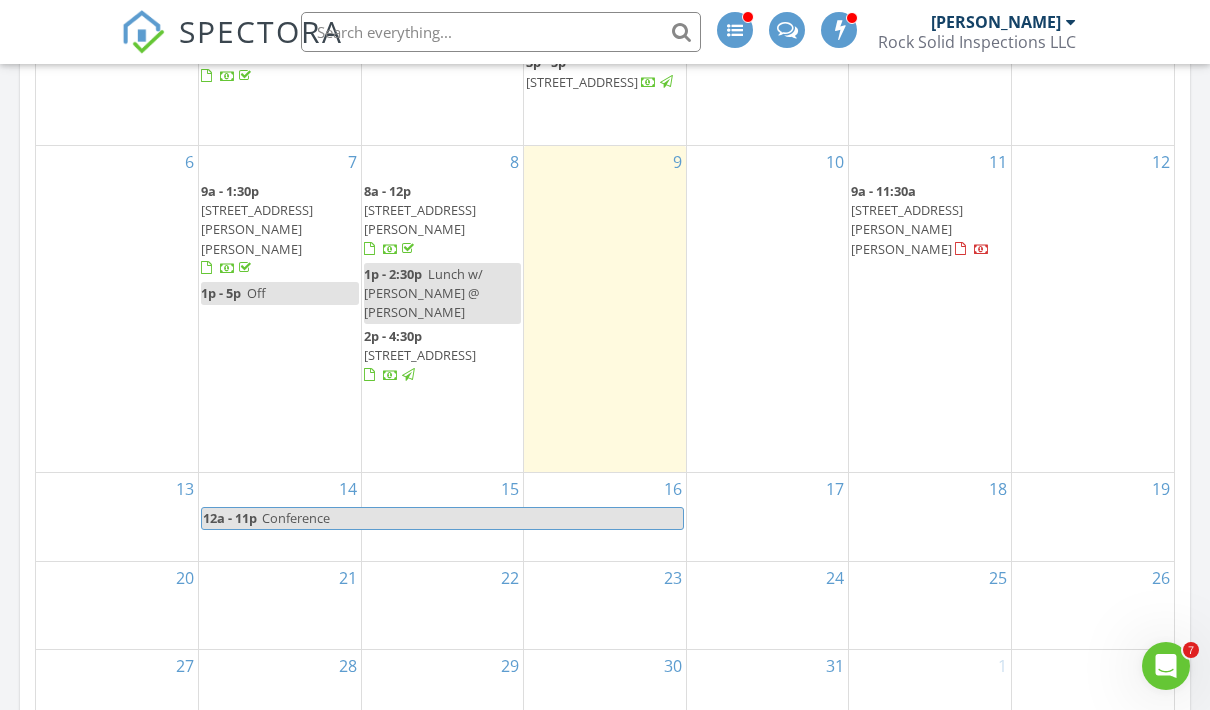 scroll, scrollTop: 1114, scrollLeft: 0, axis: vertical 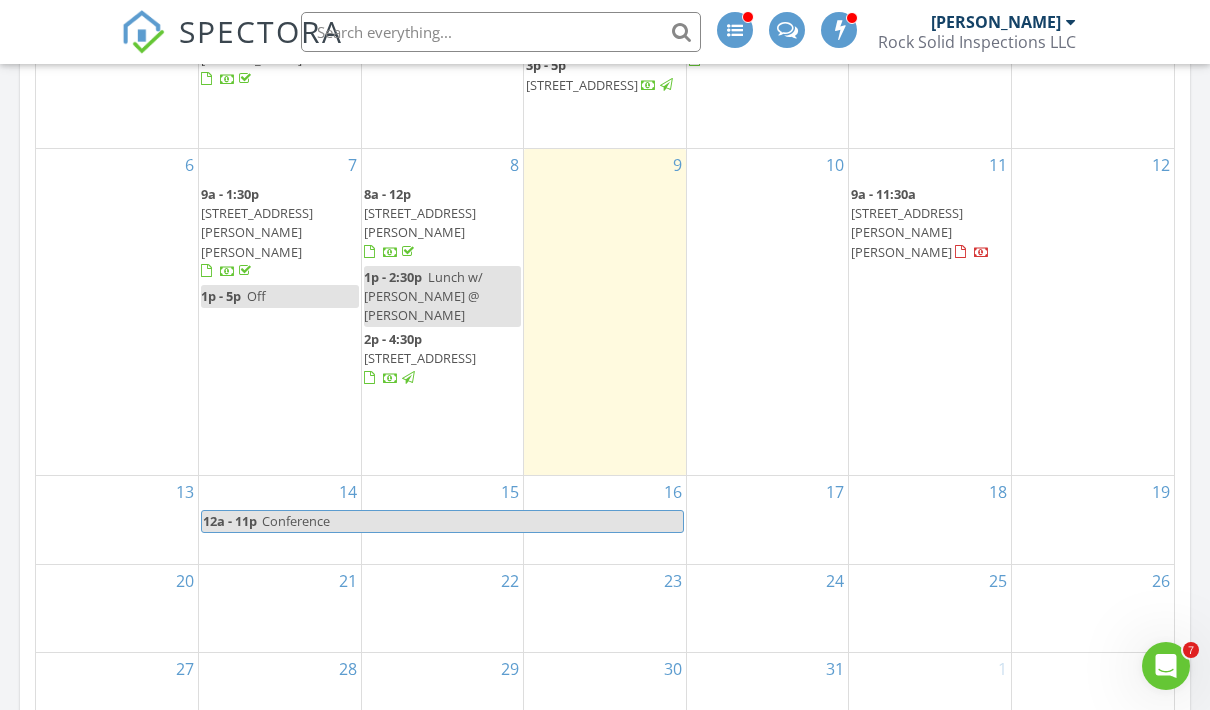 click at bounding box center [768, 525] 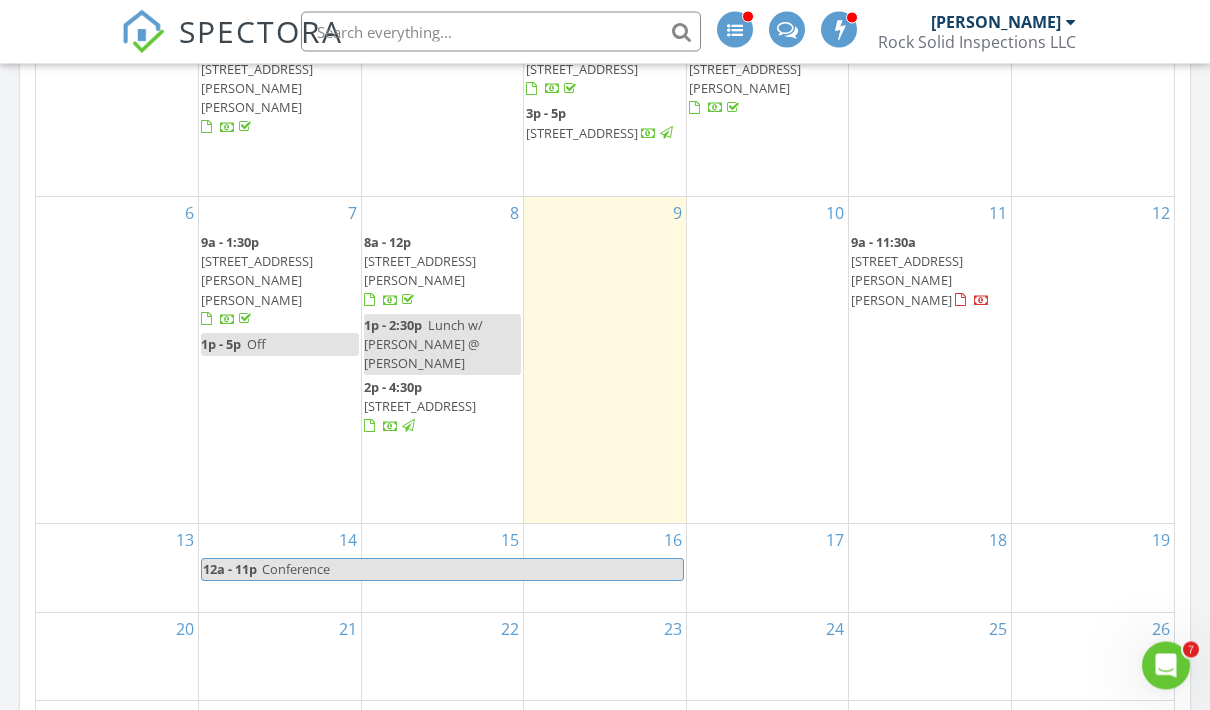 scroll, scrollTop: 1062, scrollLeft: 0, axis: vertical 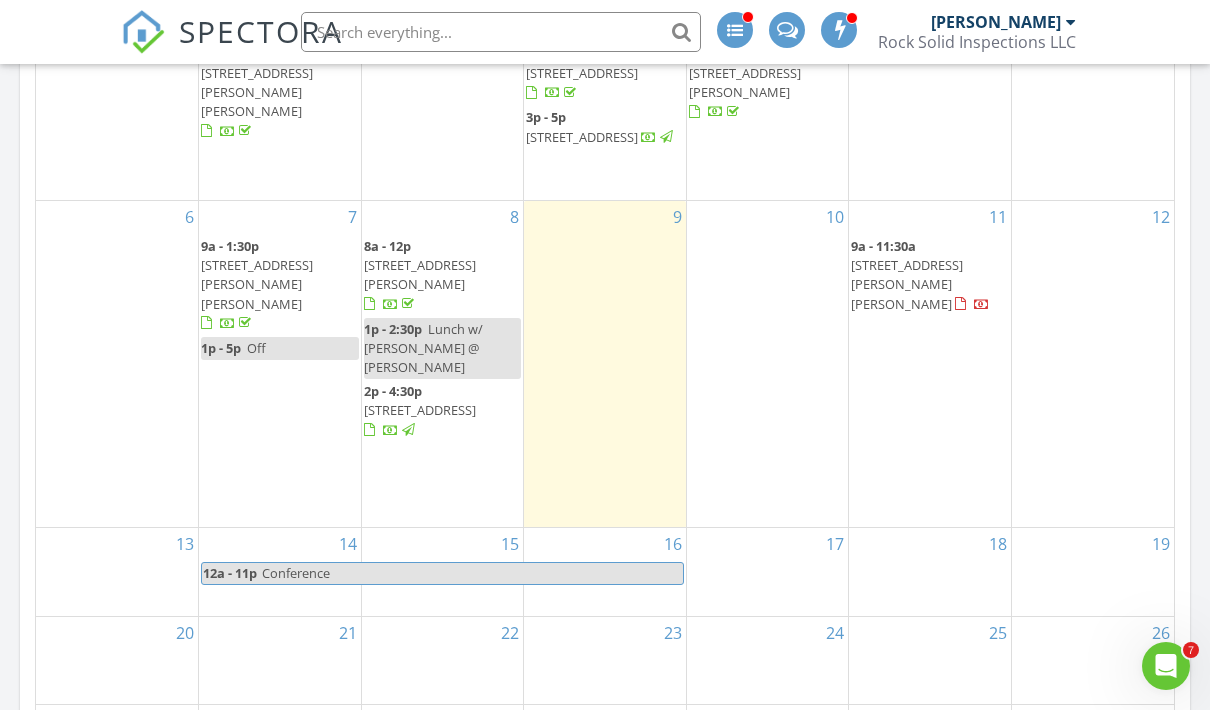 click at bounding box center [768, 577] 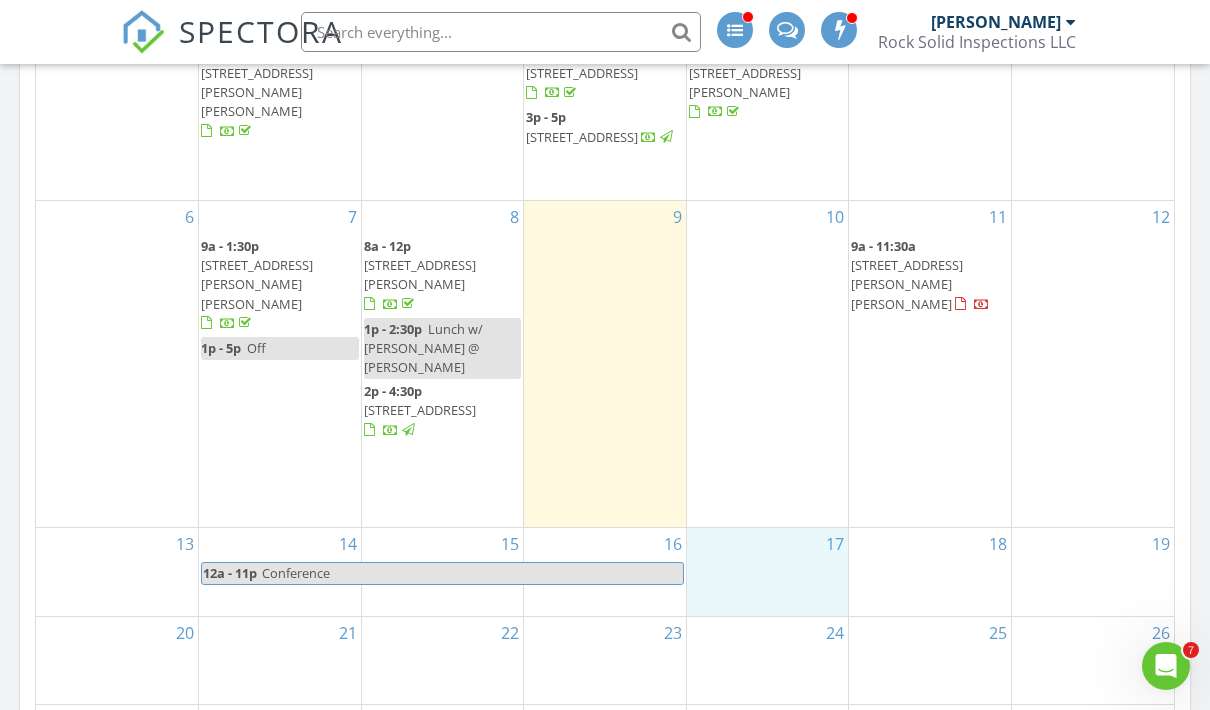 click on "17" at bounding box center [768, 571] 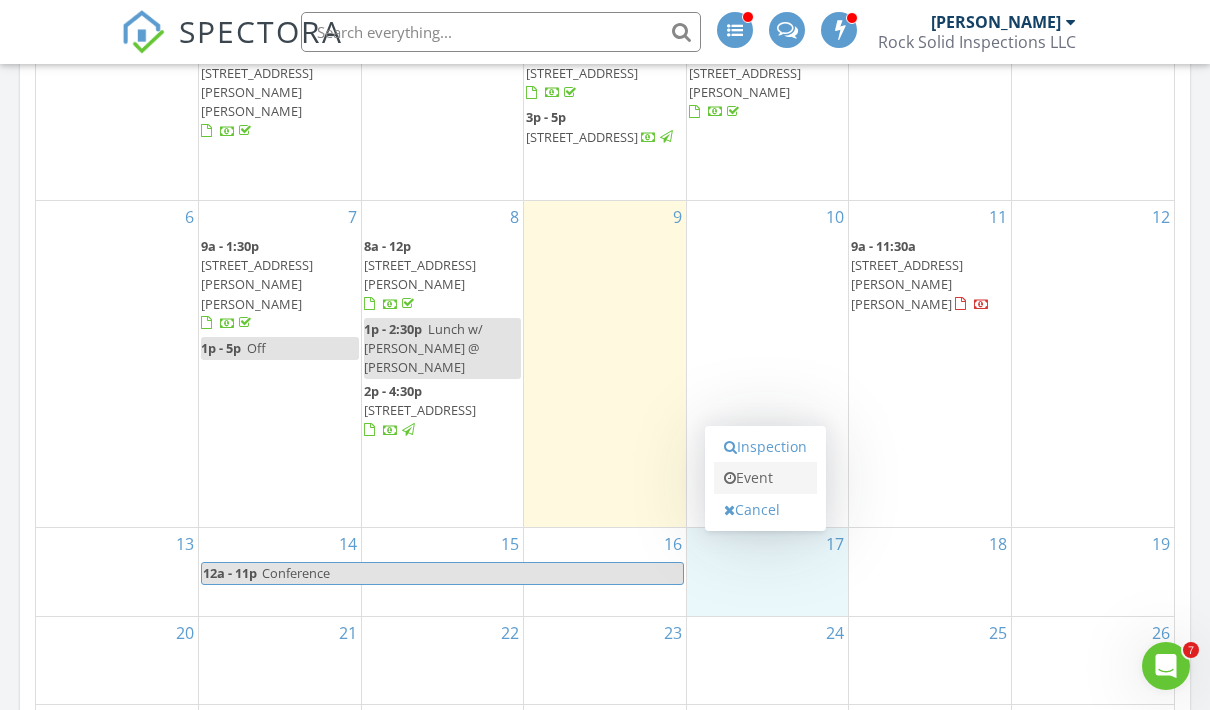 click on "Event" at bounding box center [765, 478] 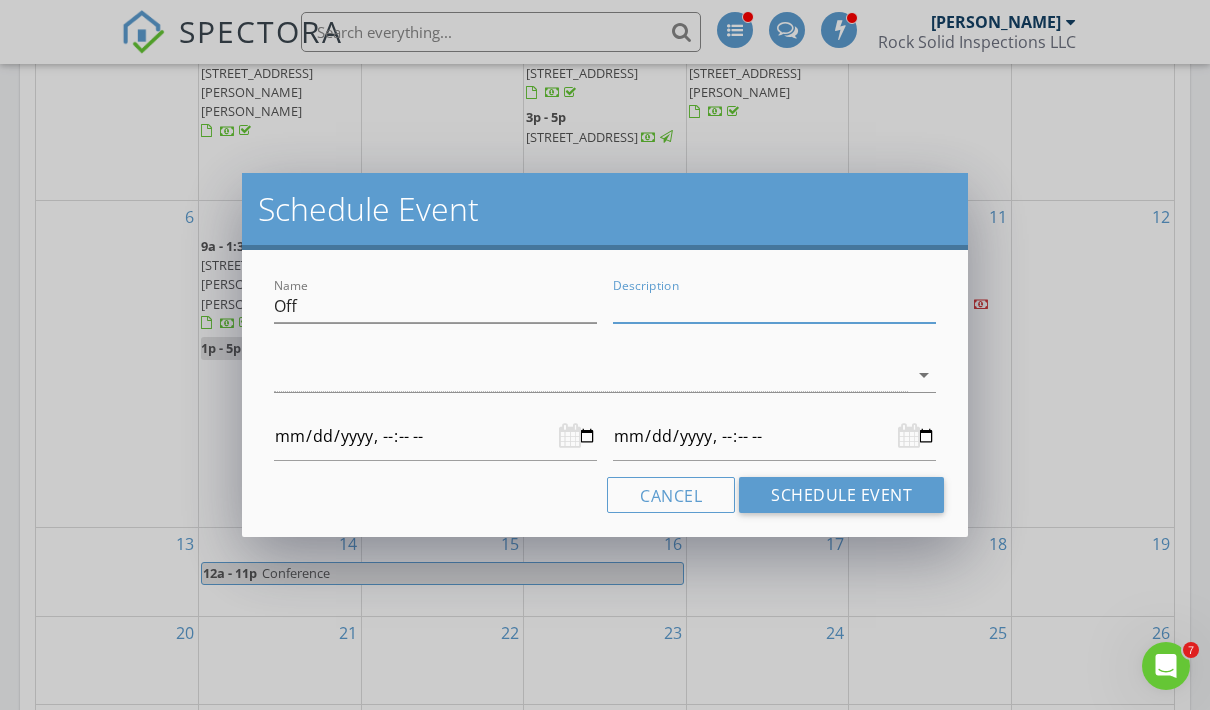 click on "Description" at bounding box center (774, 306) 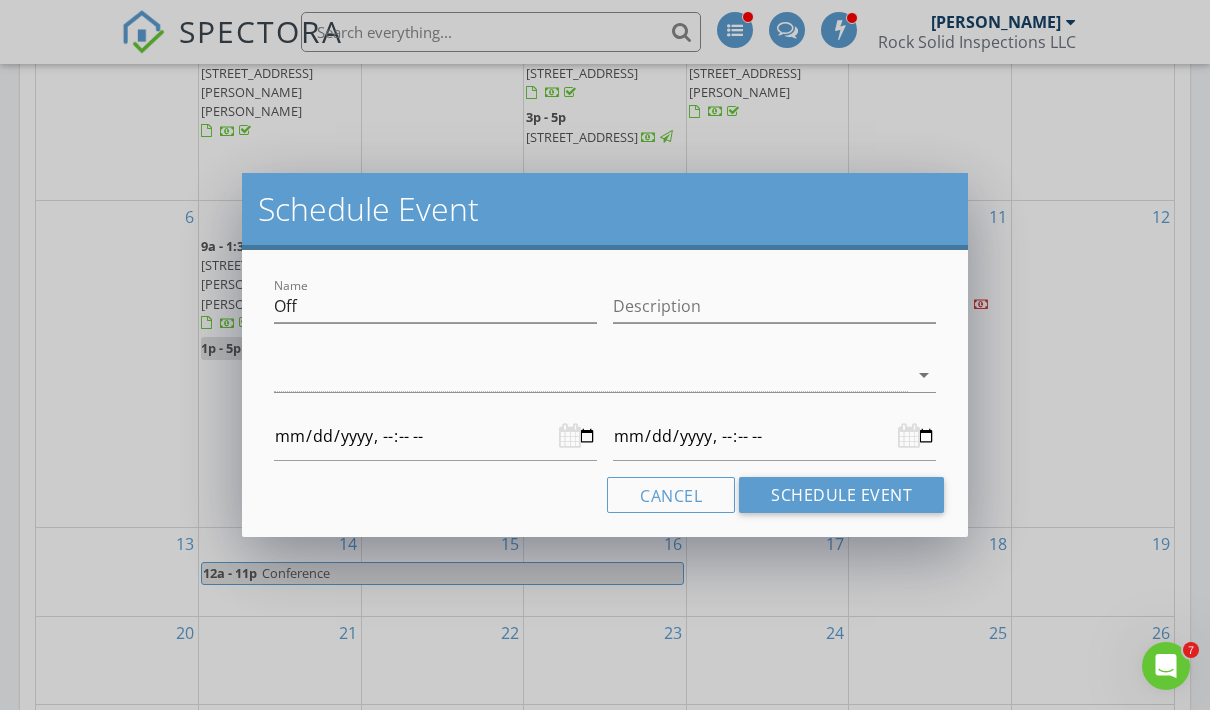 click on "arrow_drop_down" at bounding box center [605, 379] 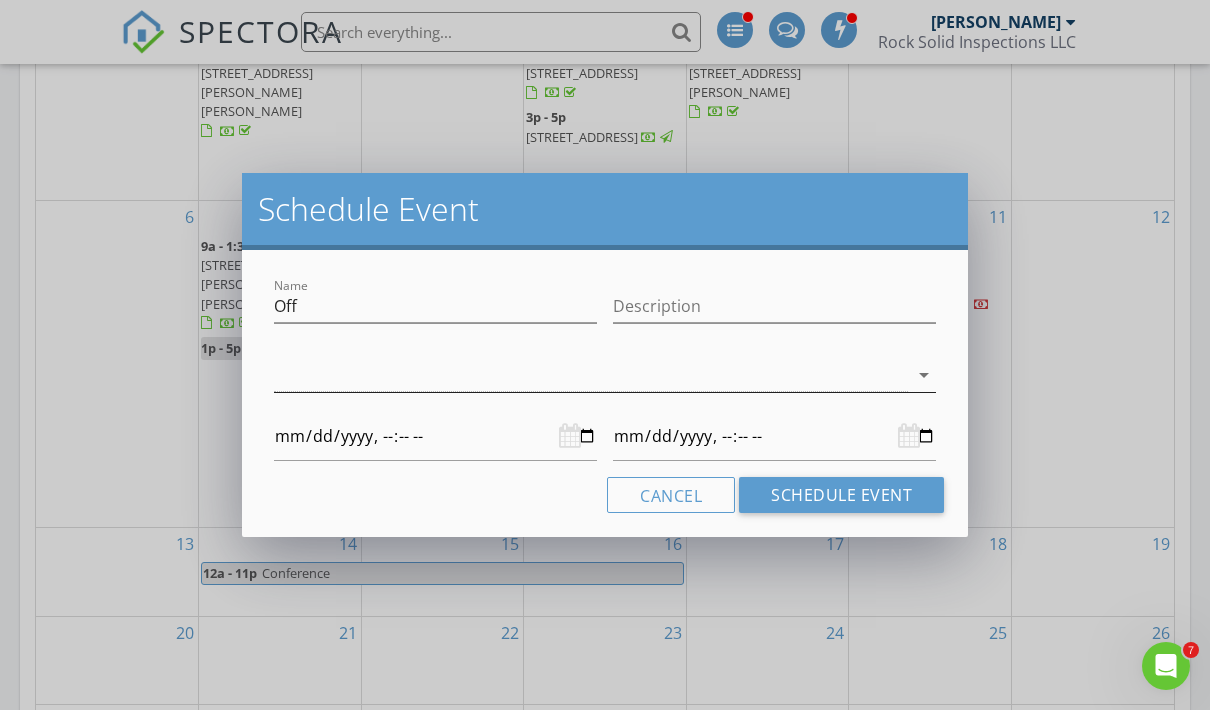 click at bounding box center (591, 375) 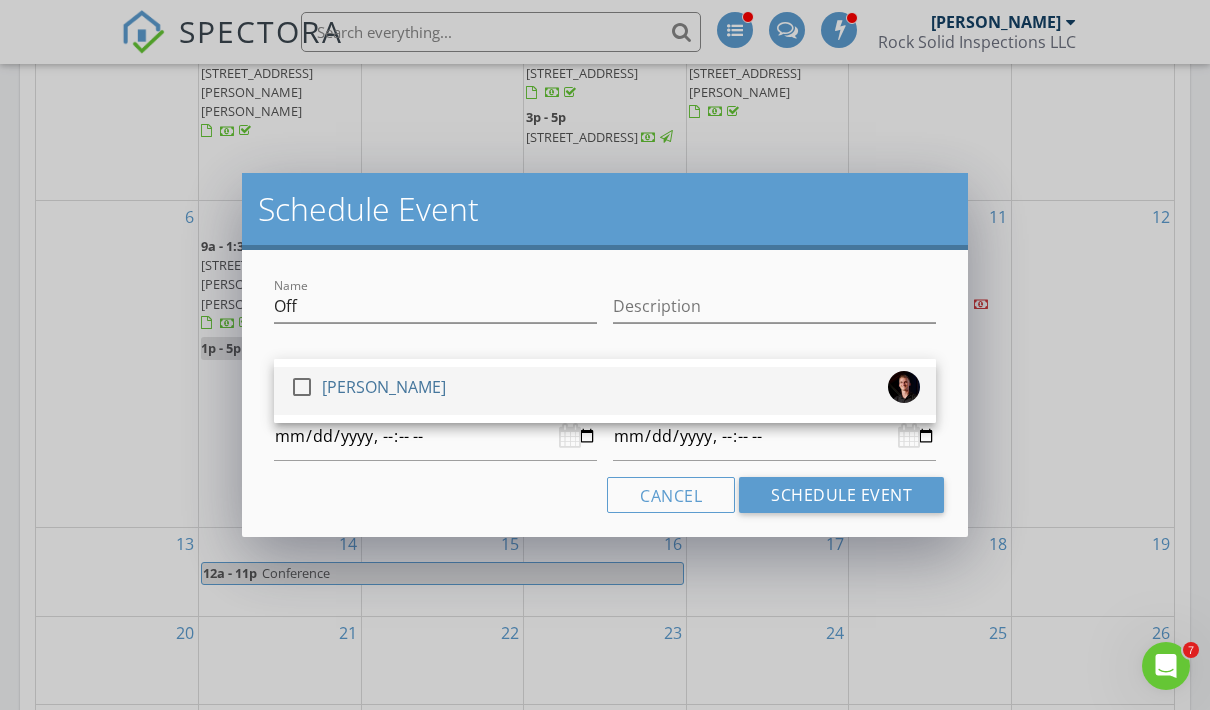 click on "check_box_outline_blank   [PERSON_NAME]" at bounding box center (605, 391) 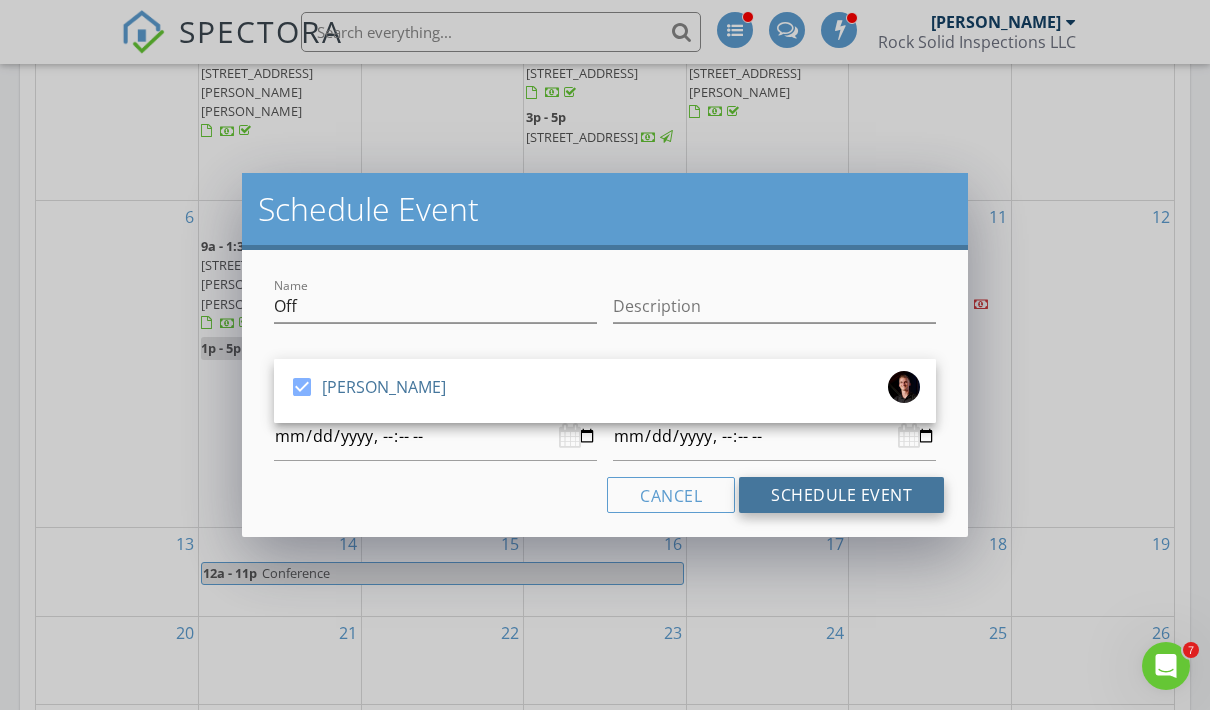 click on "Schedule Event" at bounding box center (841, 495) 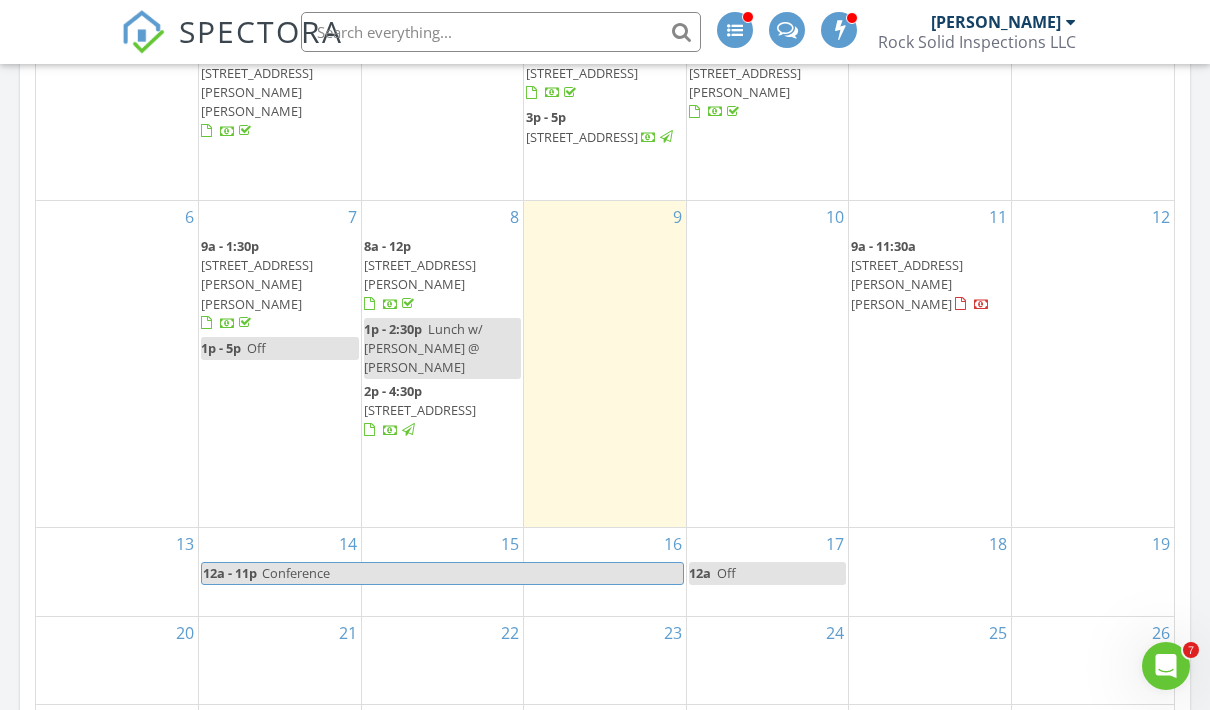 click on "19" at bounding box center (1093, 571) 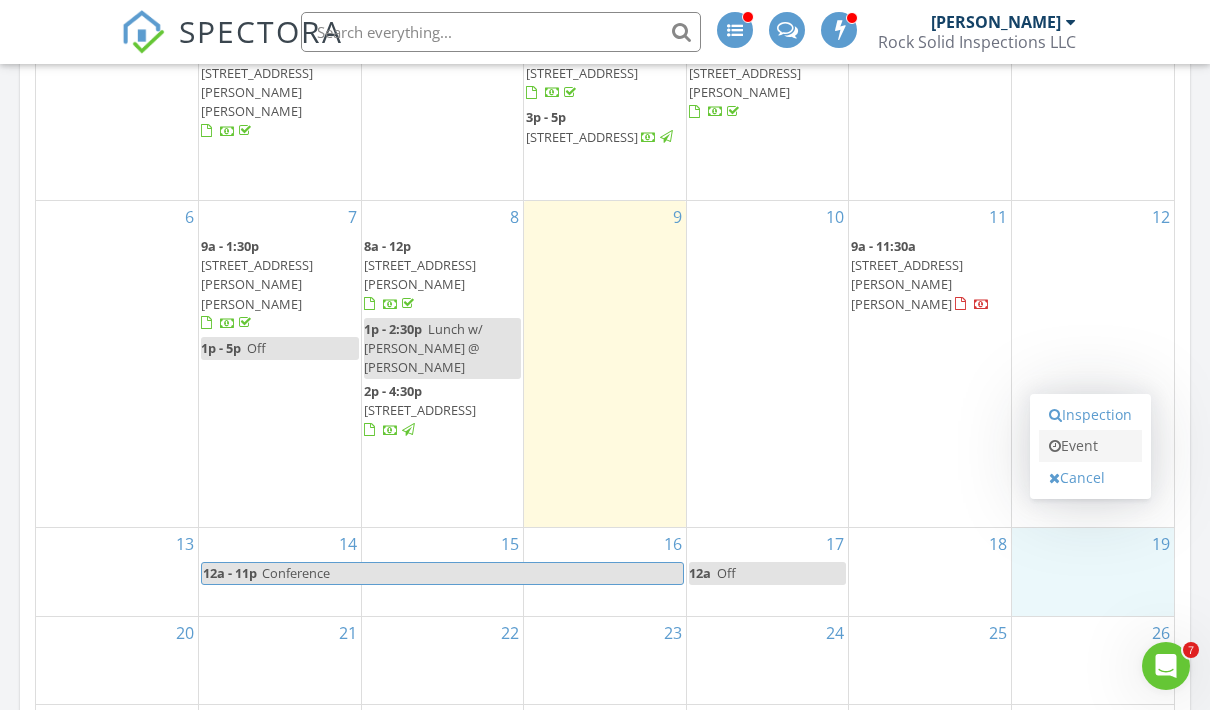 click on "Event" at bounding box center (1090, 446) 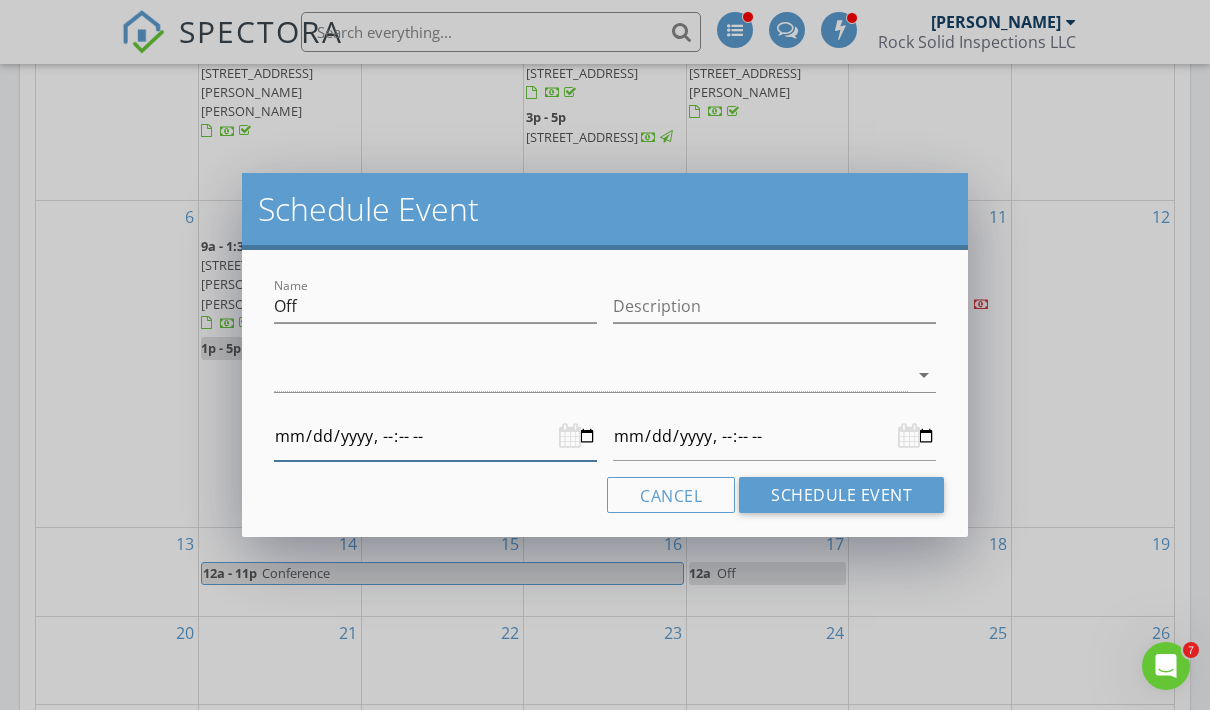 click at bounding box center [435, 436] 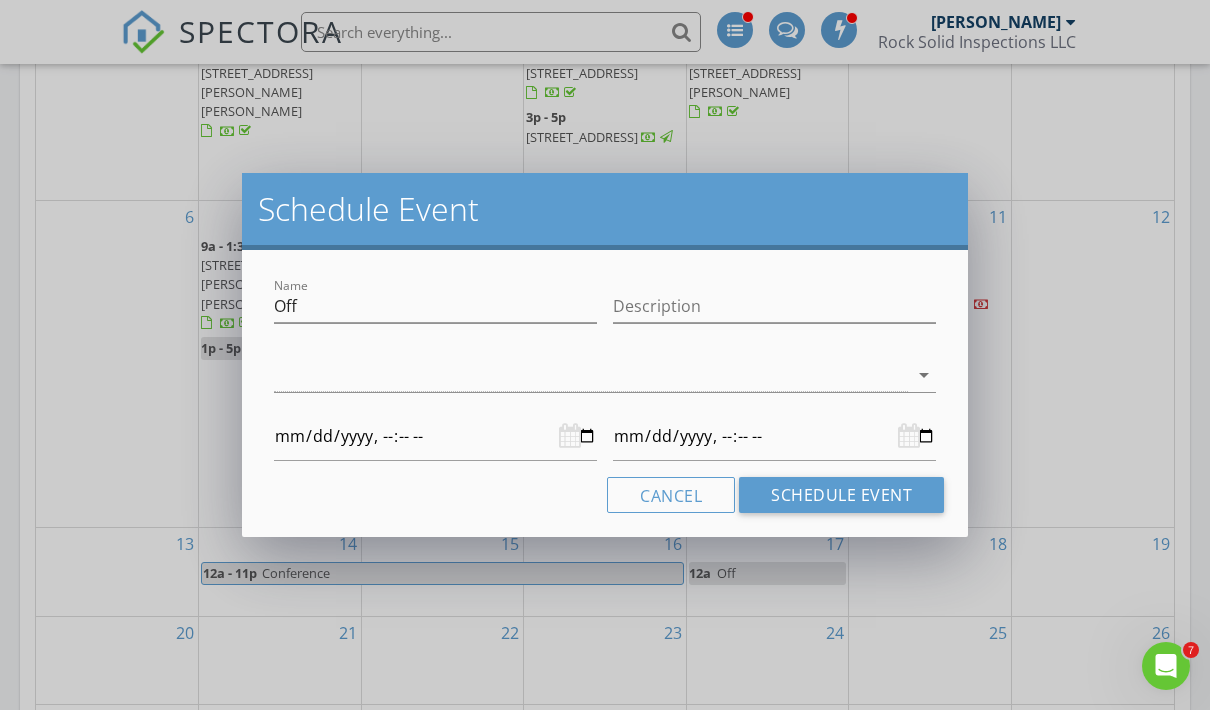 click on "SPECTORA
[PERSON_NAME]
Rock Solid Inspections LLC
Role:
Inspector
Change Role
Dashboard
New Inspection
Inspections
Calendar
Template Editor
Contacts
Automations
Team
Metrics
Payments
Data Exports
Billing
Conversations
Tasks
Reporting
Advanced
Equipment
Settings
What's New
Sign Out
Change Active Role
Your account has more than one possible role. Please choose how you'd like to view the site:
Company/Agency
City
Role
Dashboard
Templates
Contacts
Metrics
Automations
Advanced
Settings
Support Center
check_box_outline_blank   [PERSON_NAME]" at bounding box center [605, 368] 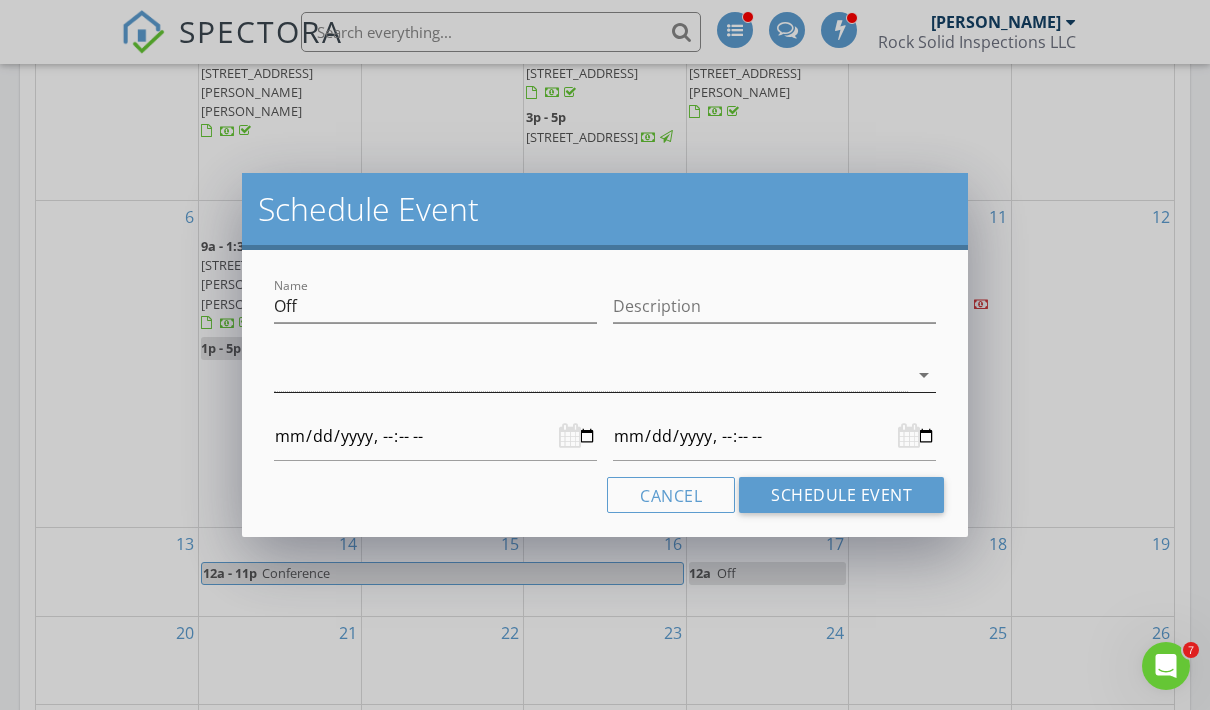 click at bounding box center [591, 375] 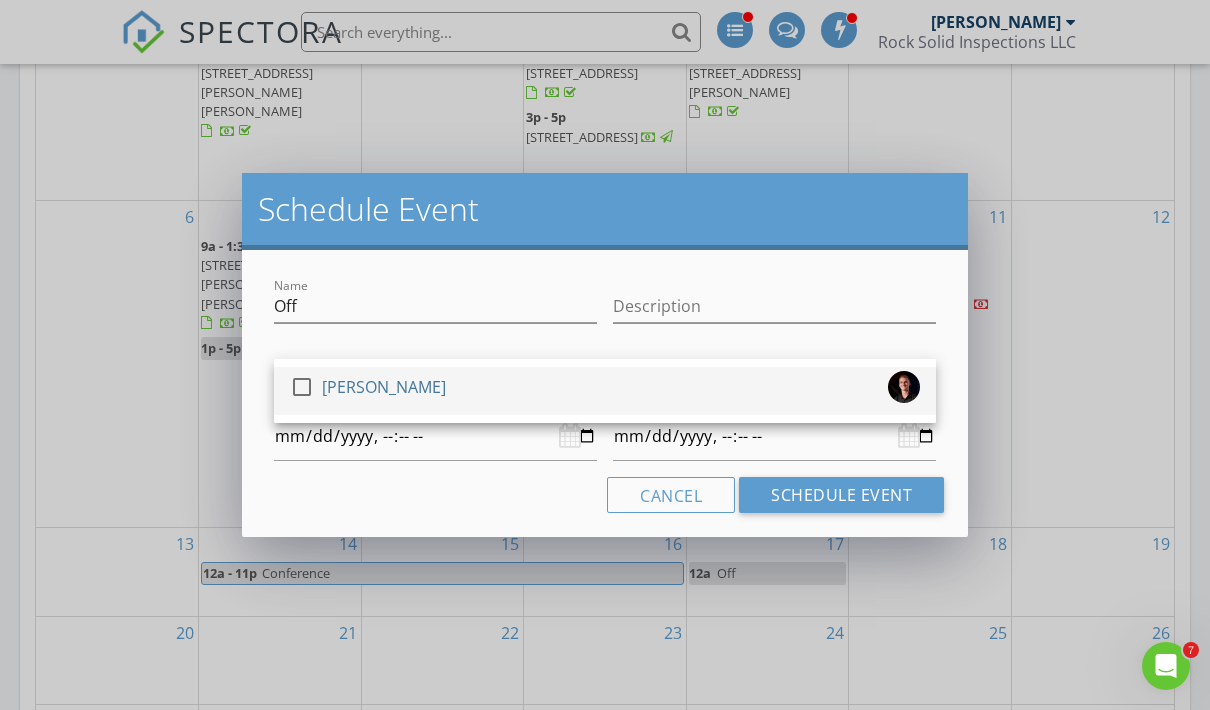 click on "check_box_outline_blank   [PERSON_NAME]" at bounding box center (605, 391) 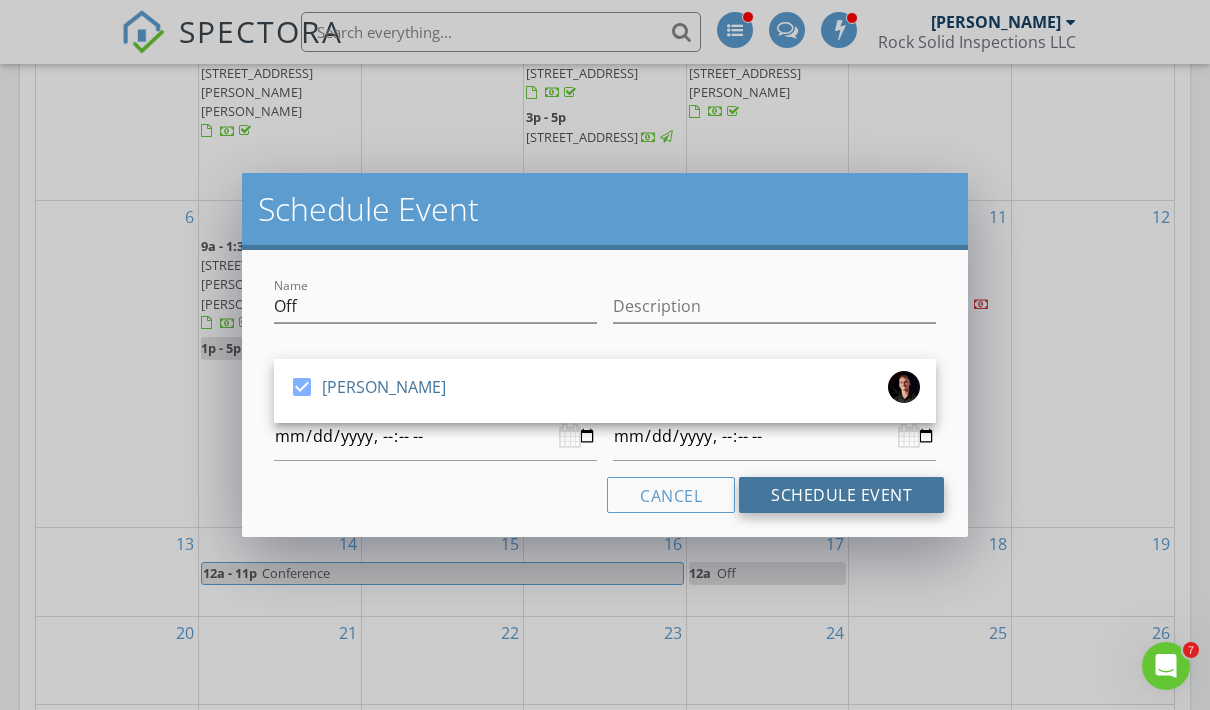 click on "Schedule Event" at bounding box center (841, 495) 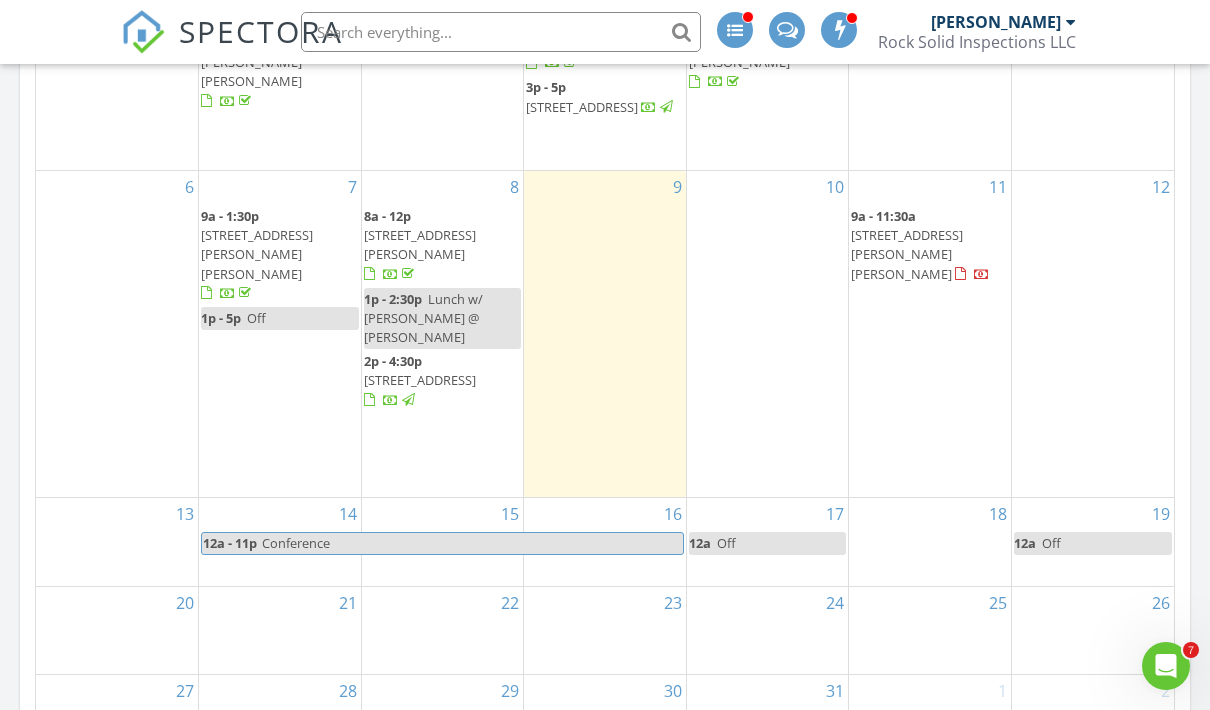 scroll, scrollTop: 1101, scrollLeft: 0, axis: vertical 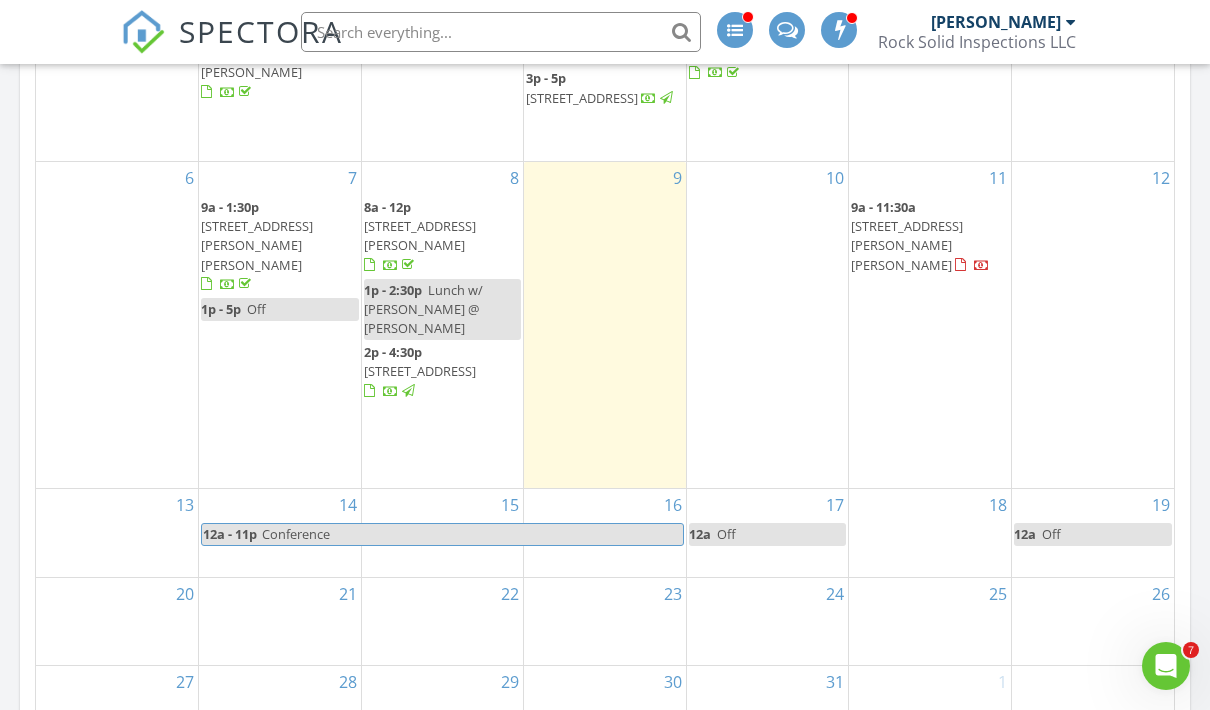 click on "21" at bounding box center (280, 621) 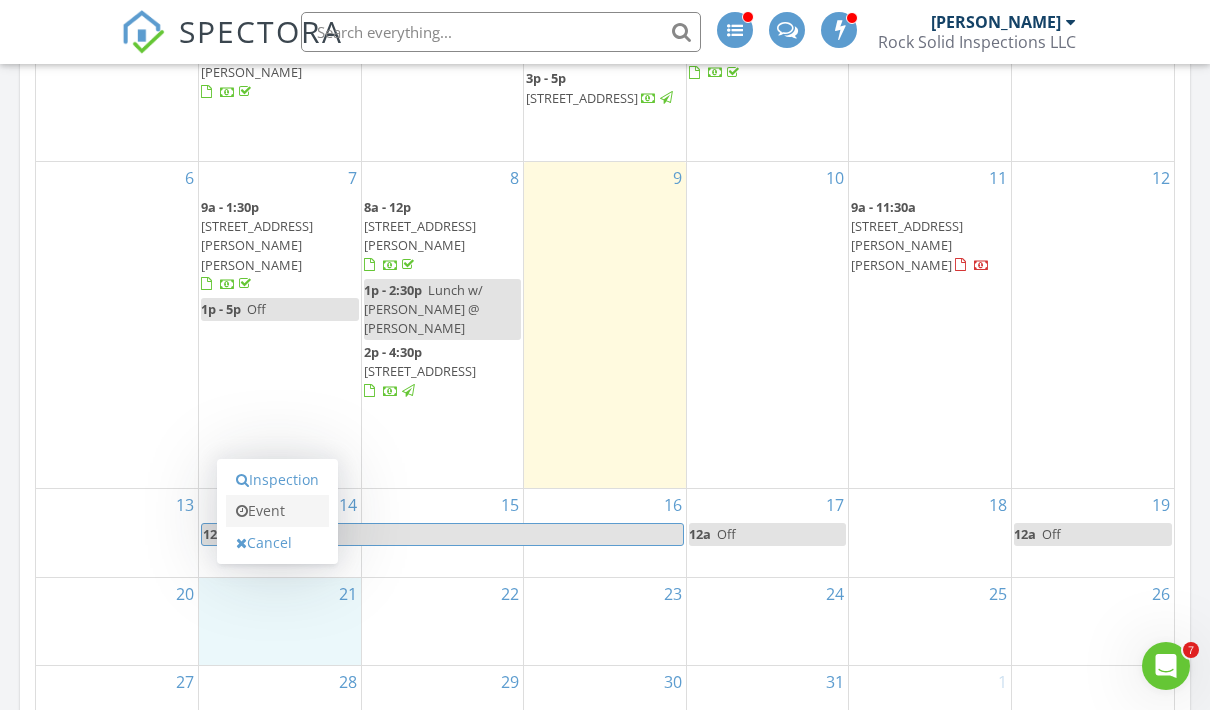 click on "Event" at bounding box center [277, 511] 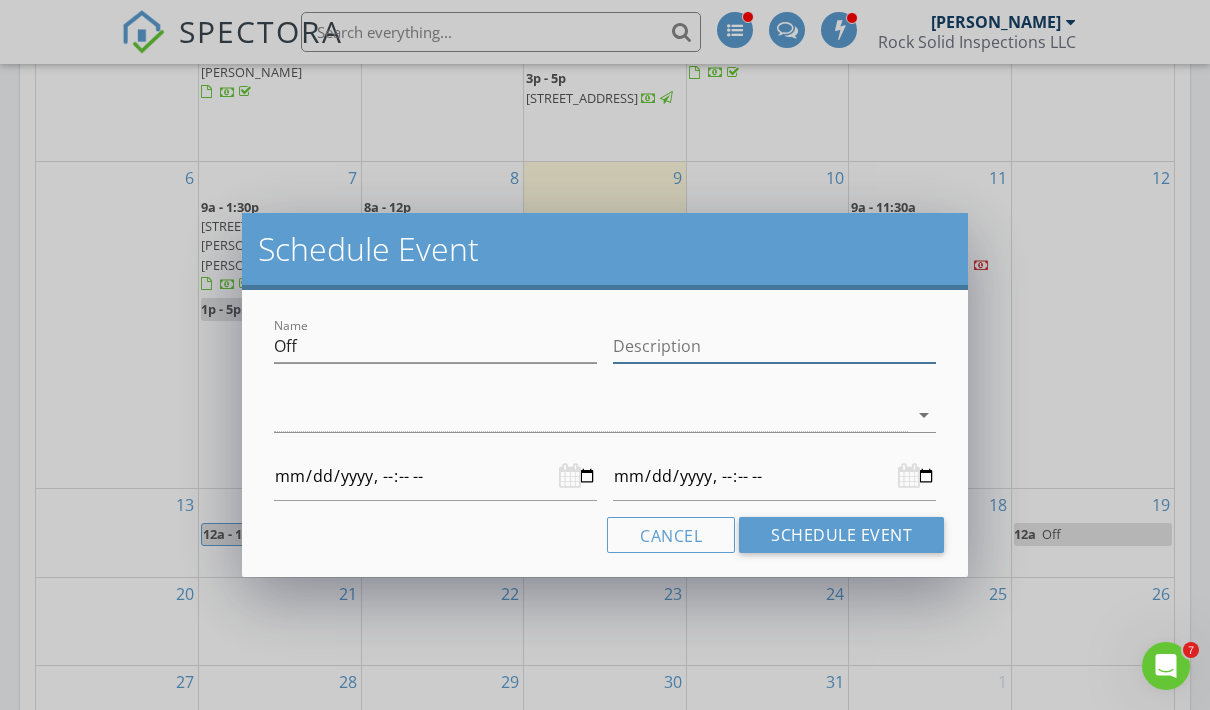 click on "Description" at bounding box center [774, 346] 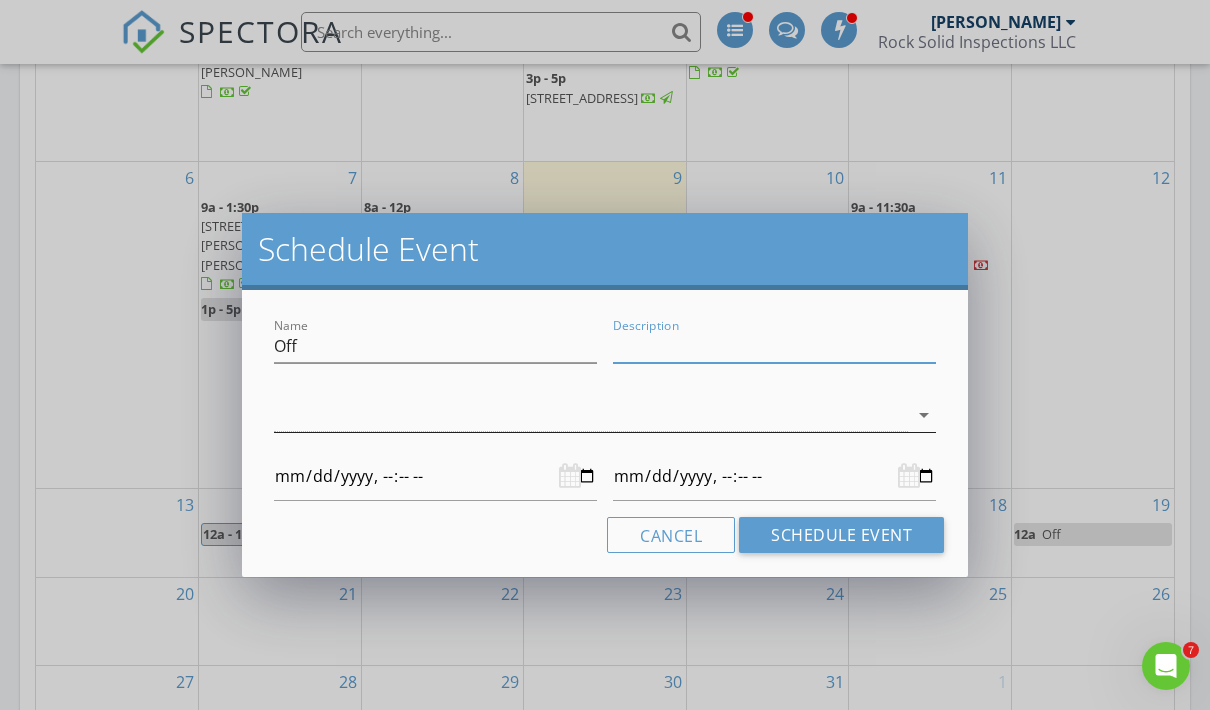 click at bounding box center (591, 415) 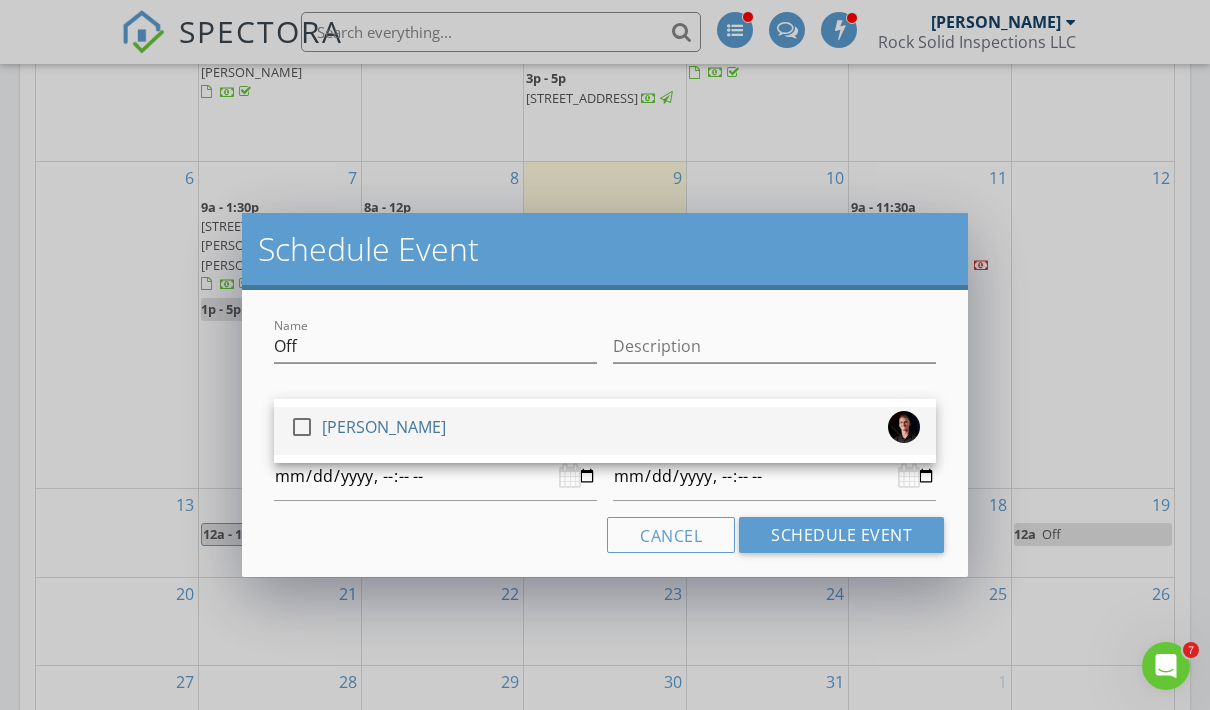 click on "check_box_outline_blank   [PERSON_NAME]" at bounding box center [605, 431] 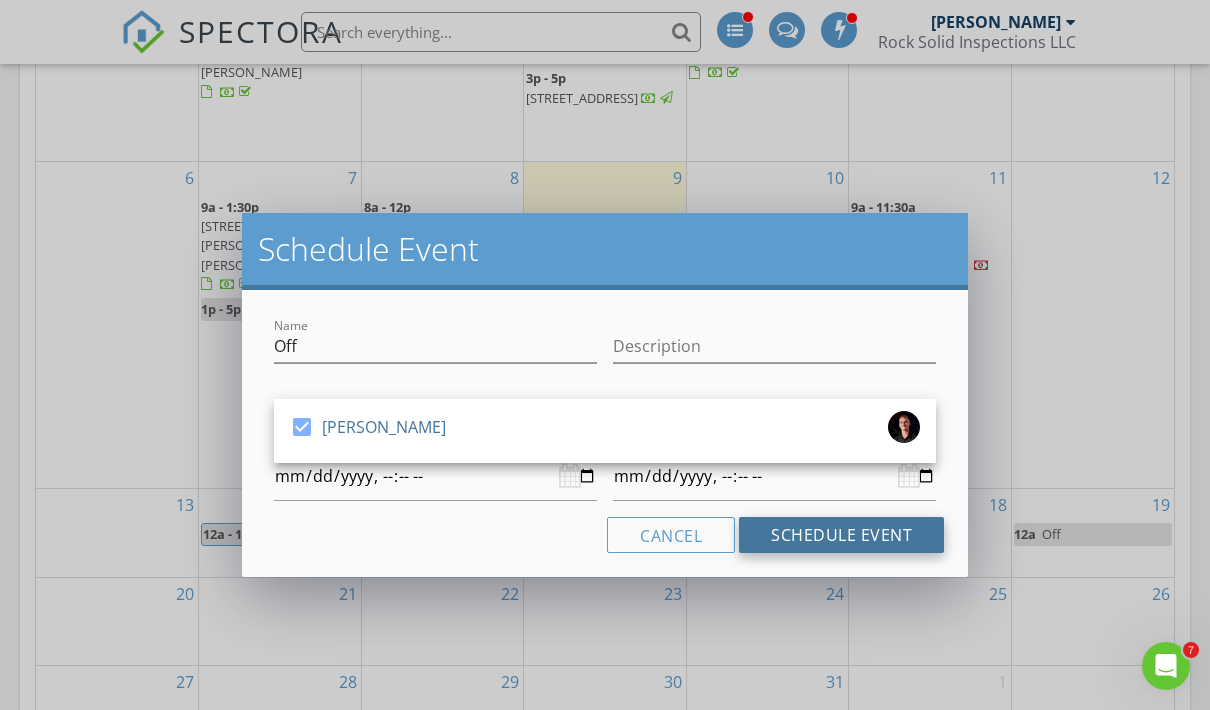 click on "Schedule Event" at bounding box center (841, 535) 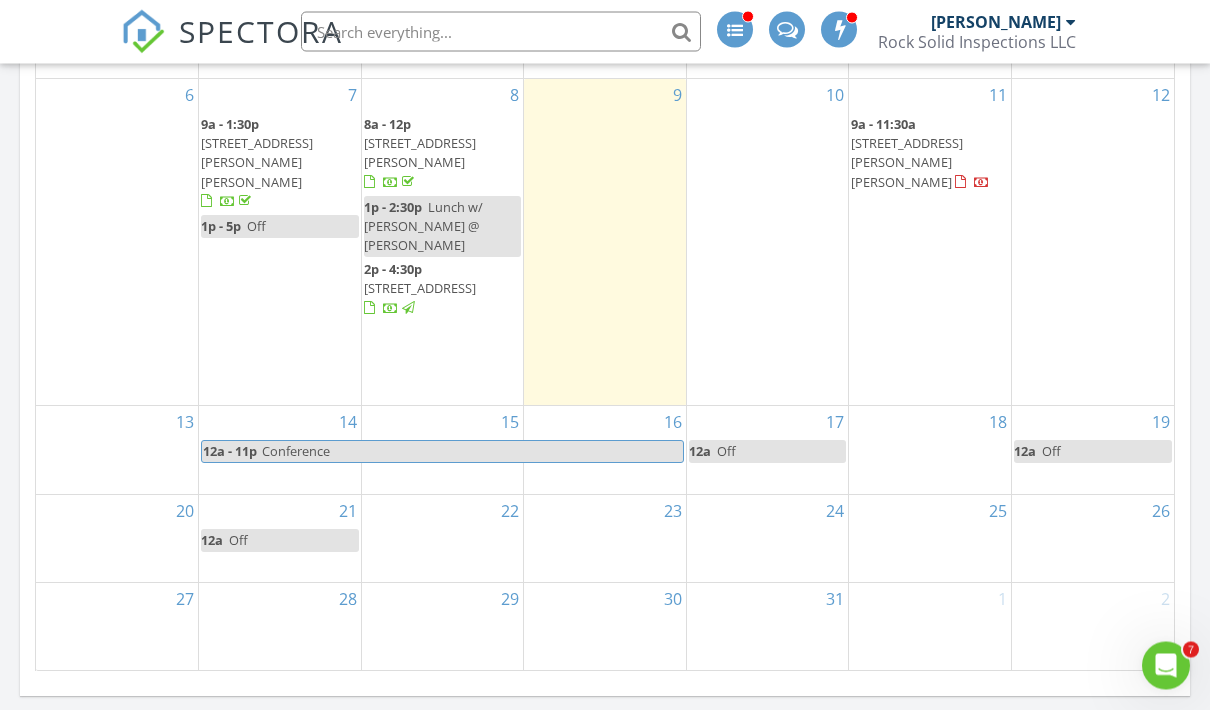 scroll, scrollTop: 1184, scrollLeft: 0, axis: vertical 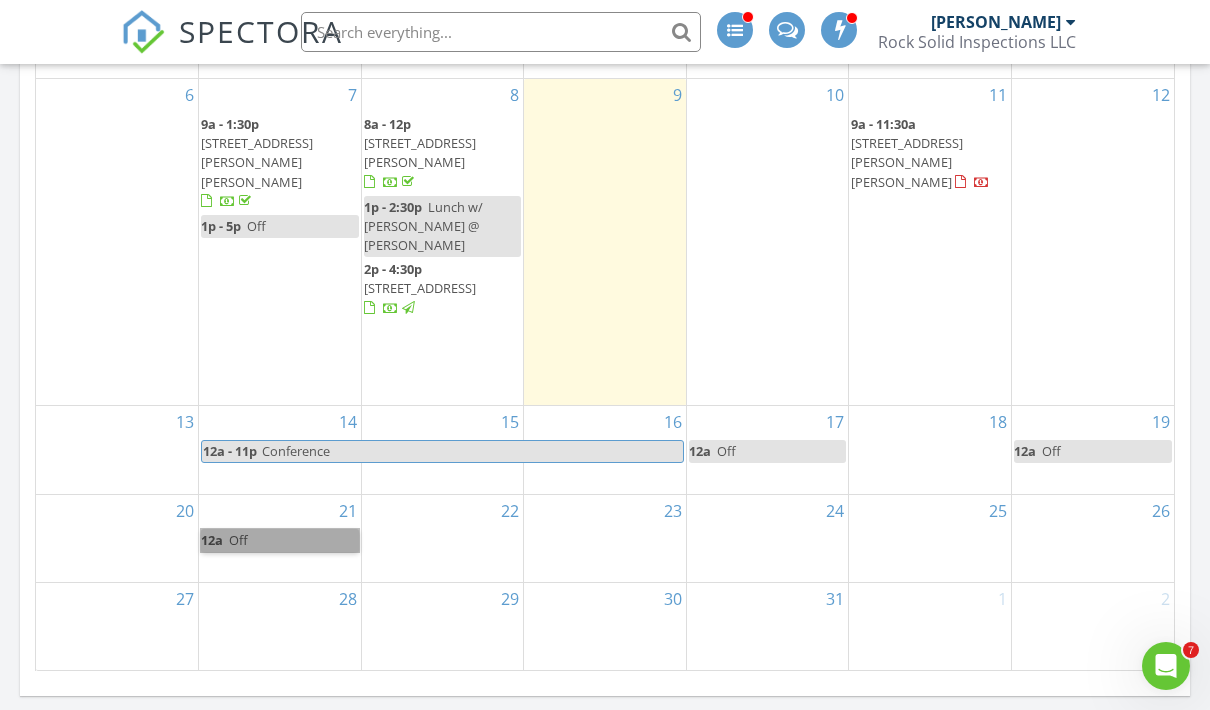 click on "12a
Off" at bounding box center (280, 540) 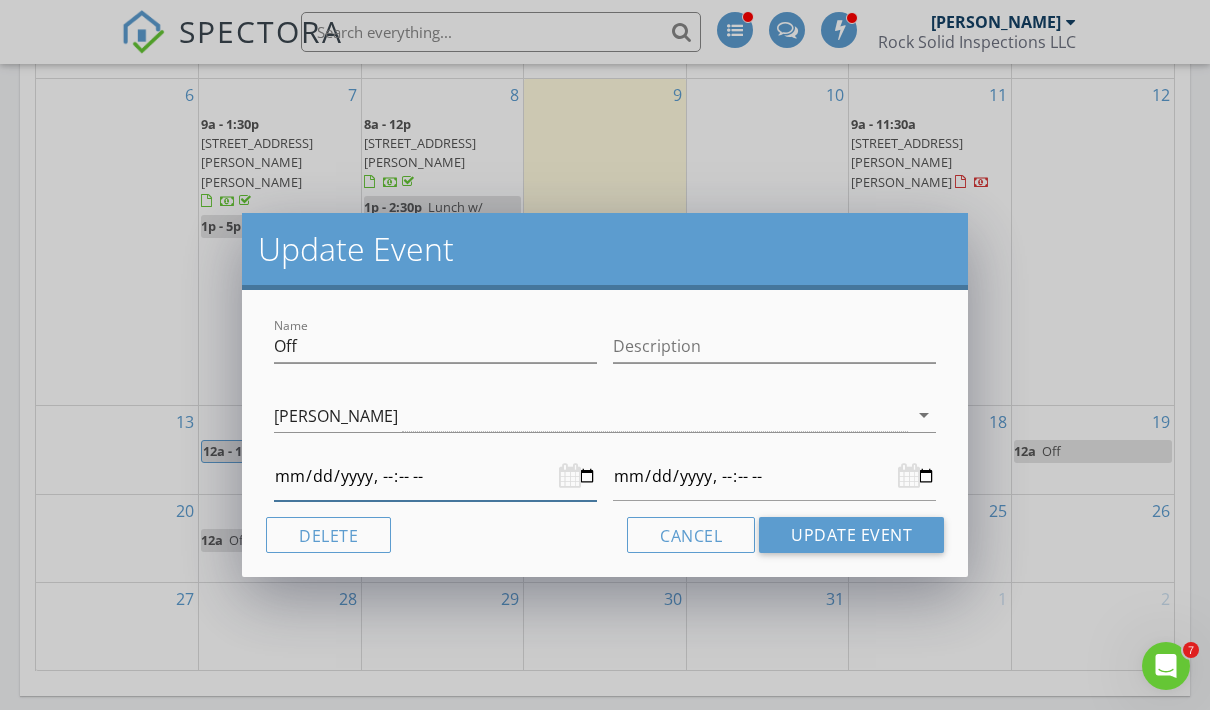 click at bounding box center (435, 476) 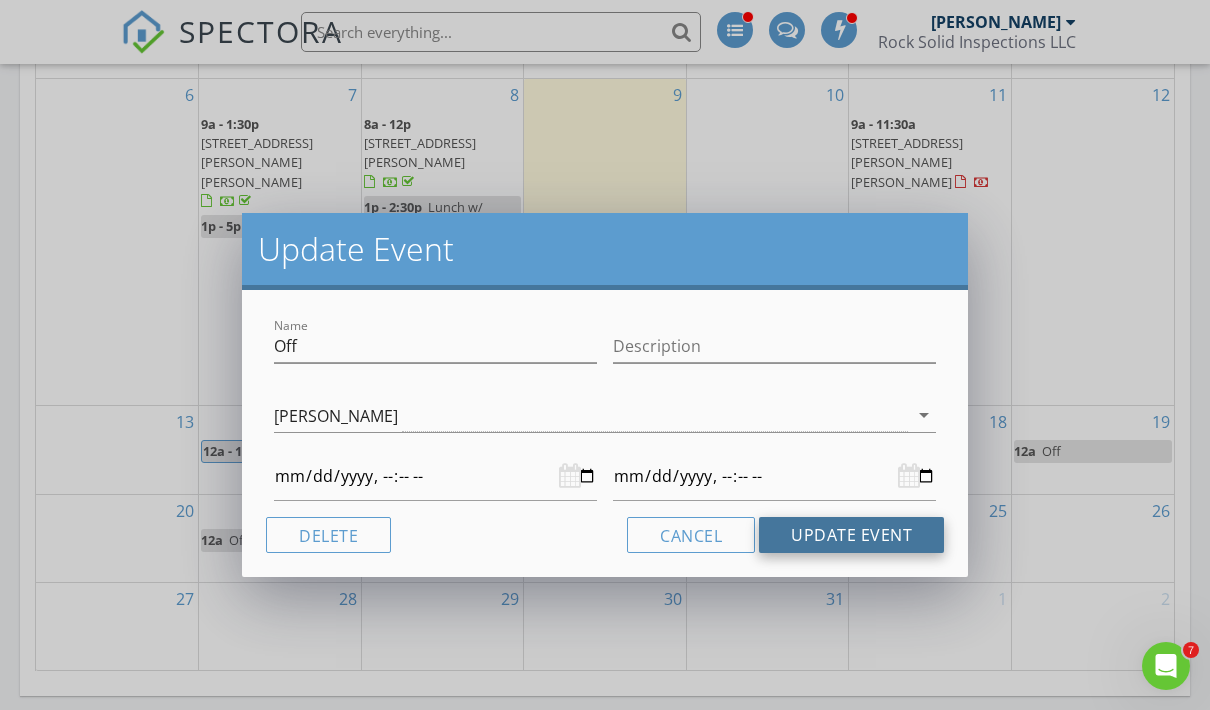 click on "Update Event" at bounding box center (851, 535) 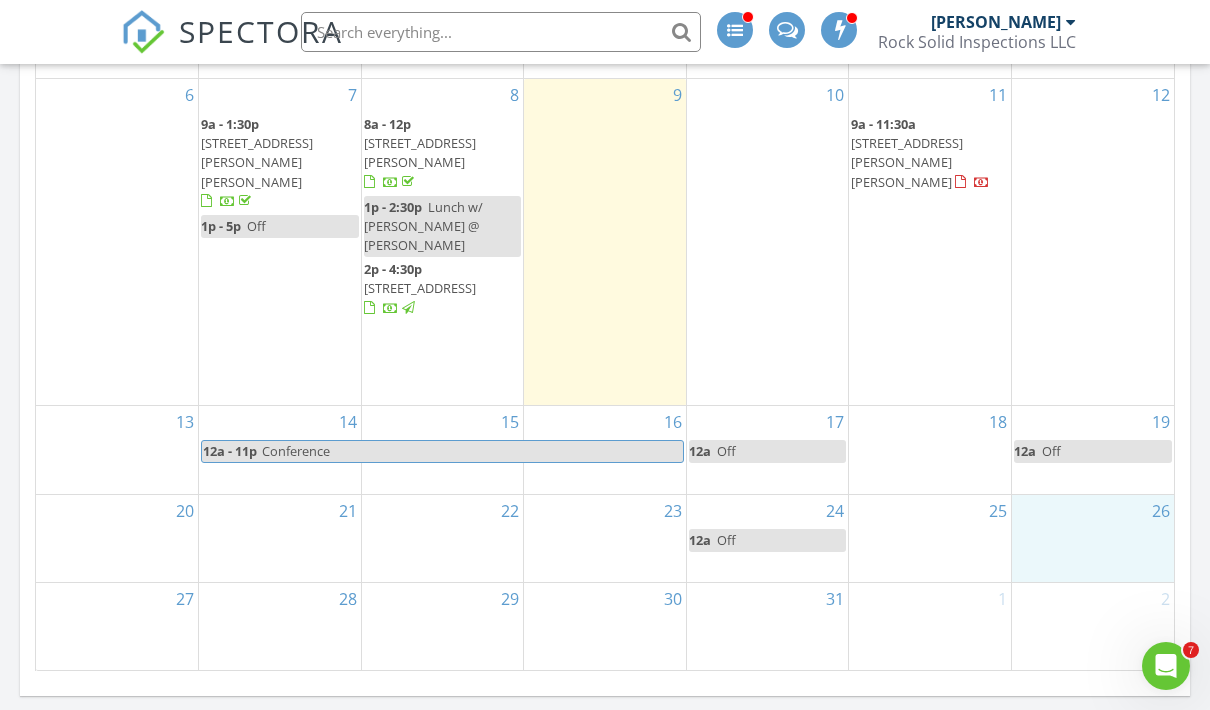 click on "26" at bounding box center [1093, 538] 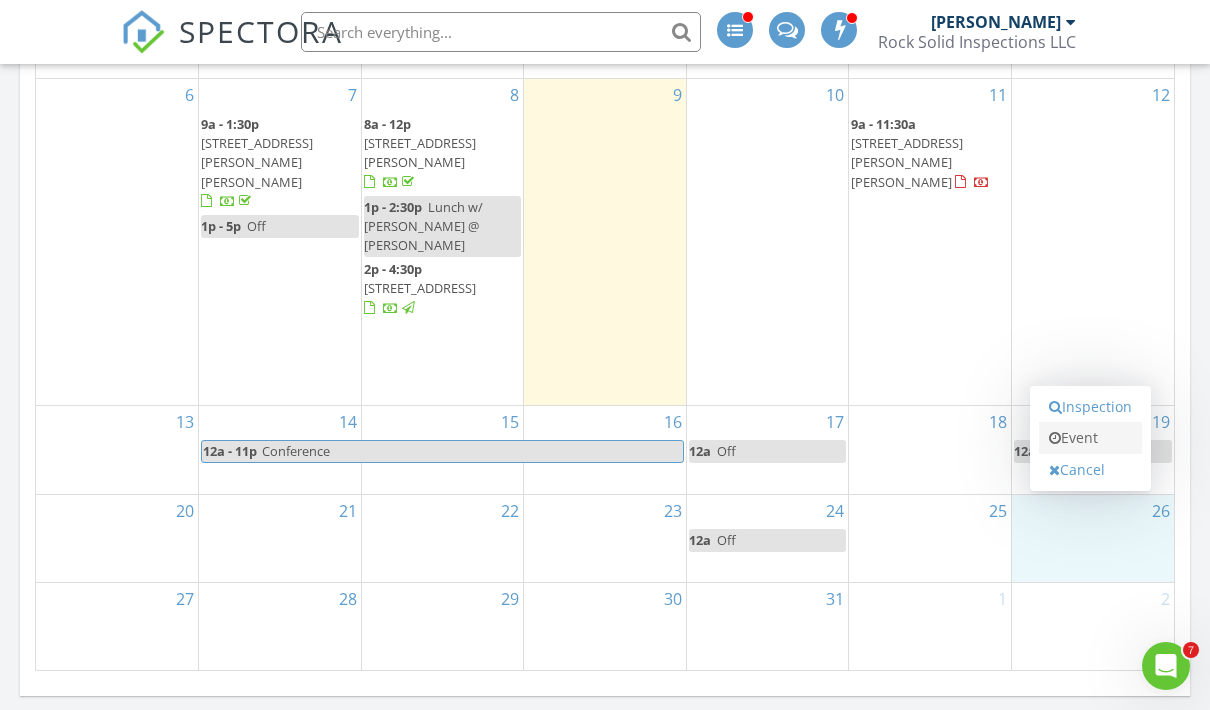 click on "Event" at bounding box center (1090, 438) 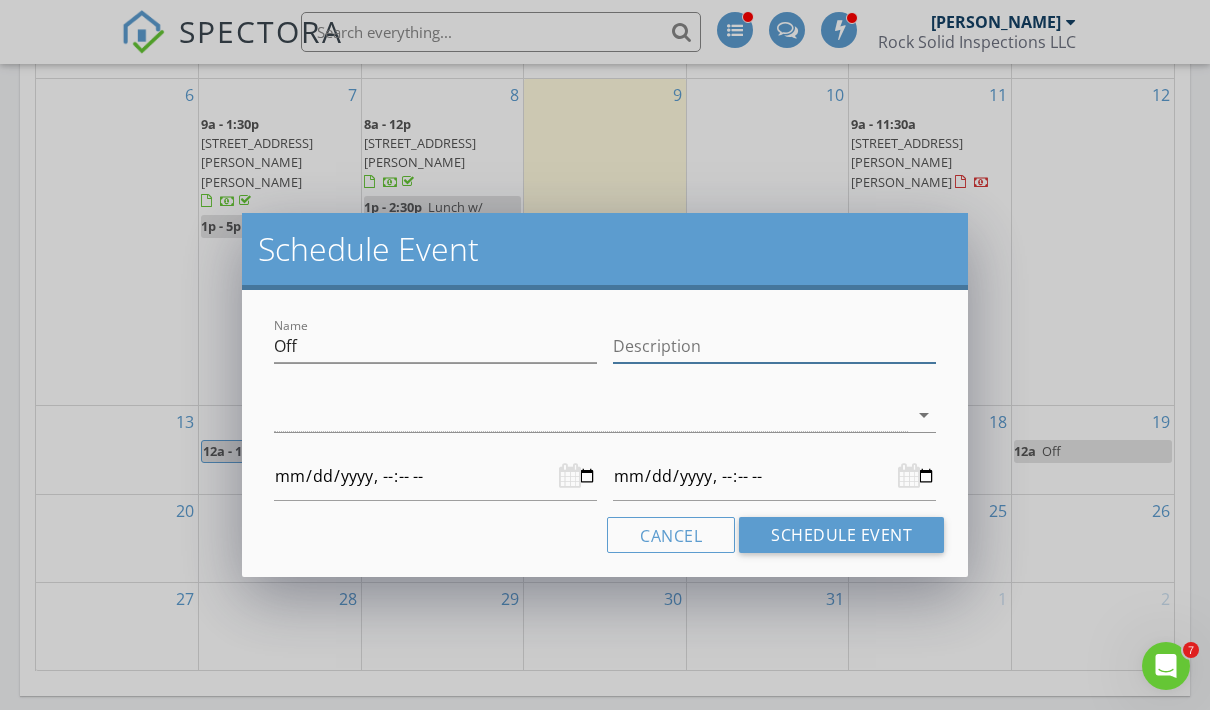 click on "Description" at bounding box center (774, 346) 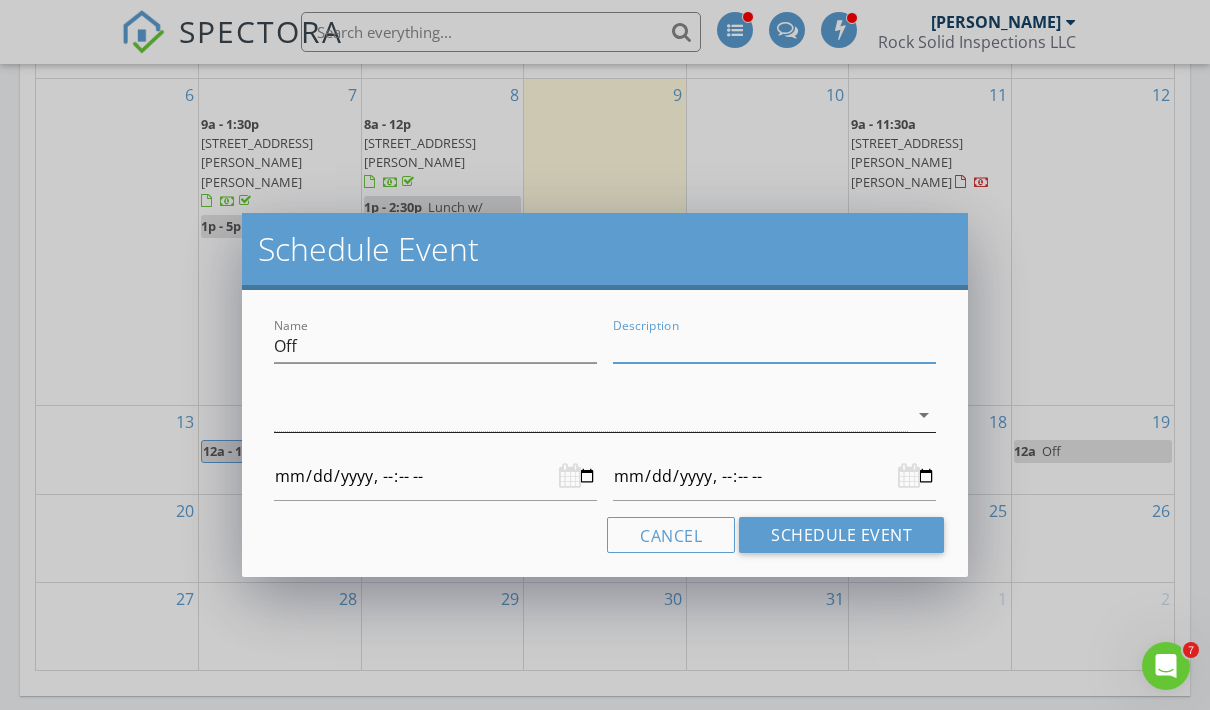 click at bounding box center (591, 415) 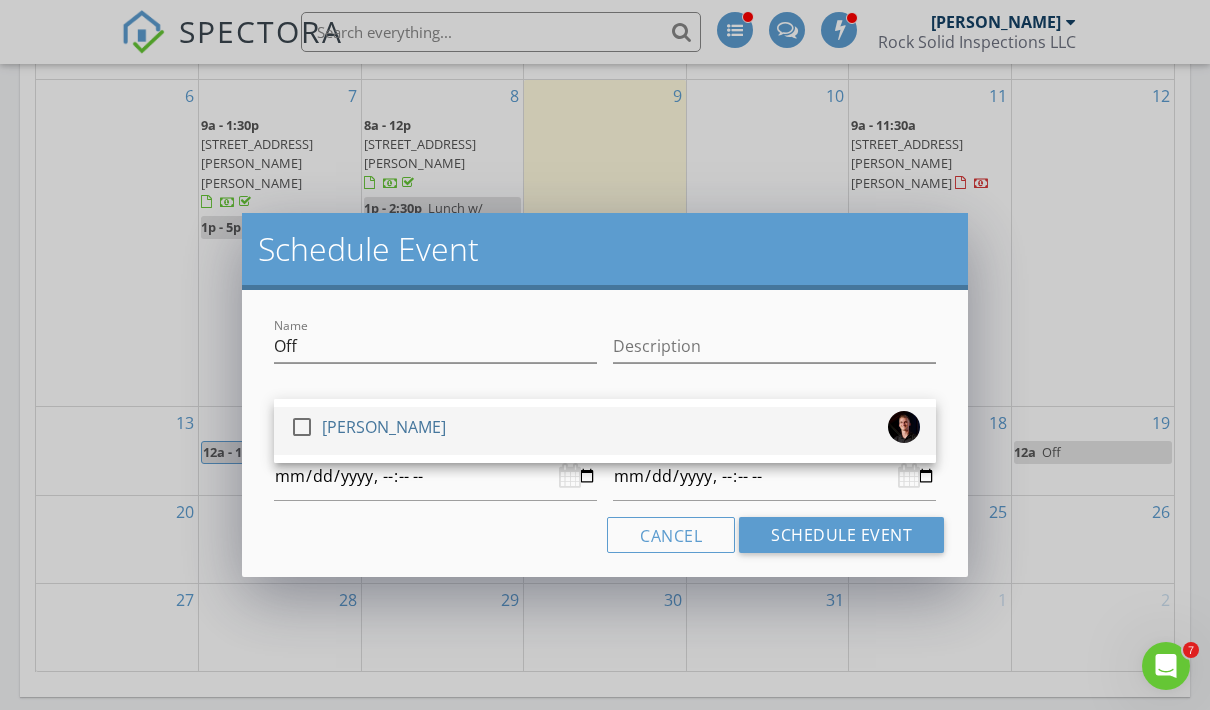 click on "check_box_outline_blank   [PERSON_NAME]" at bounding box center [605, 431] 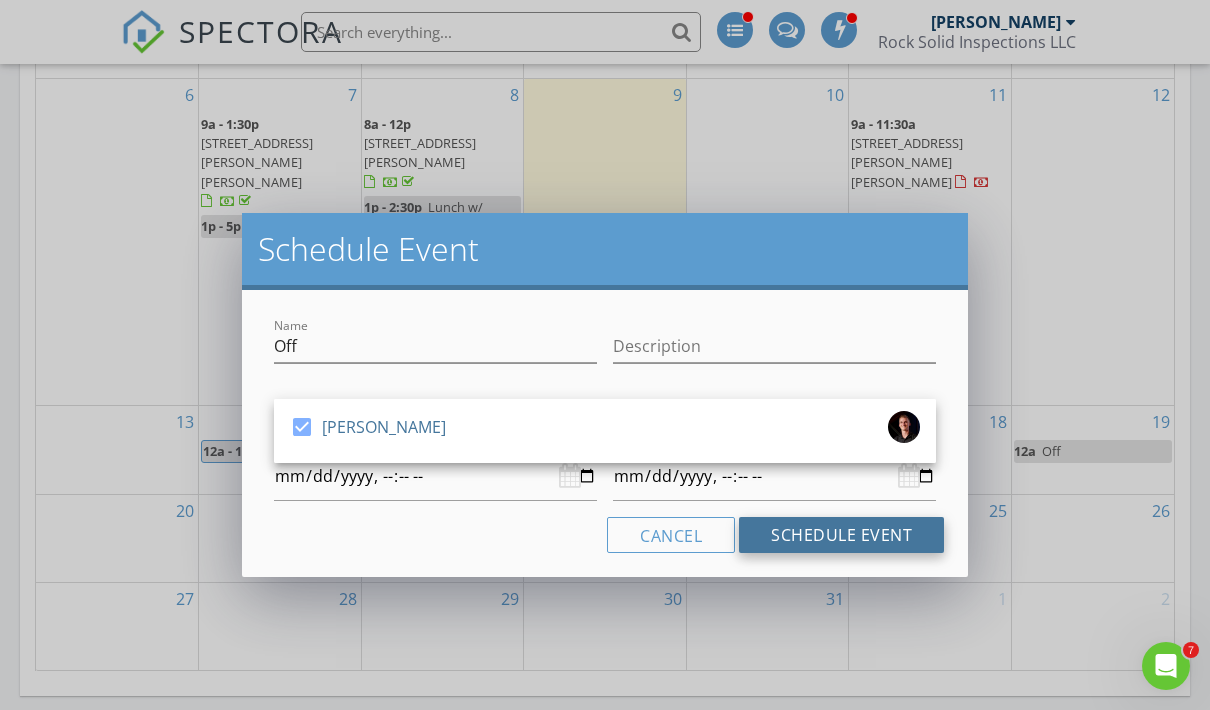 click on "Schedule Event" at bounding box center [841, 535] 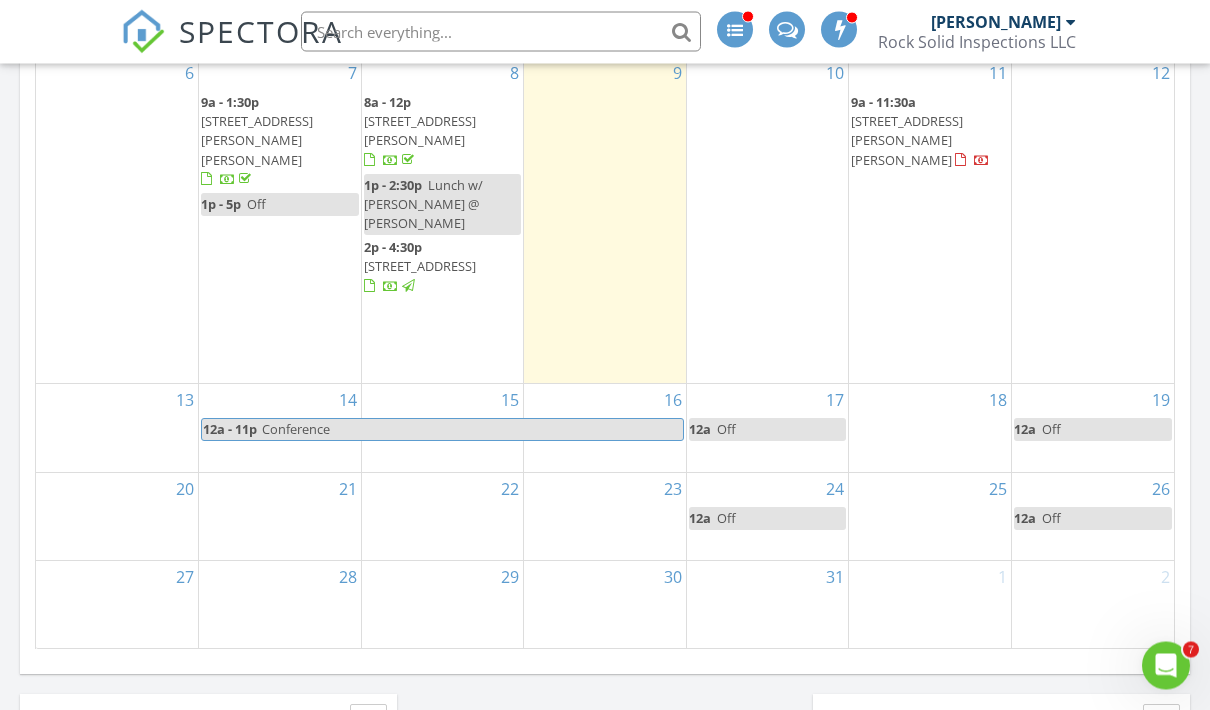 scroll, scrollTop: 1206, scrollLeft: 0, axis: vertical 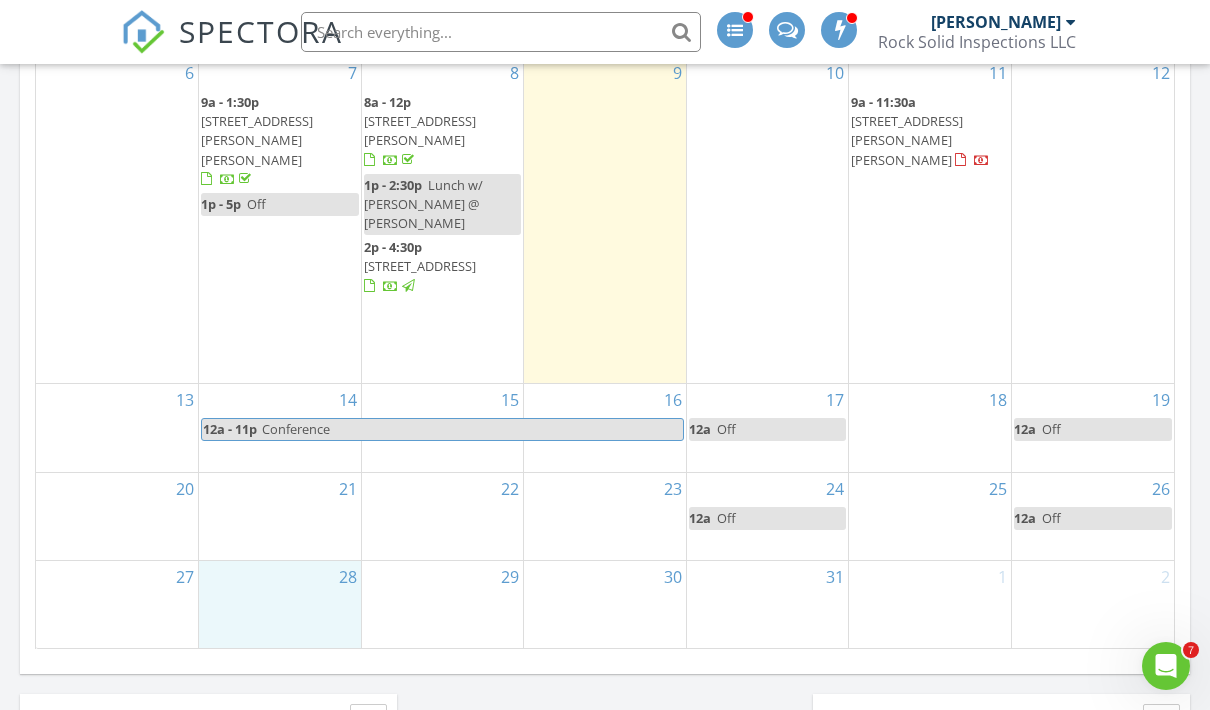 click on "28" at bounding box center (280, 604) 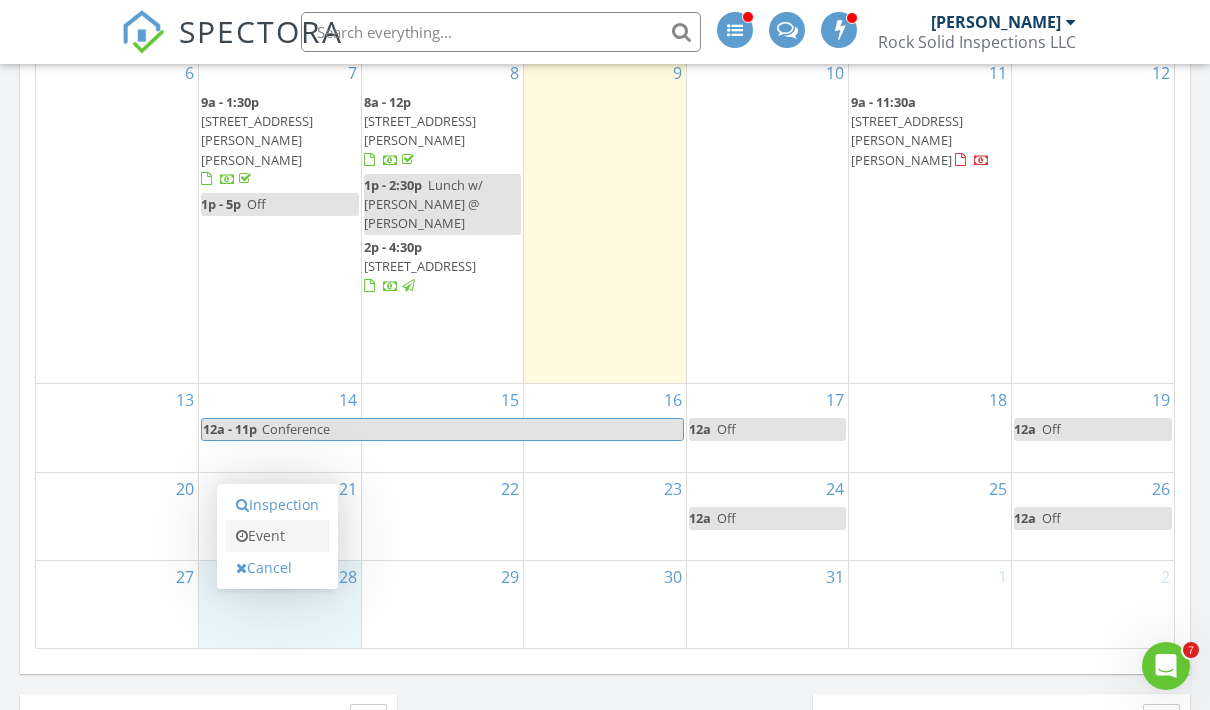 click on "Event" at bounding box center [277, 536] 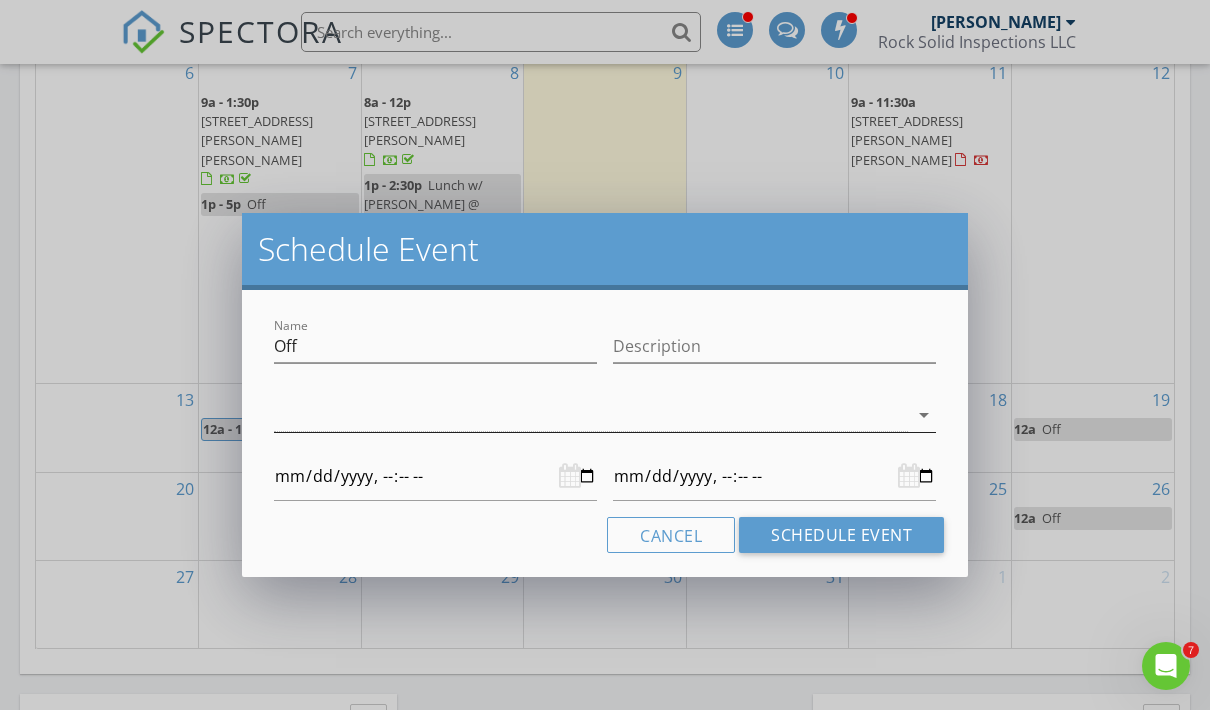 click at bounding box center [591, 415] 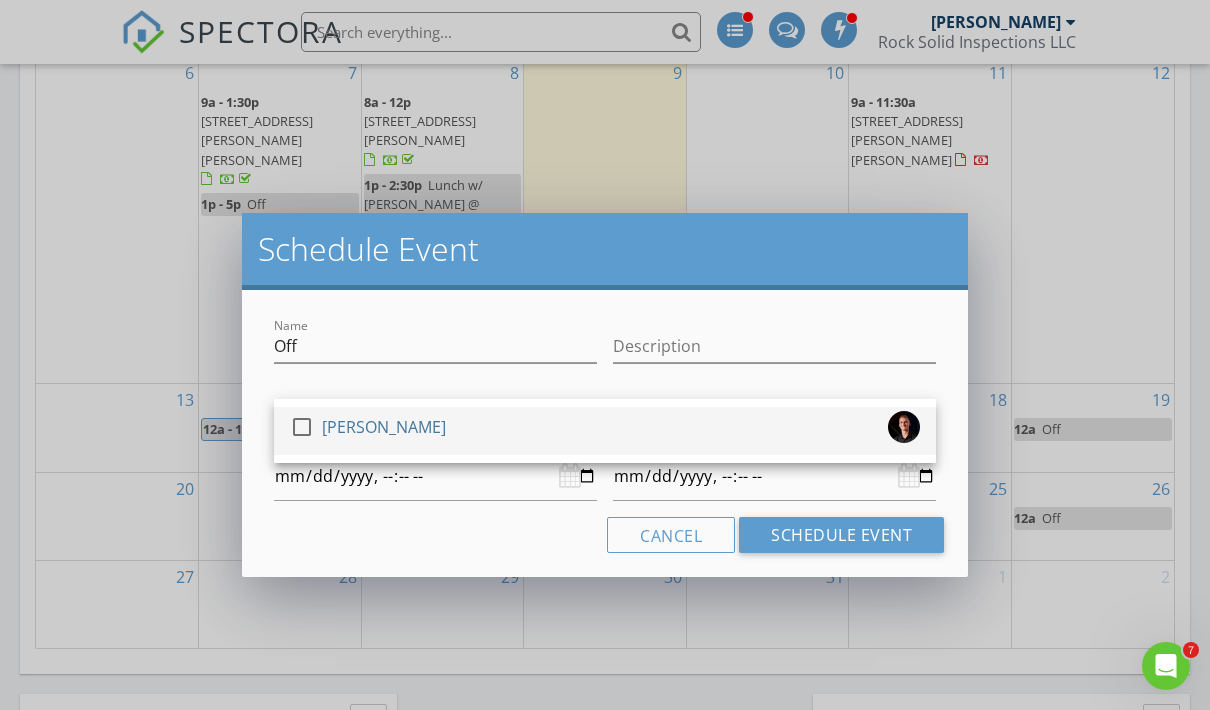 click on "check_box_outline_blank   [PERSON_NAME]" at bounding box center [605, 431] 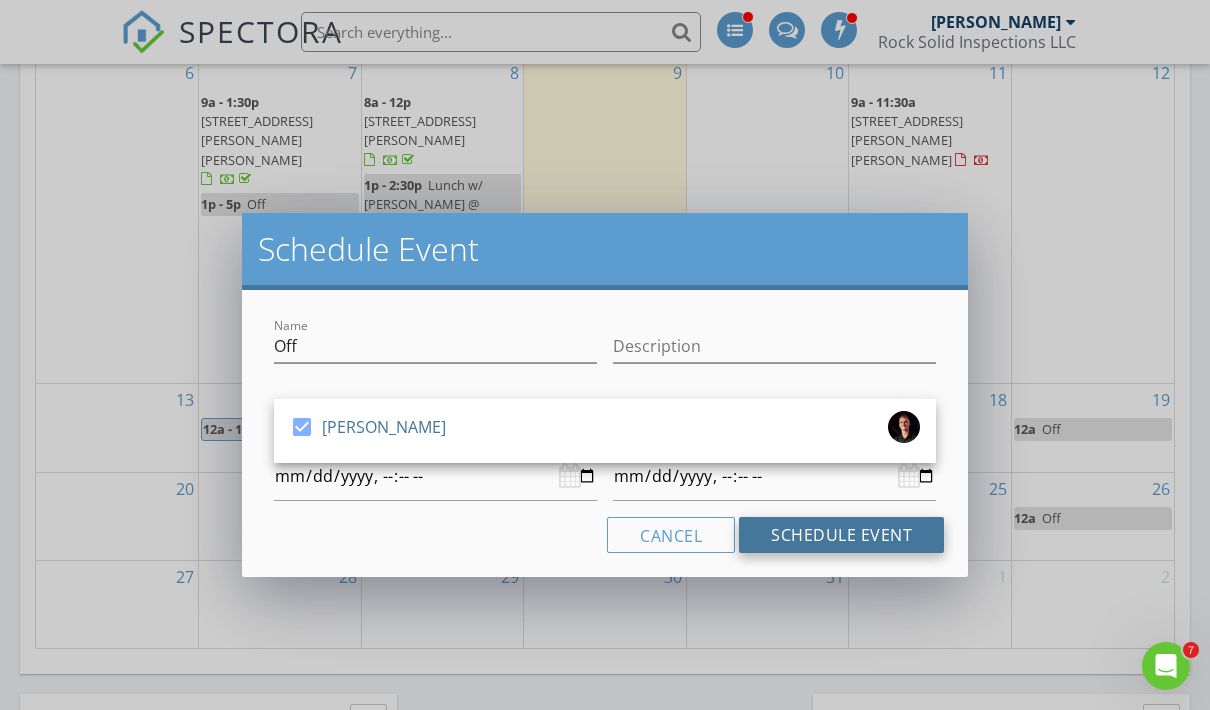click on "Schedule Event" at bounding box center (841, 535) 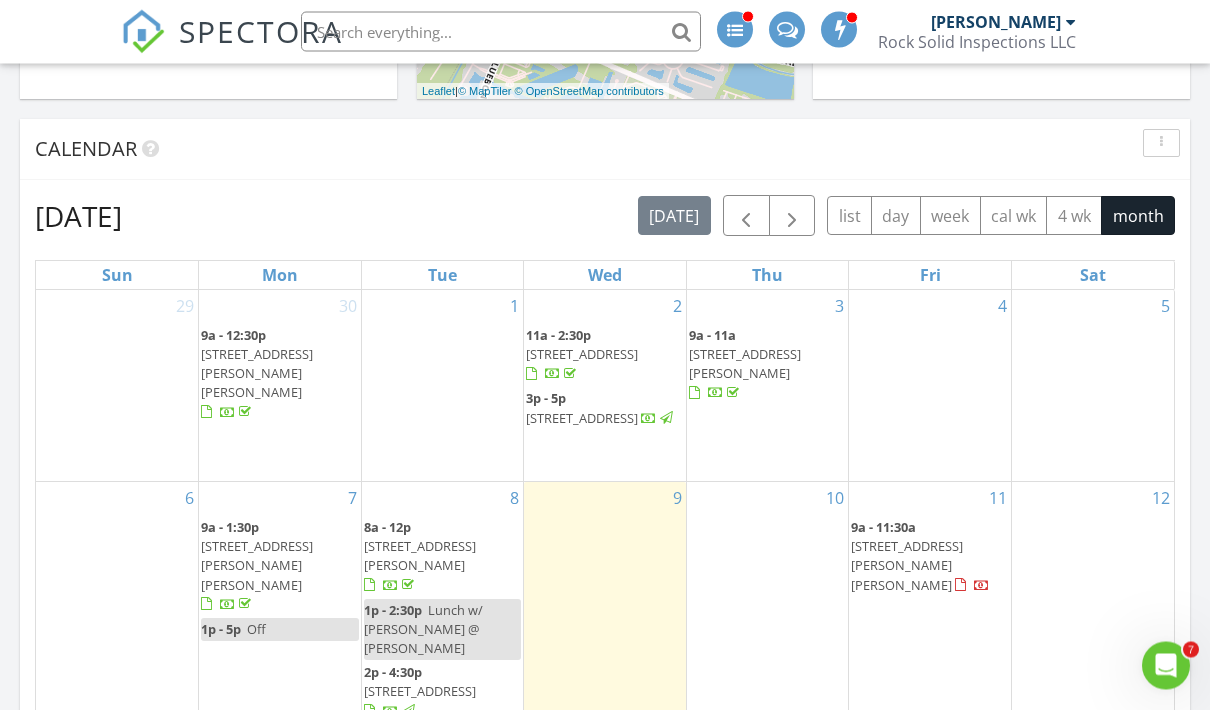 scroll, scrollTop: 772, scrollLeft: 0, axis: vertical 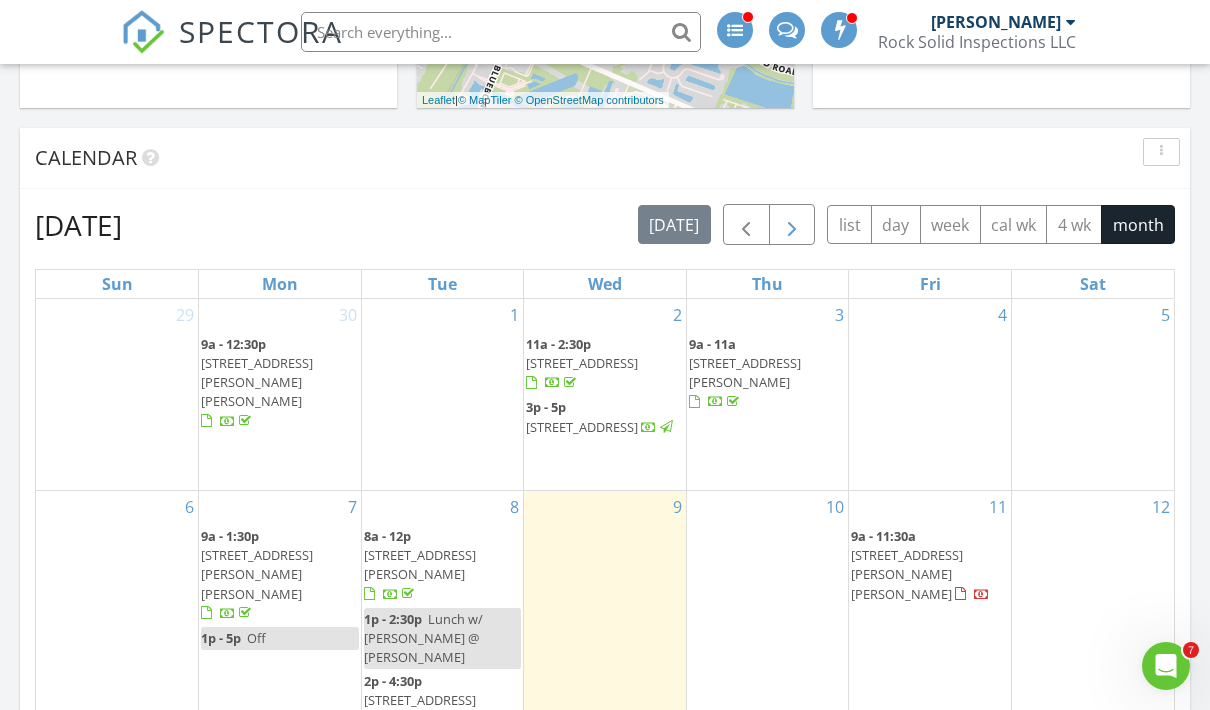 click at bounding box center [792, 225] 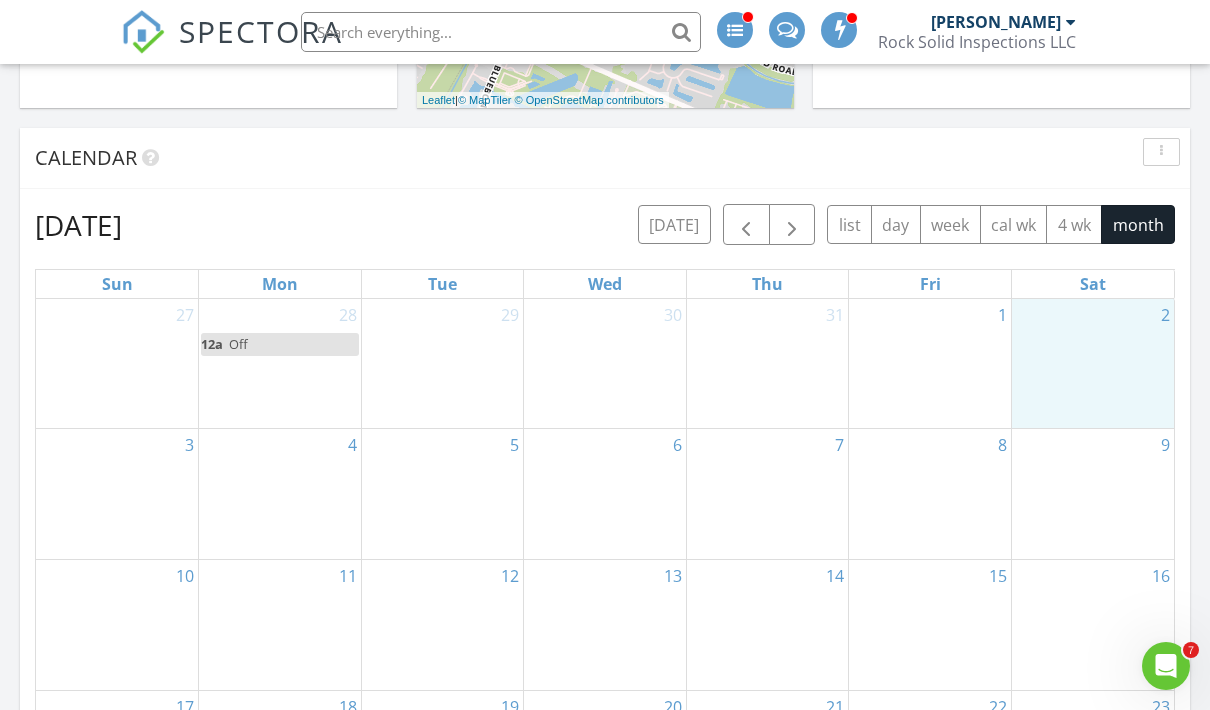 click on "2" at bounding box center (1093, 363) 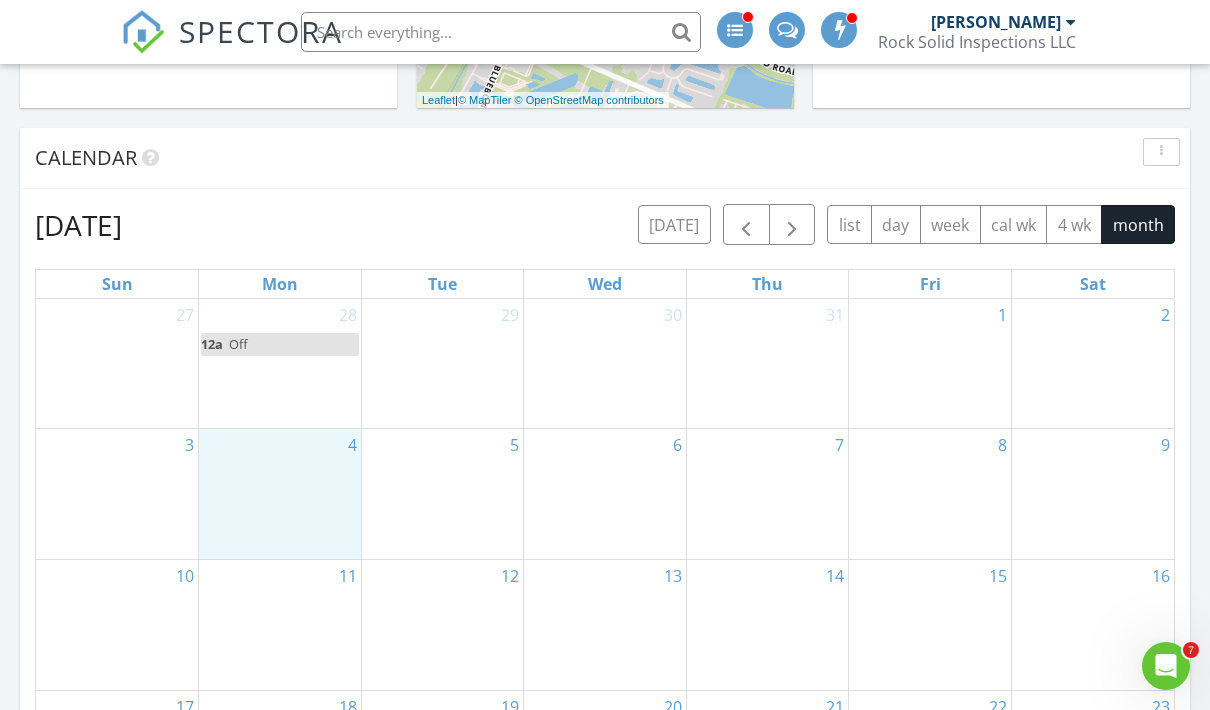 click on "4" at bounding box center (280, 494) 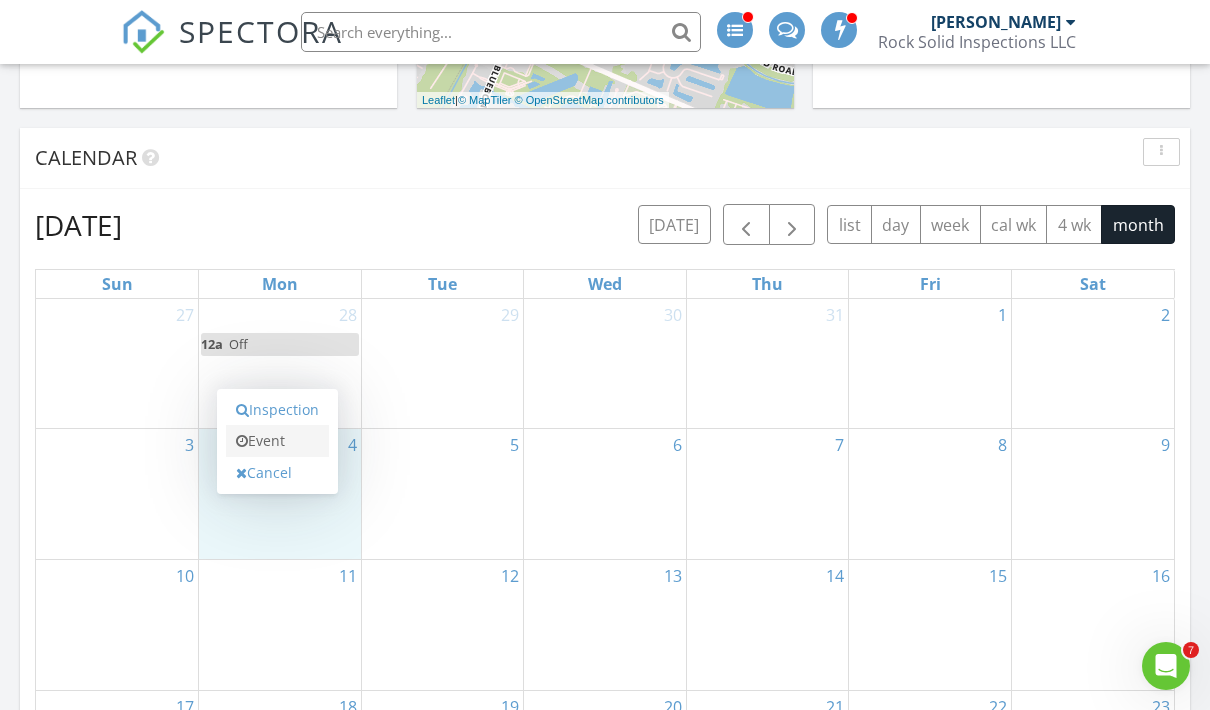 click on "Event" at bounding box center (277, 441) 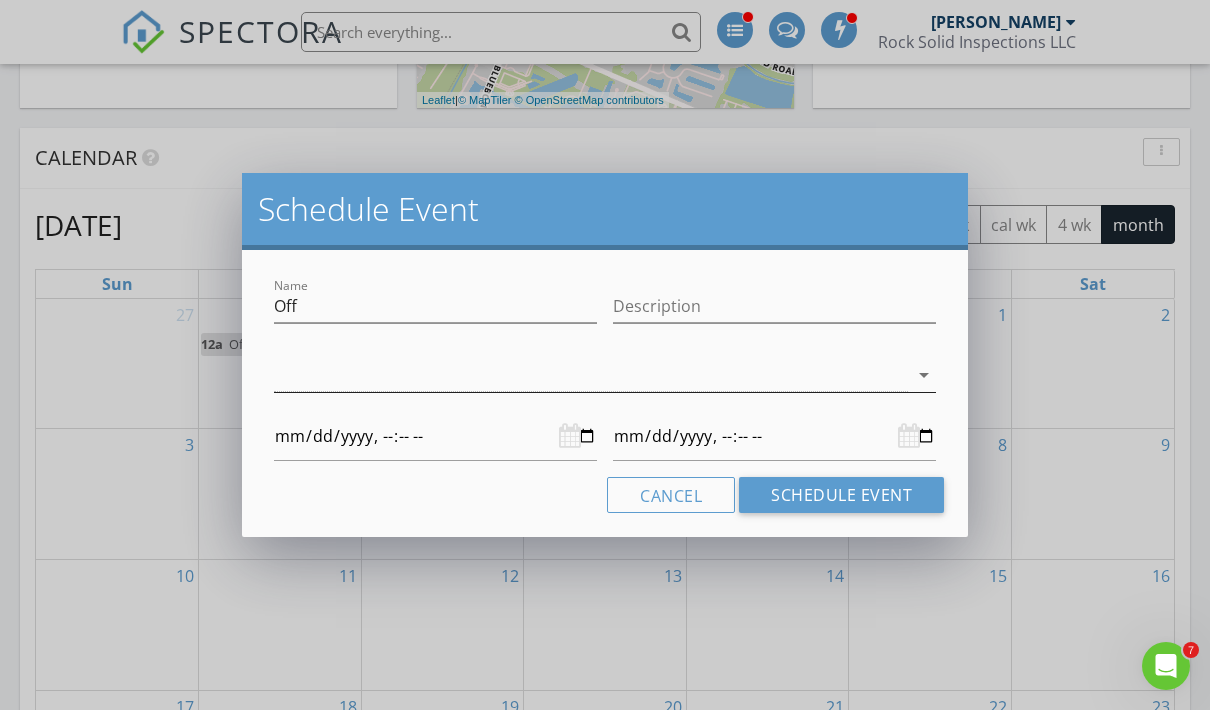 click at bounding box center (591, 375) 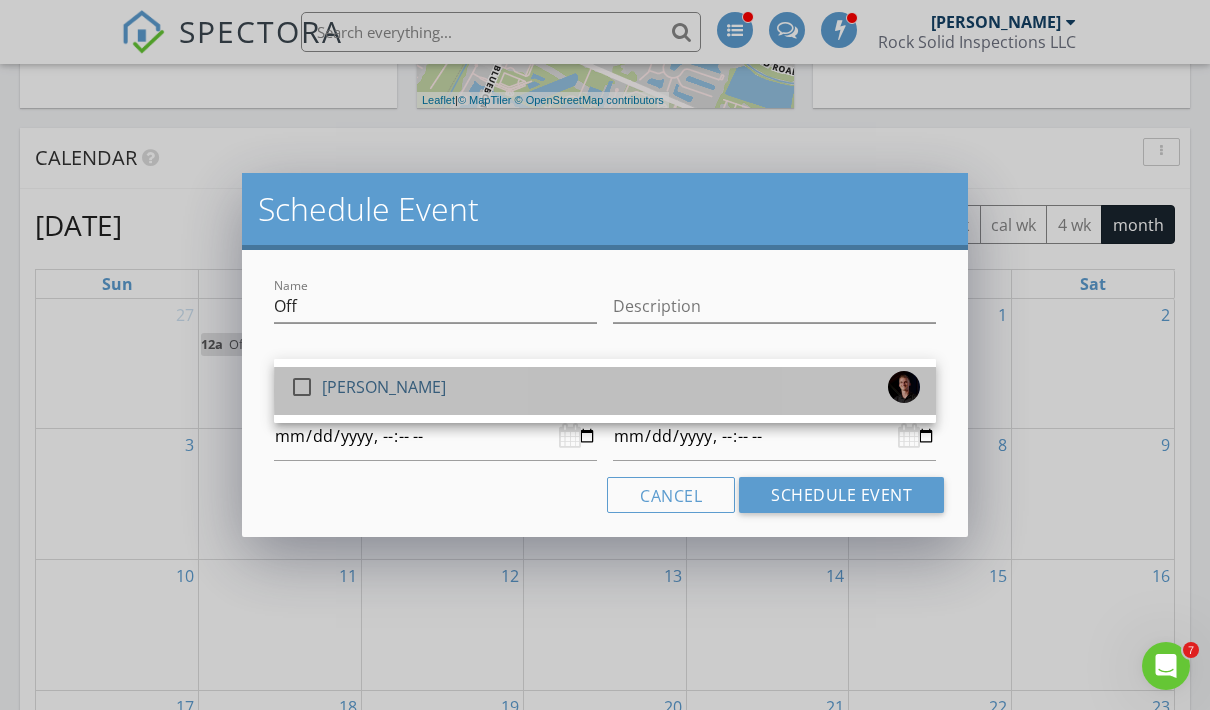 click on "check_box_outline_blank   [PERSON_NAME]" at bounding box center (605, 391) 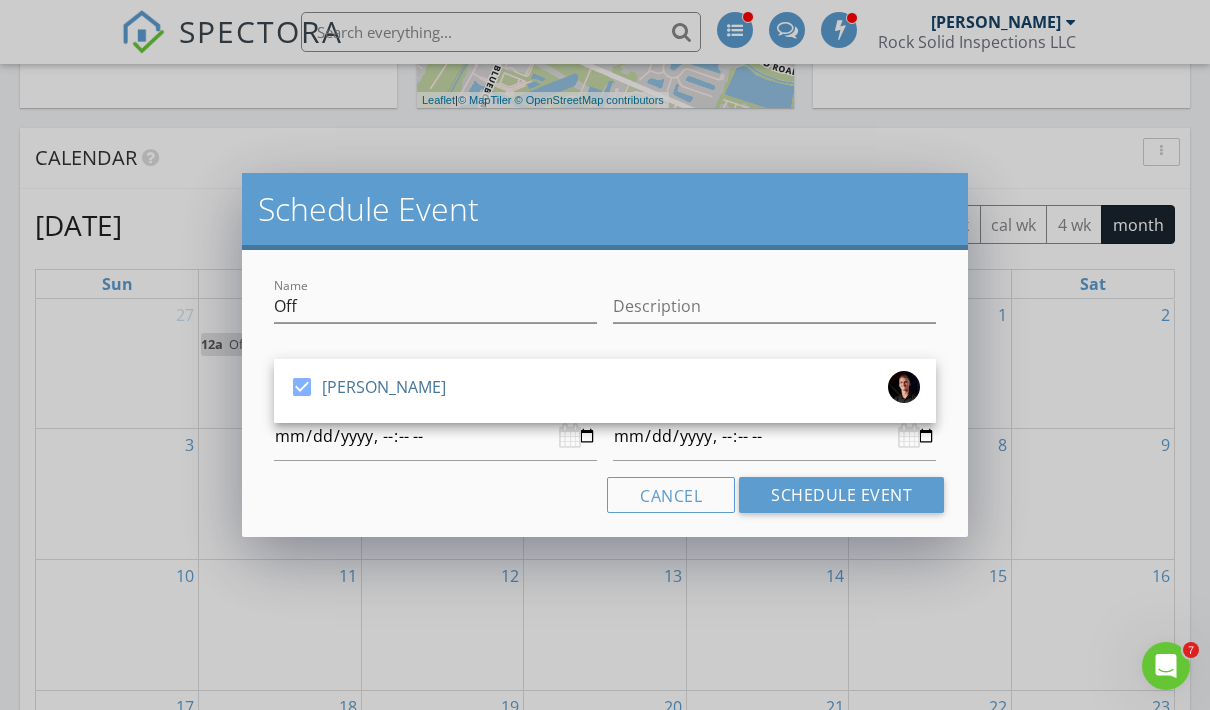 click on "Name Off   Description     check_box   [PERSON_NAME]   [PERSON_NAME] arrow_drop_down             Cancel   Schedule Event" at bounding box center [605, 393] 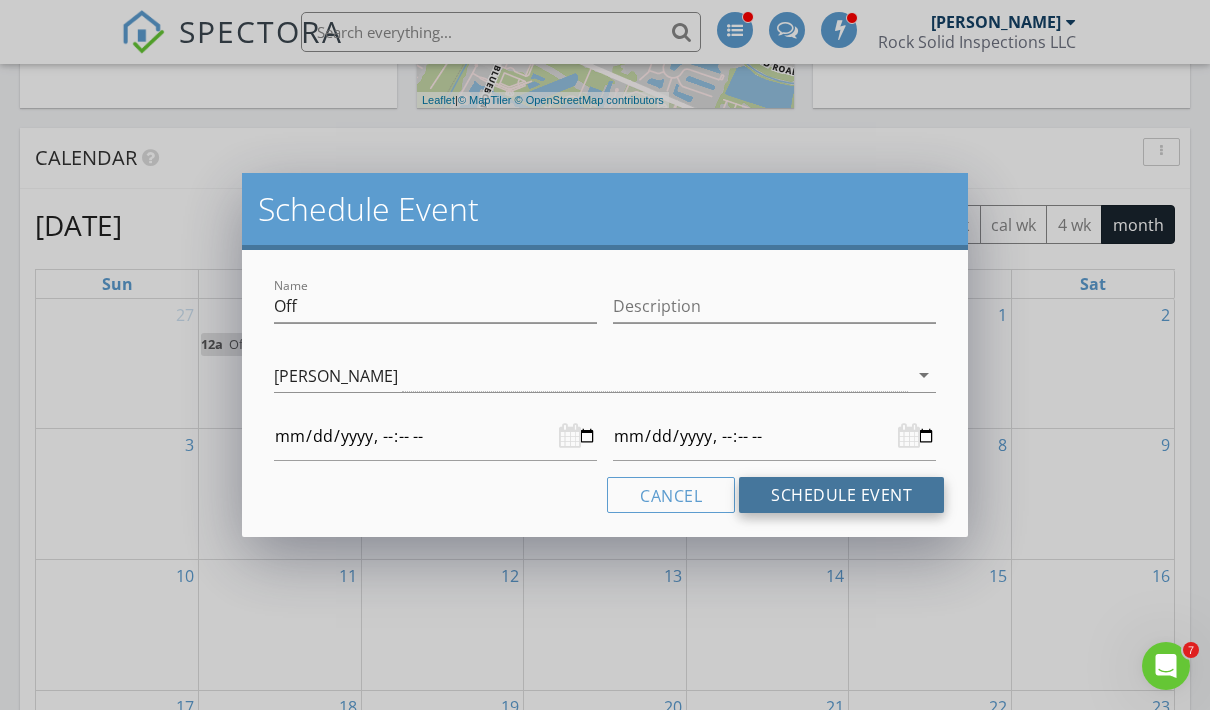 click on "Schedule Event" at bounding box center (841, 495) 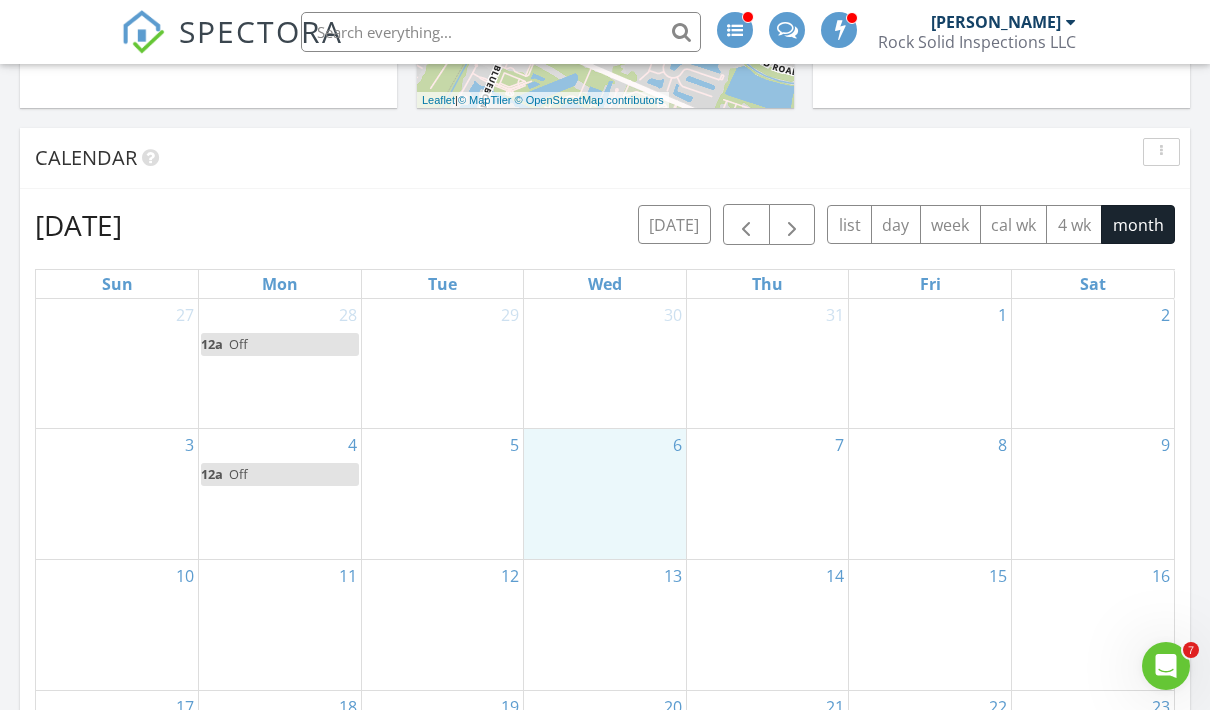 click on "6" at bounding box center [605, 494] 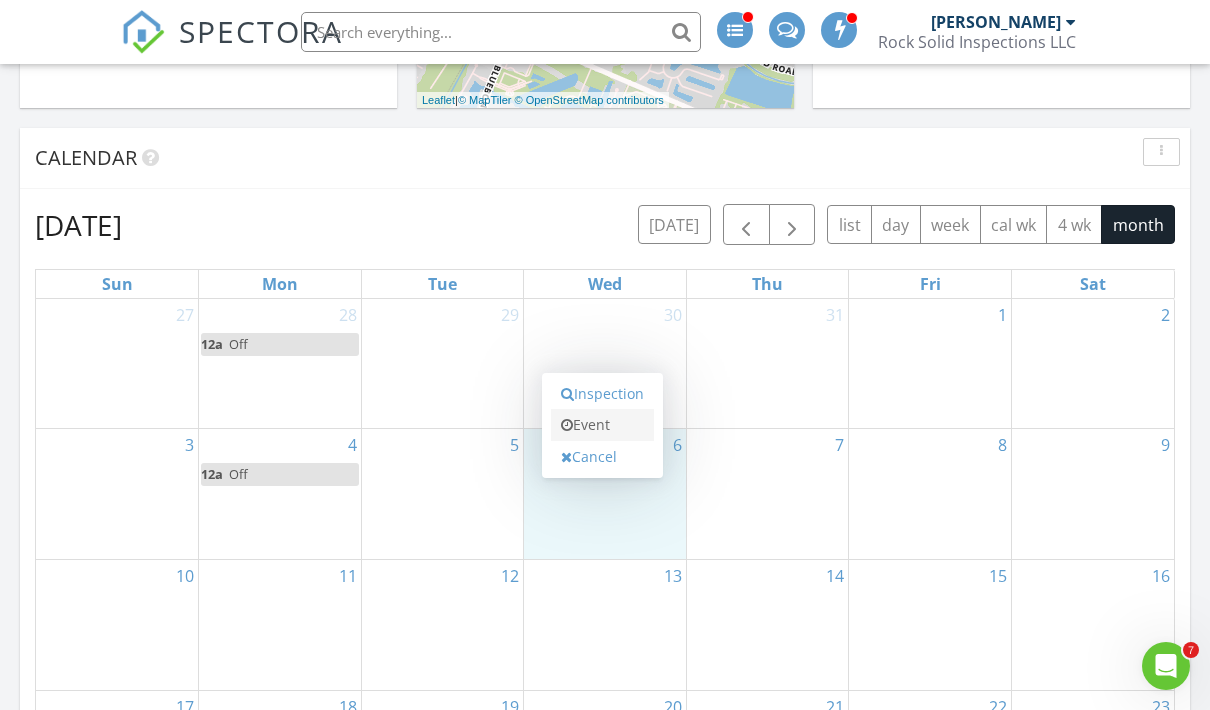 click on "Event" at bounding box center (602, 425) 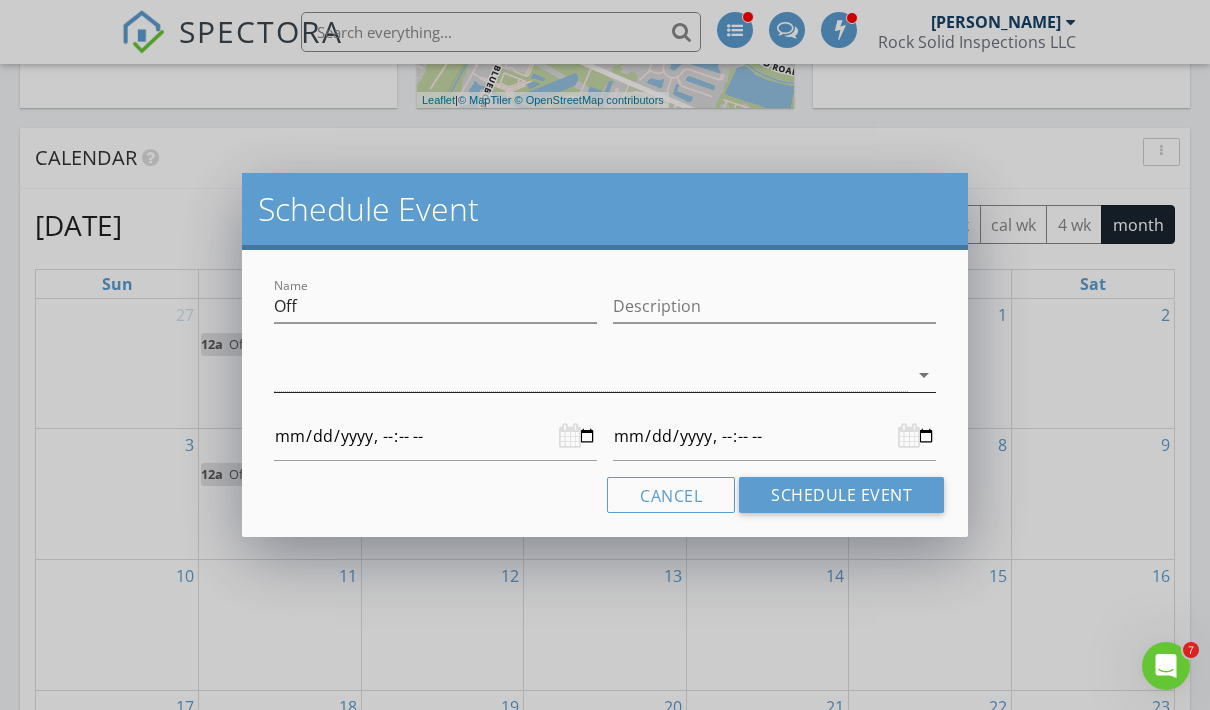 click at bounding box center [591, 375] 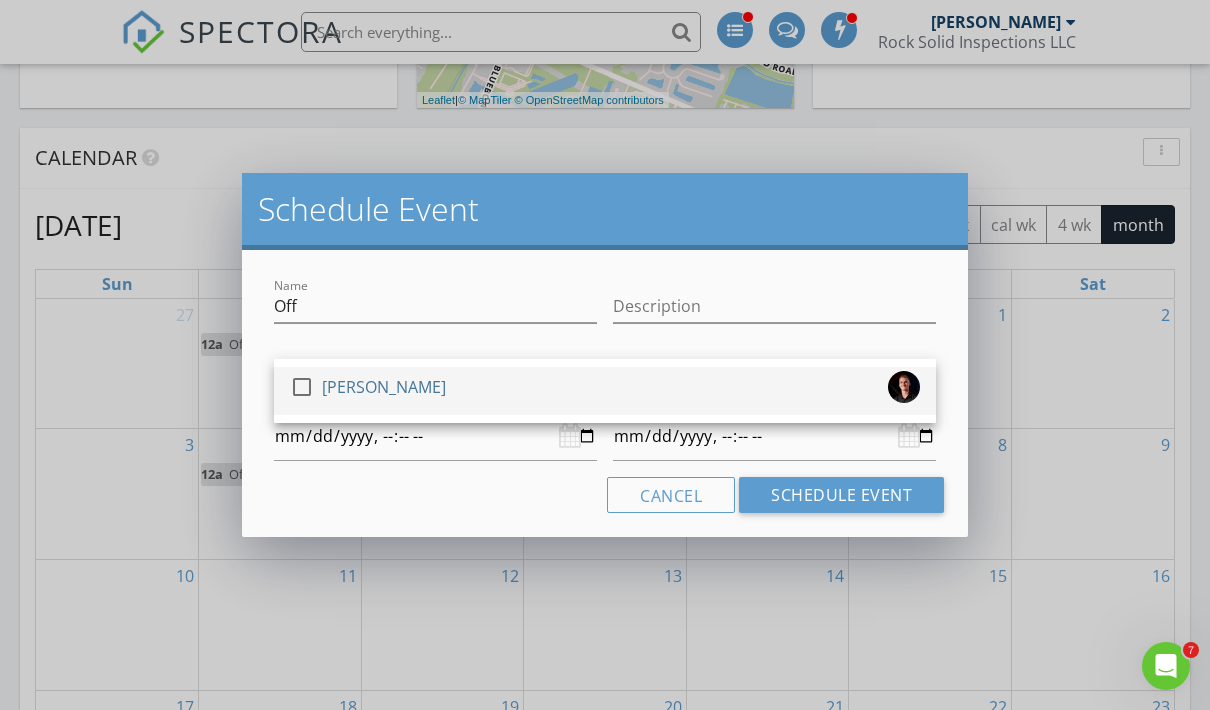 click on "check_box_outline_blank   [PERSON_NAME]" at bounding box center (605, 391) 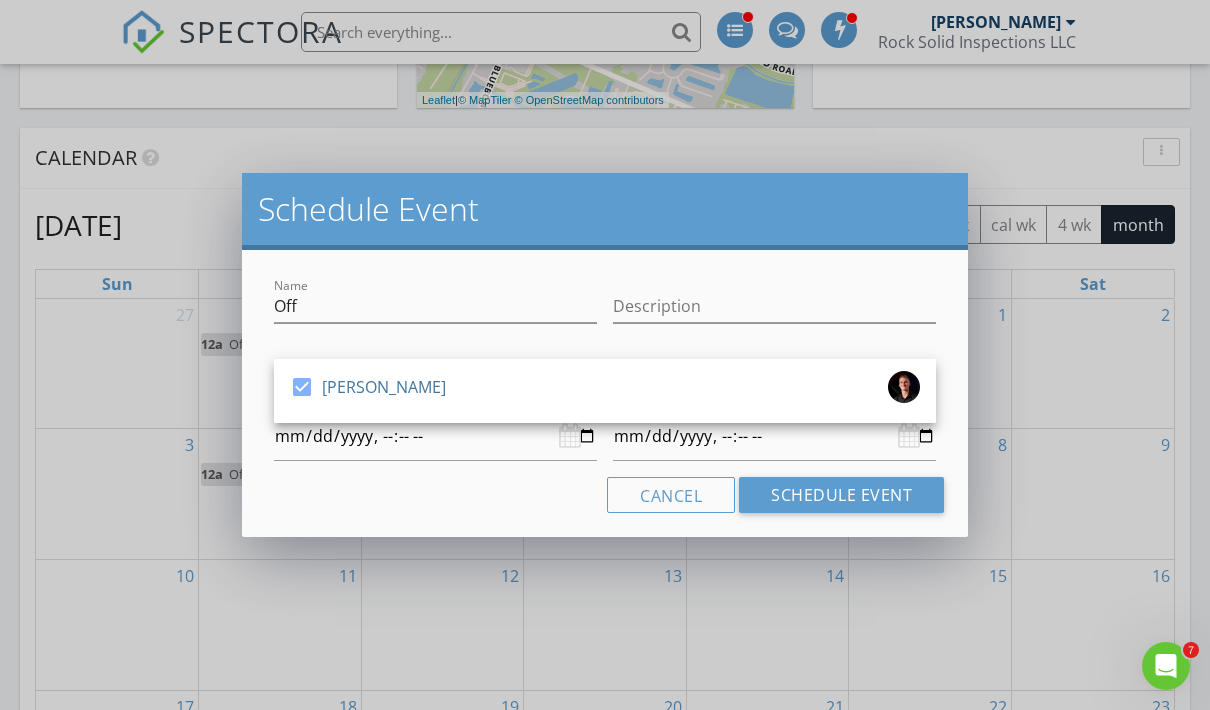 click on "Name Off   Description     check_box   [PERSON_NAME]   [PERSON_NAME] arrow_drop_down             Cancel   Schedule Event" at bounding box center (605, 393) 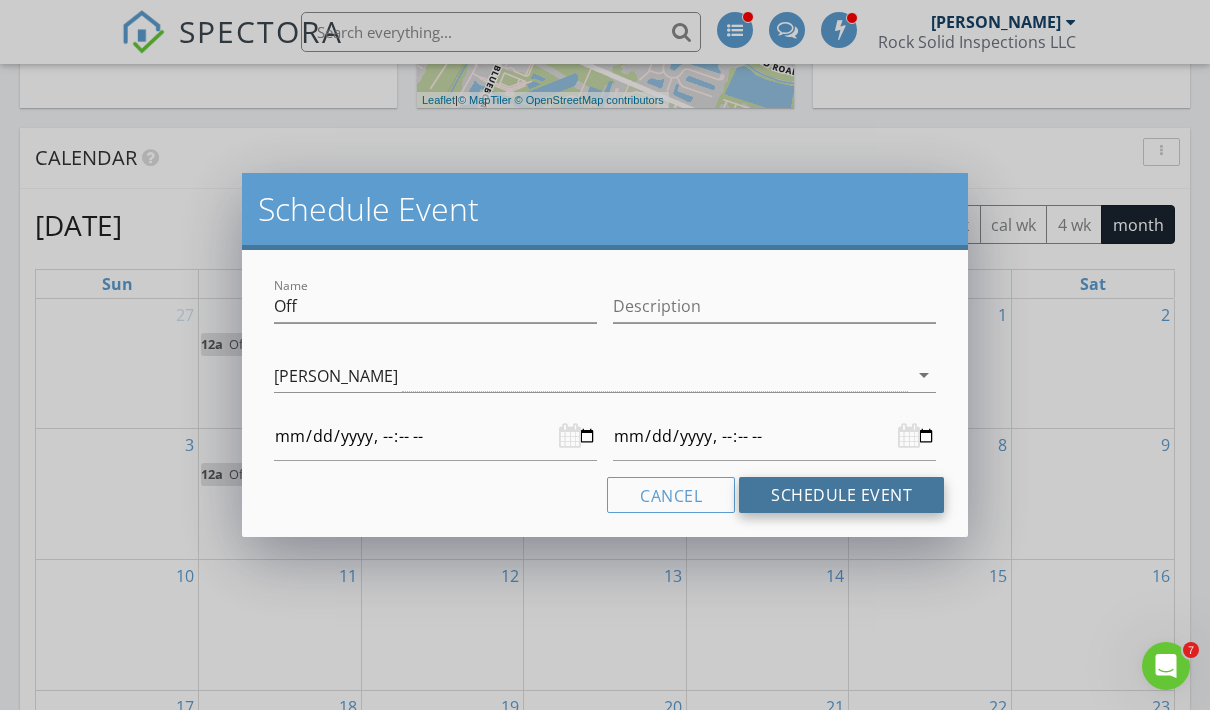 click on "Schedule Event" at bounding box center [841, 495] 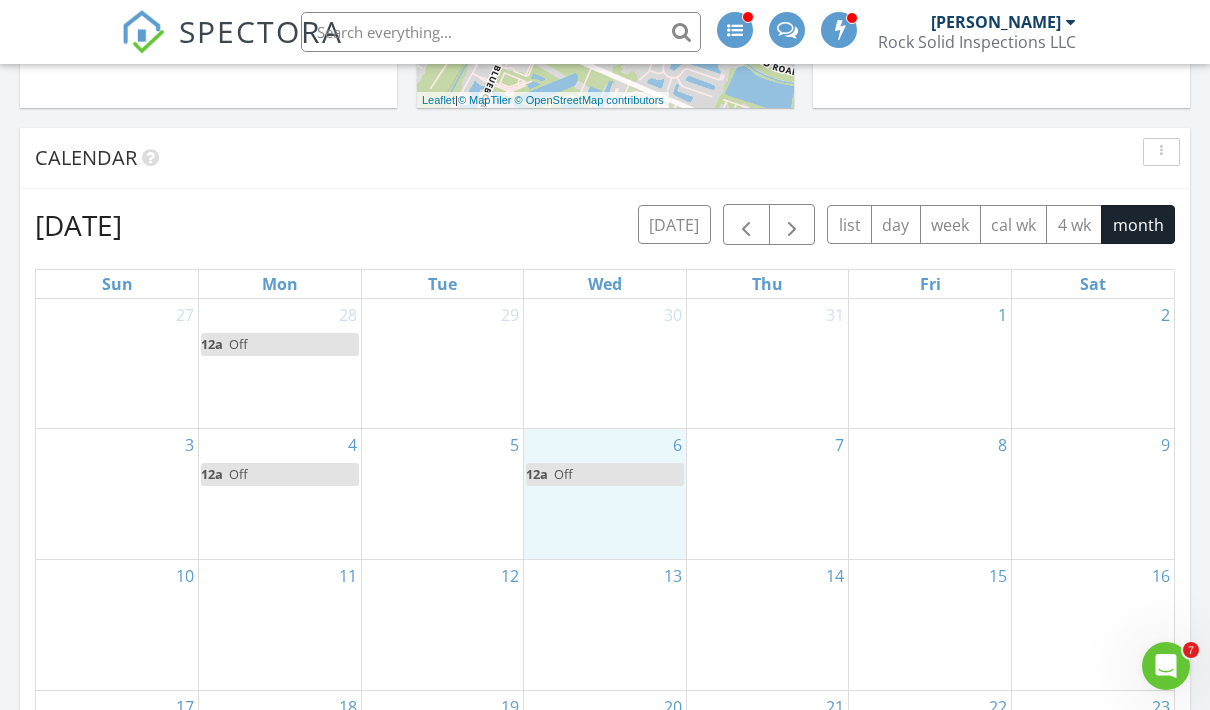 click on "6
12a
Off" at bounding box center [605, 494] 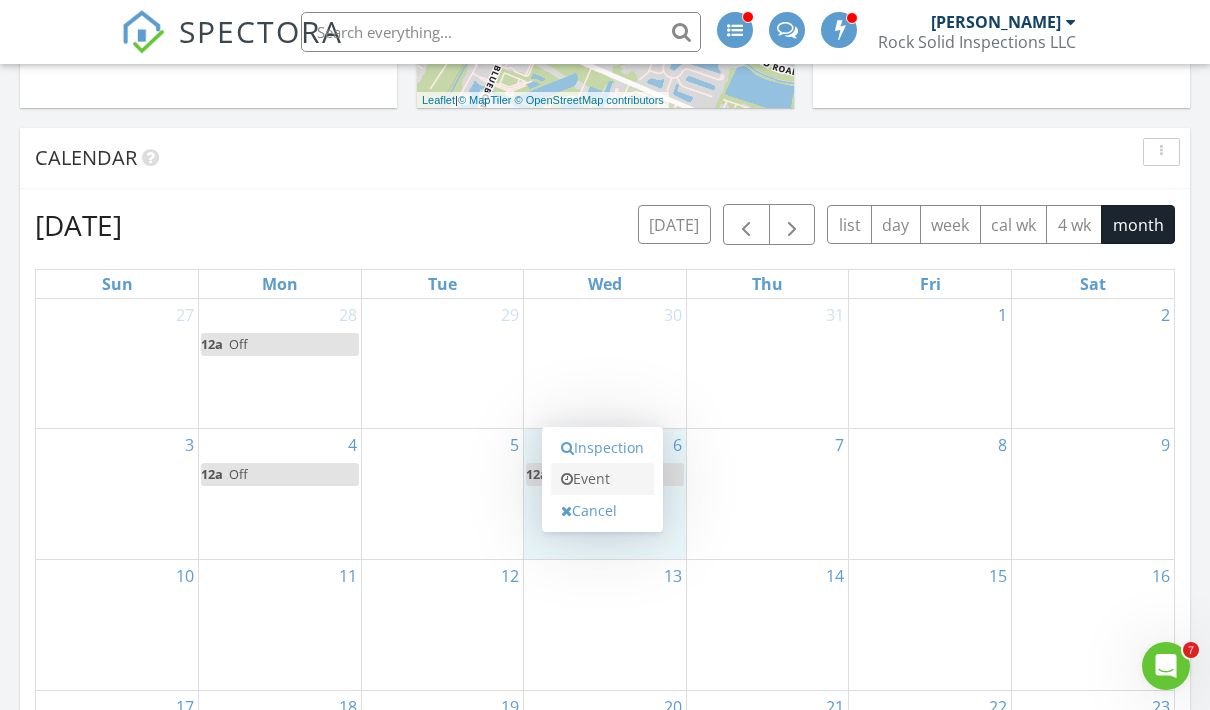 click on "Event" at bounding box center [602, 479] 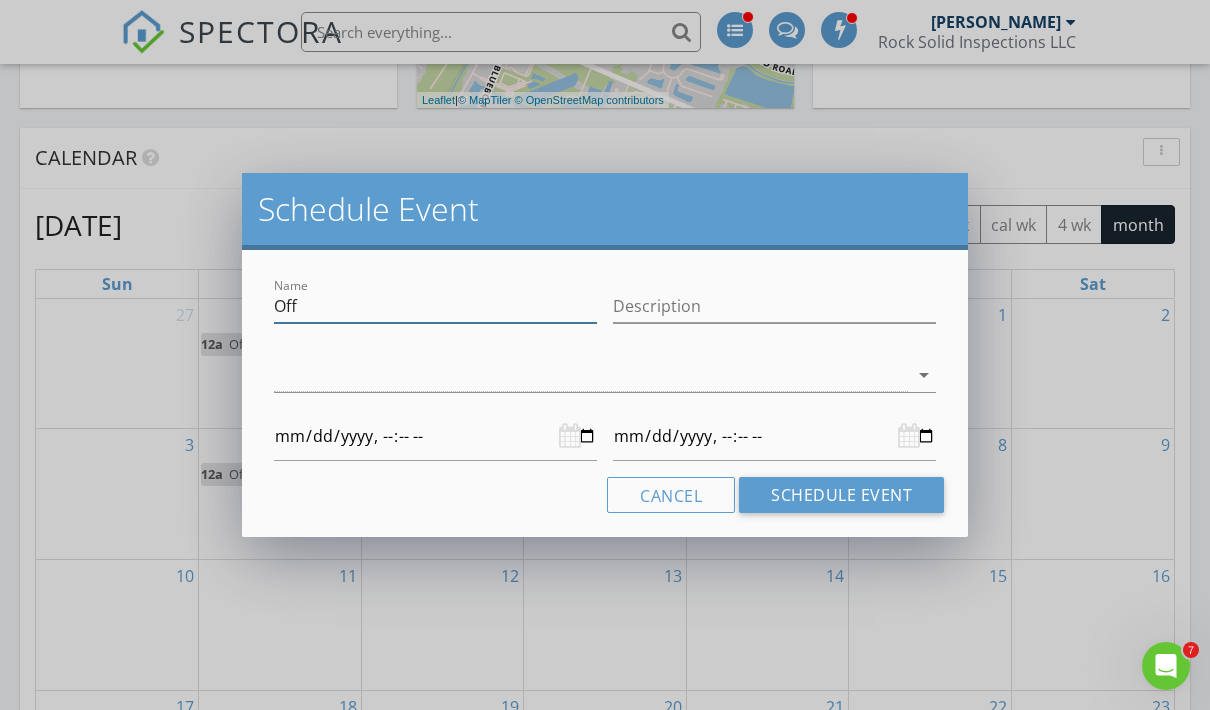 click on "Off" at bounding box center [435, 306] 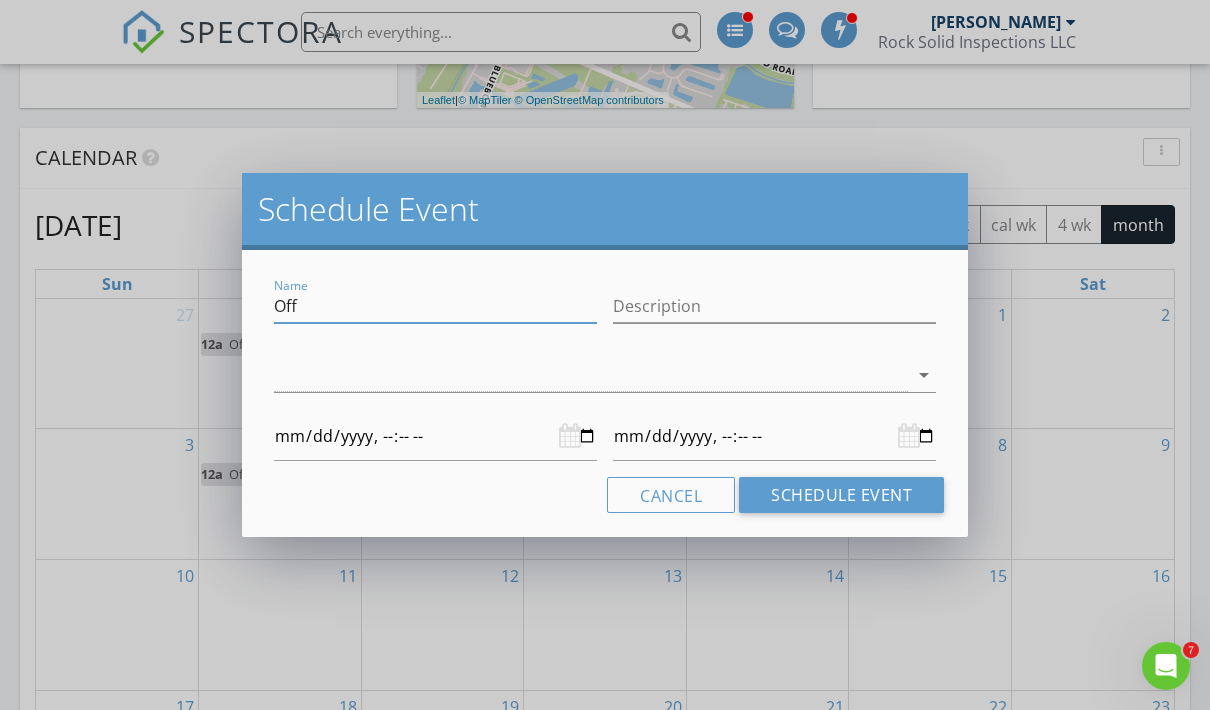 type on "Of" 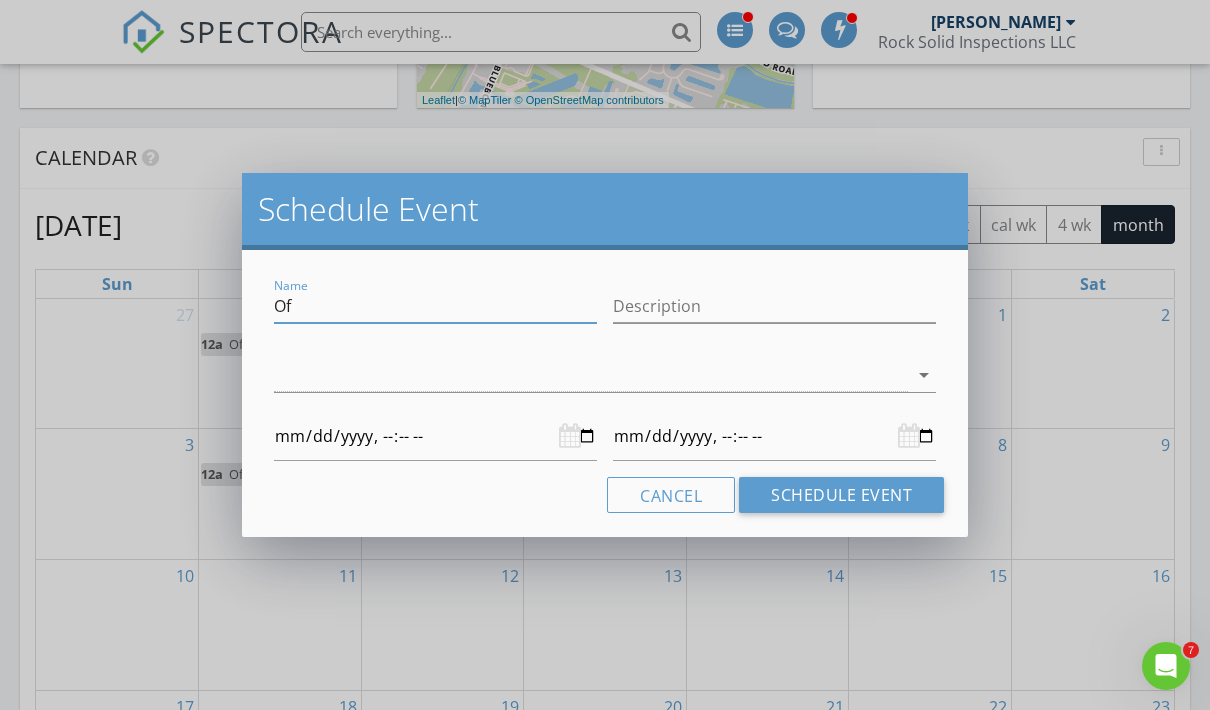 type on "O" 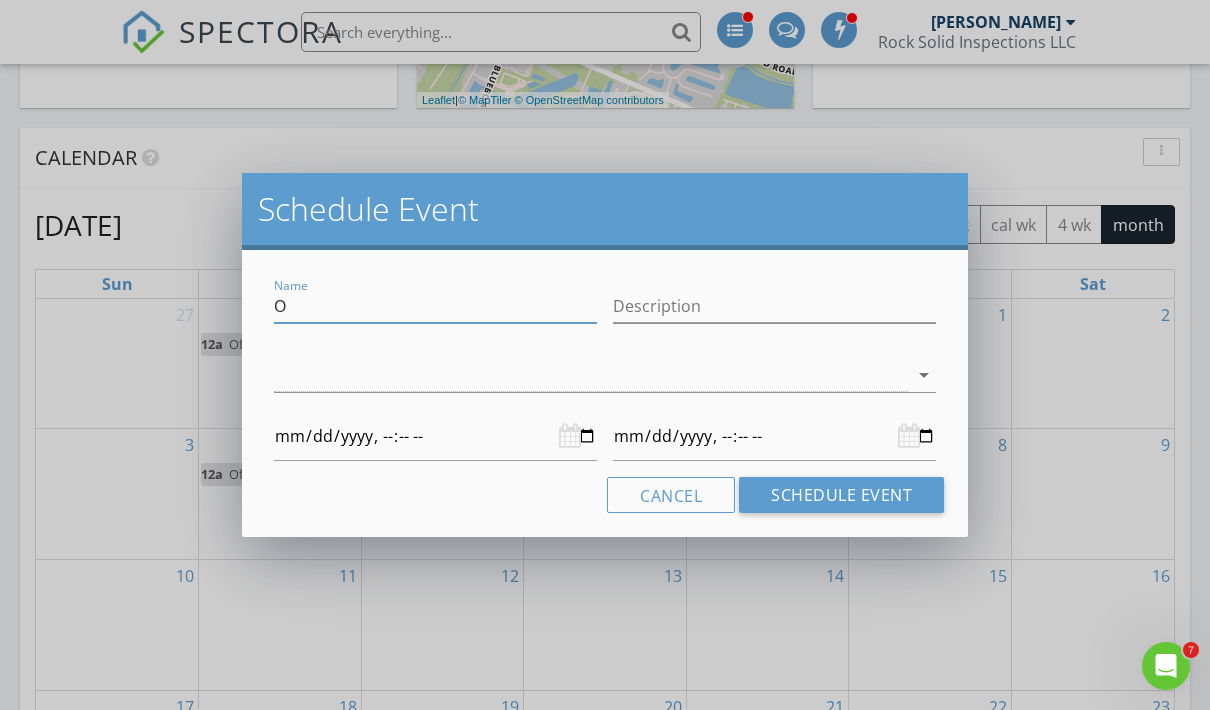 type 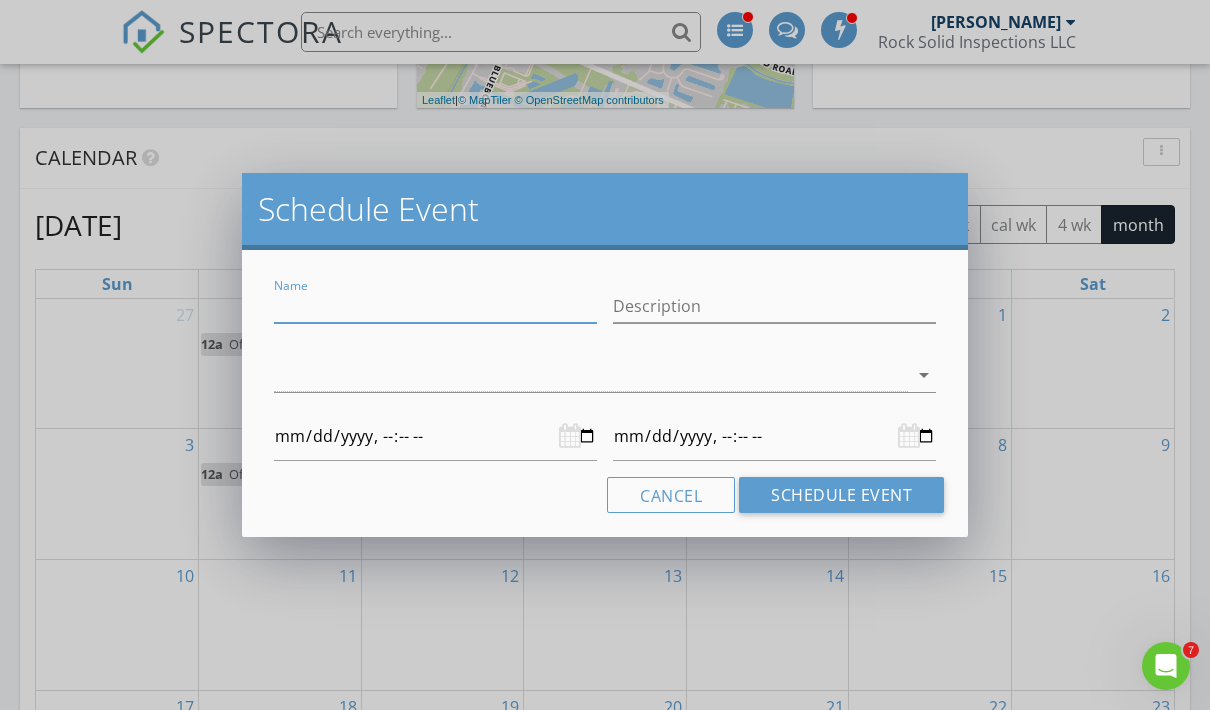type on "C" 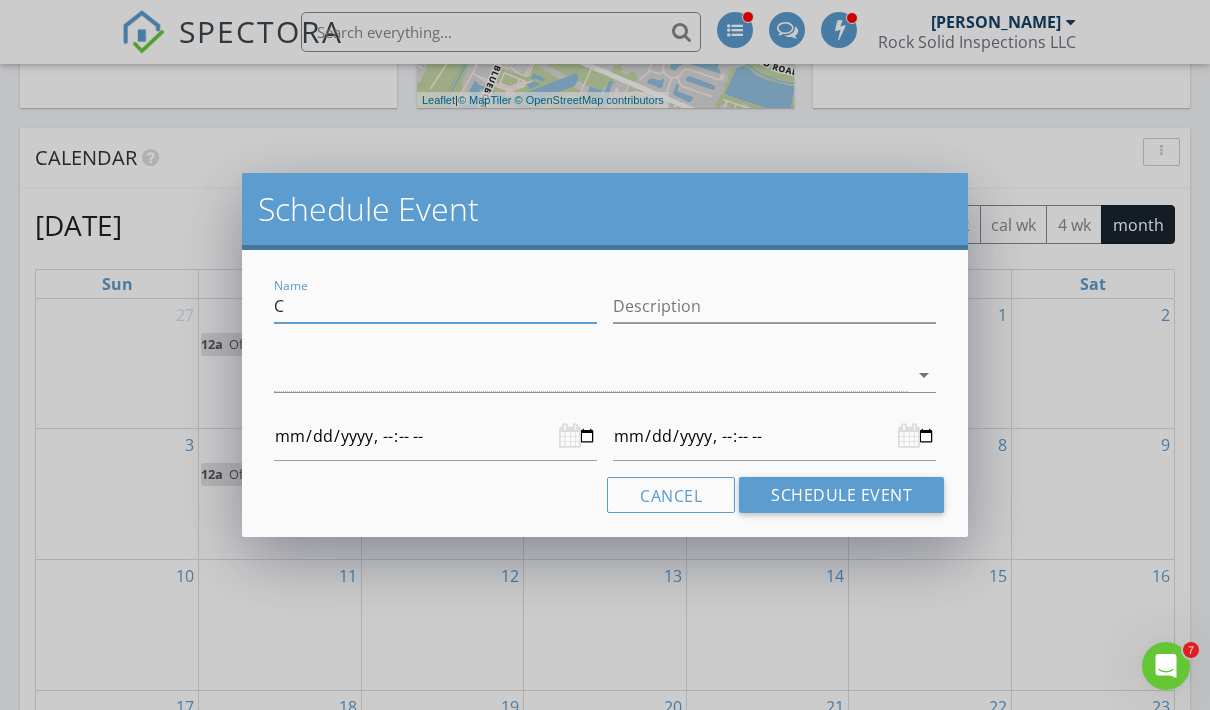 type on "CE" 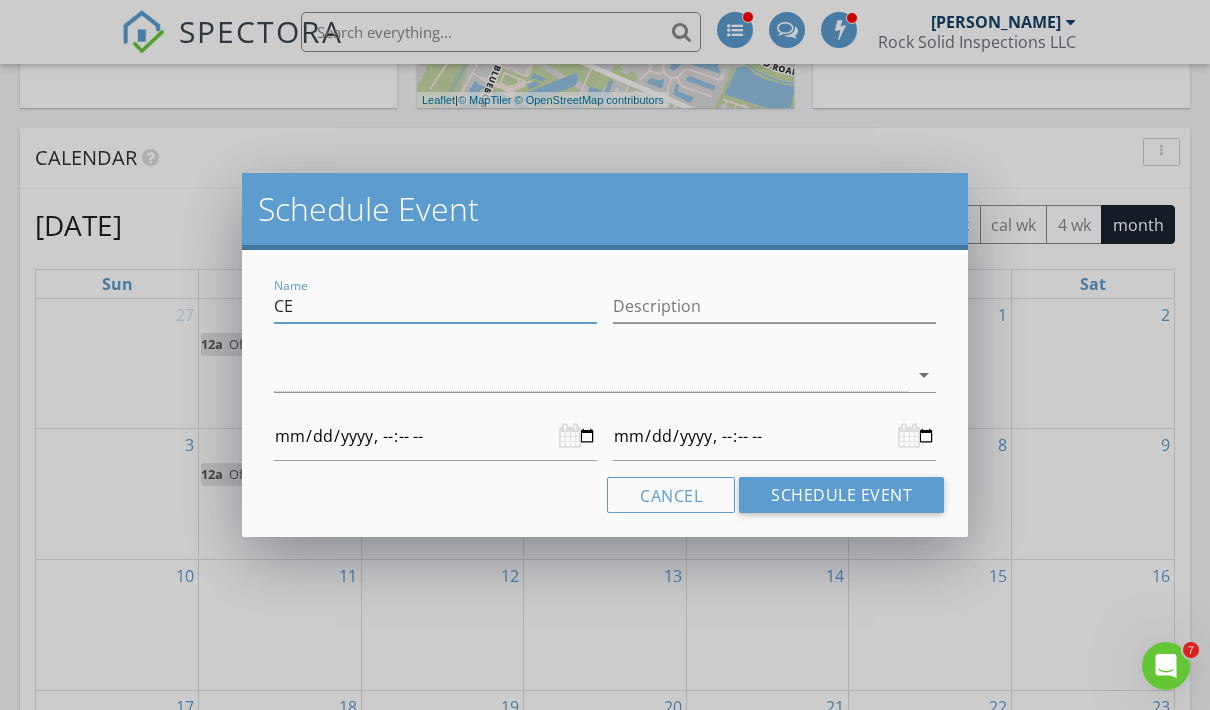 type on "CE" 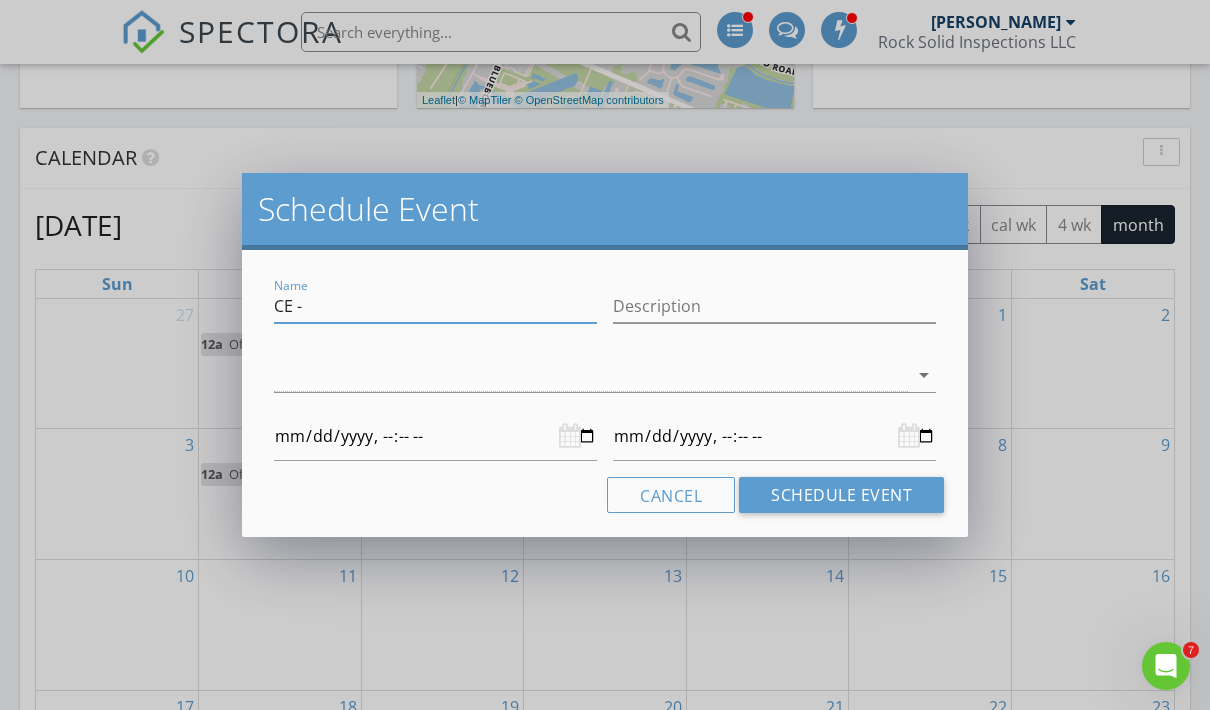 type on "CE -" 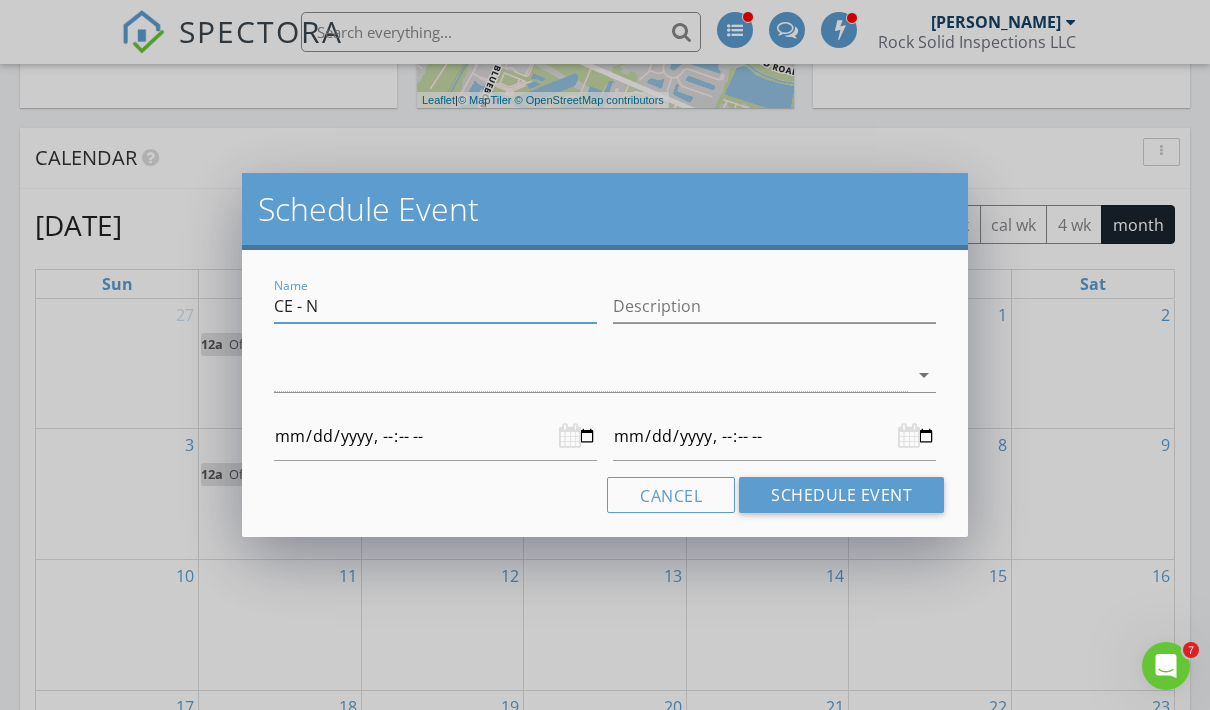 type on "CE - Ne" 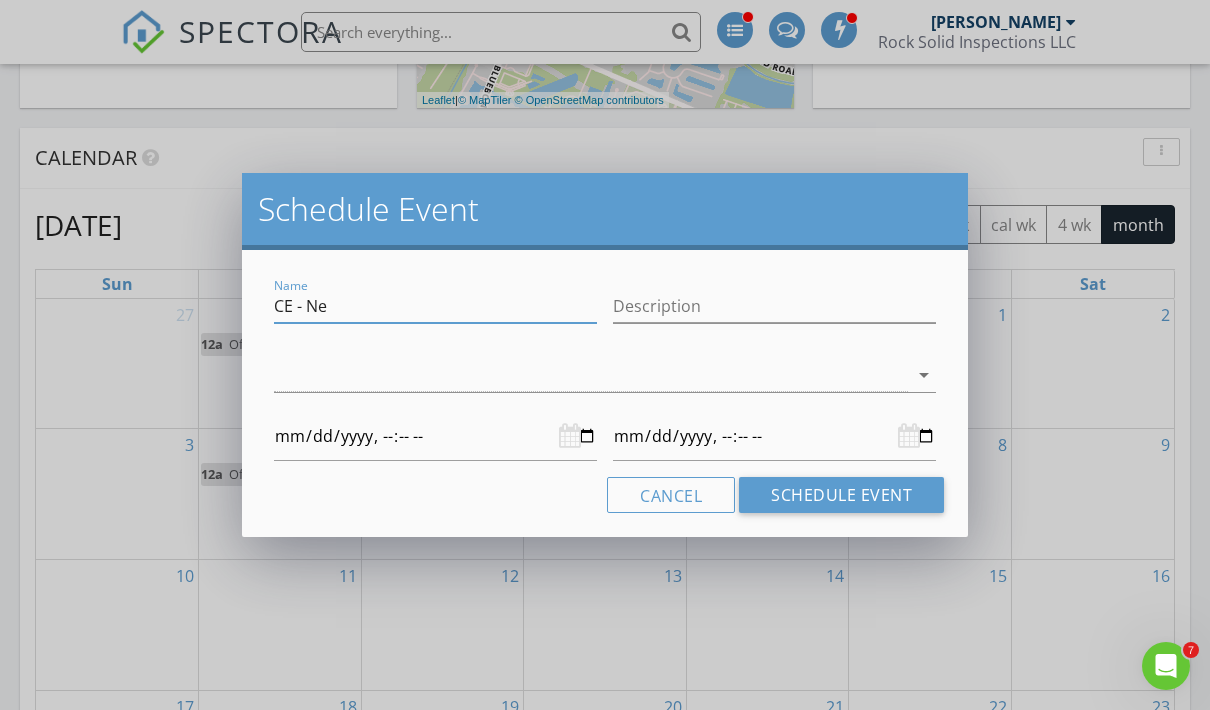 type on "CE - Nex" 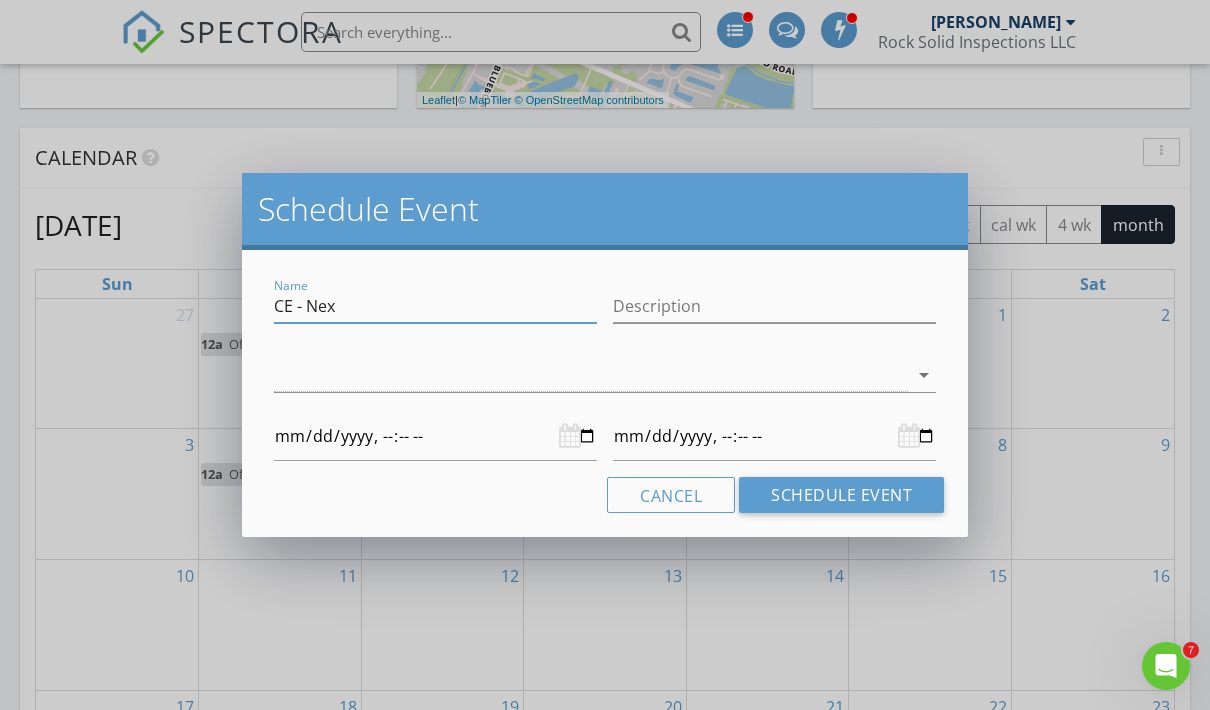 type on "CE - Next" 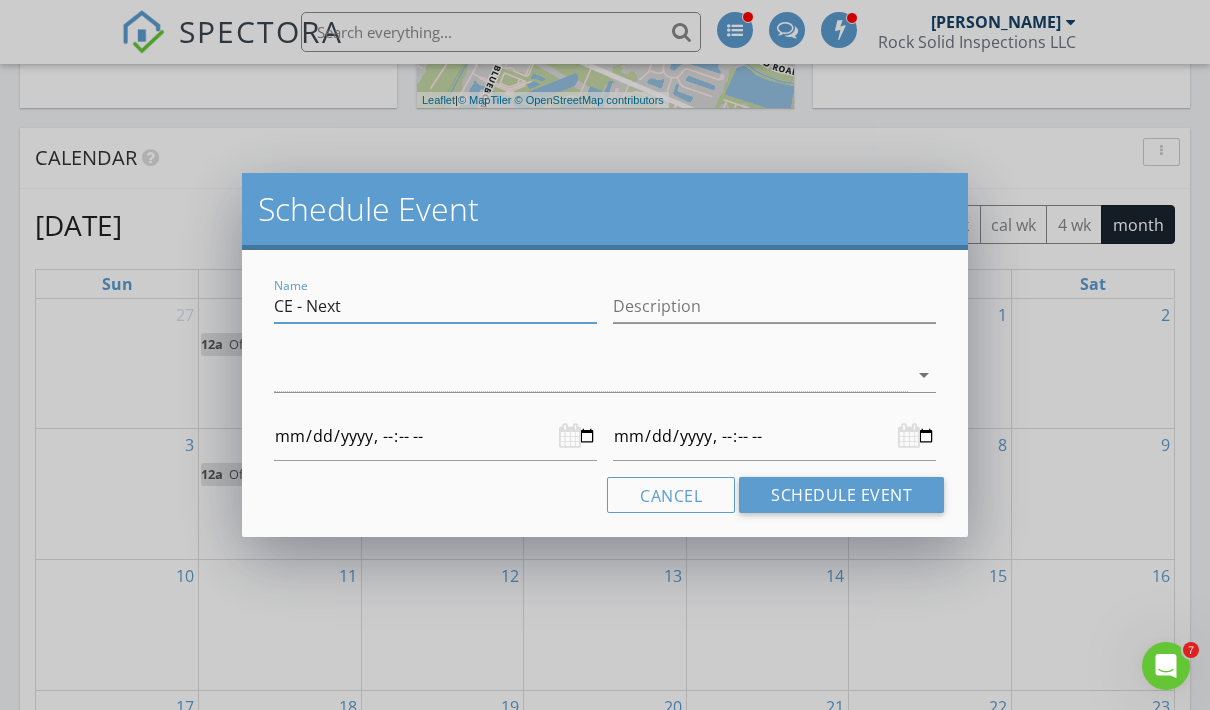 type on "CE - NextH" 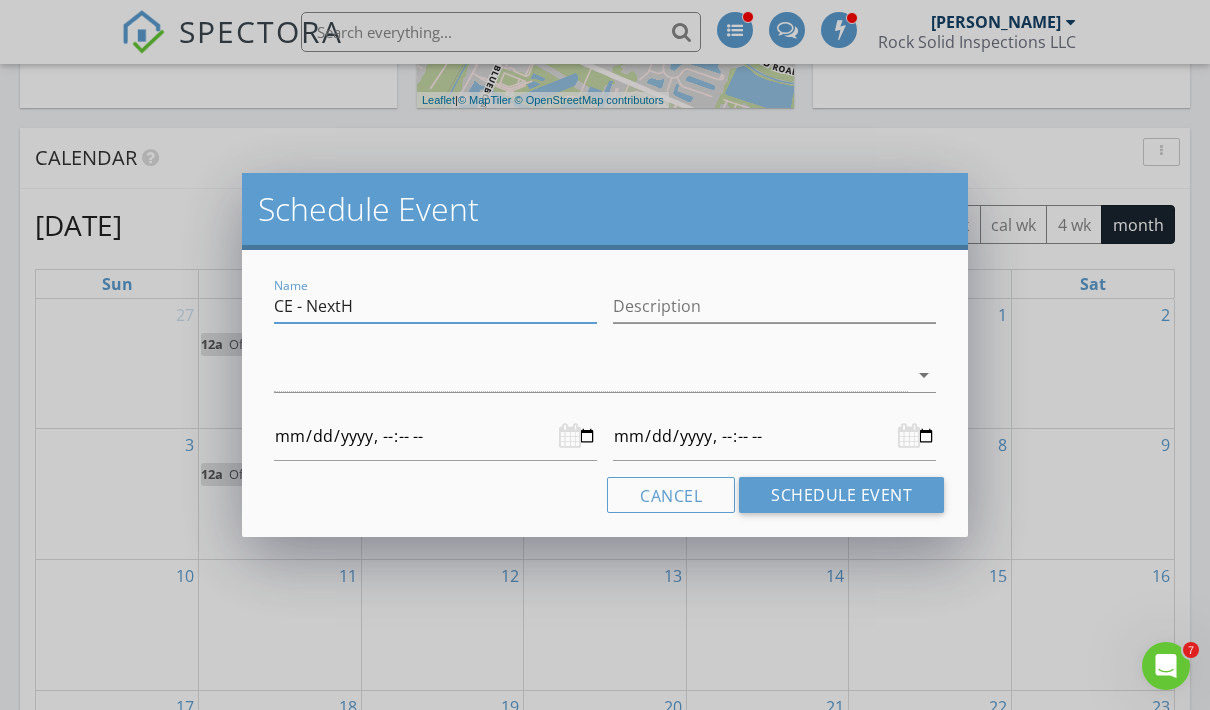 type on "CE - NextHo" 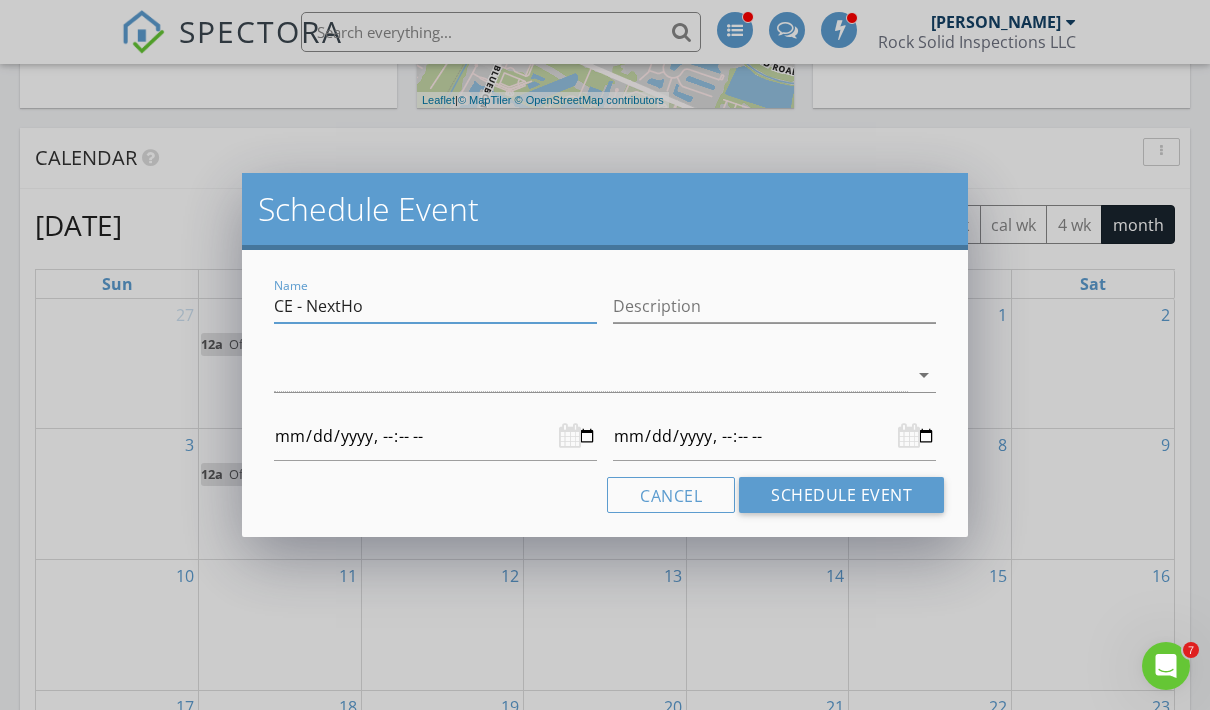 type on "CE - NextHom" 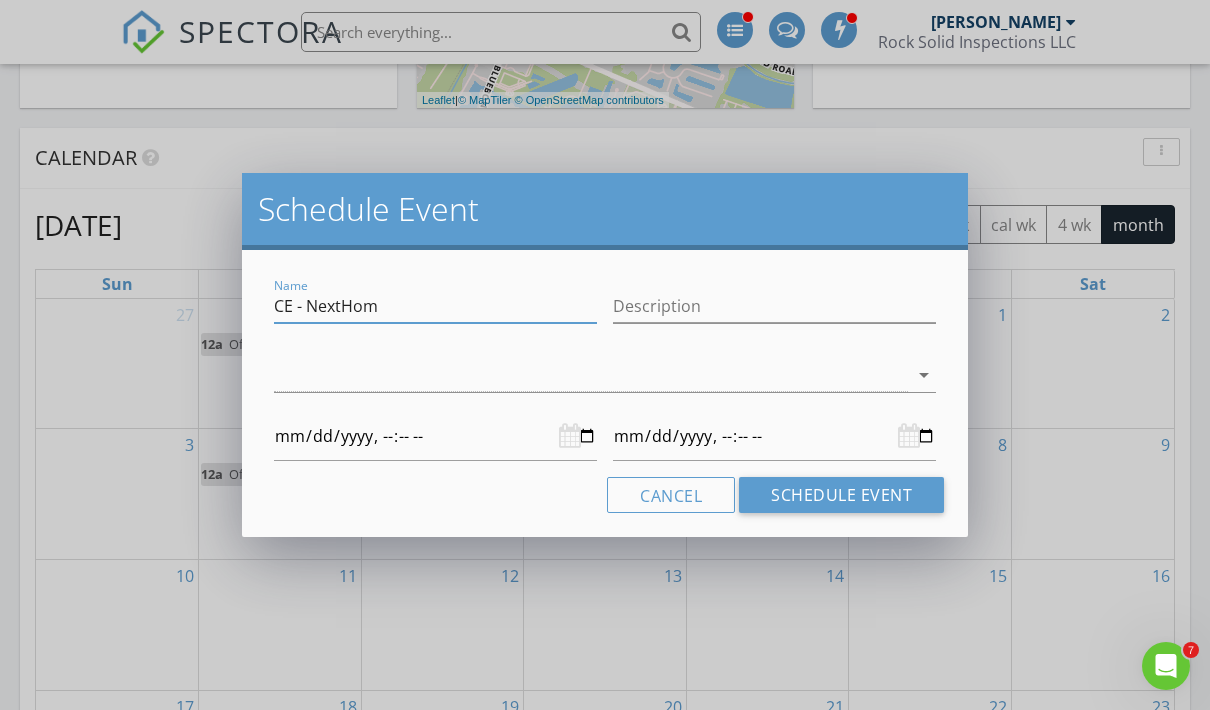type on "CE - NextHome" 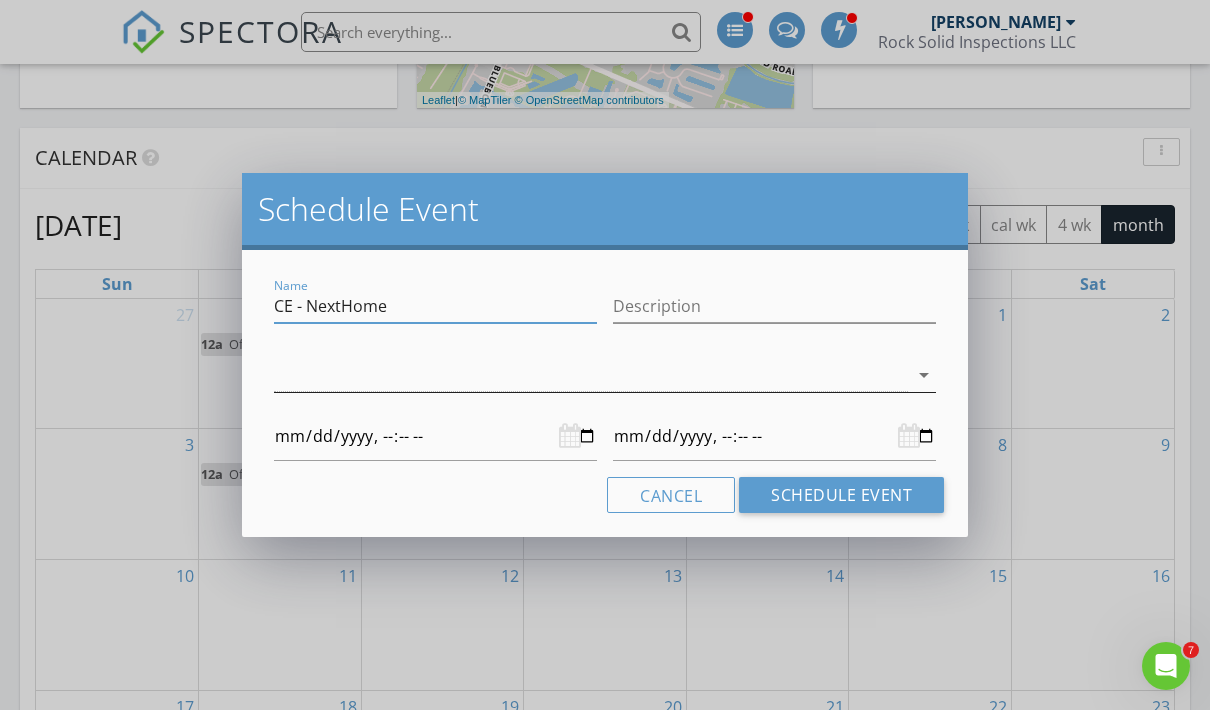 type on "CE - NextHome" 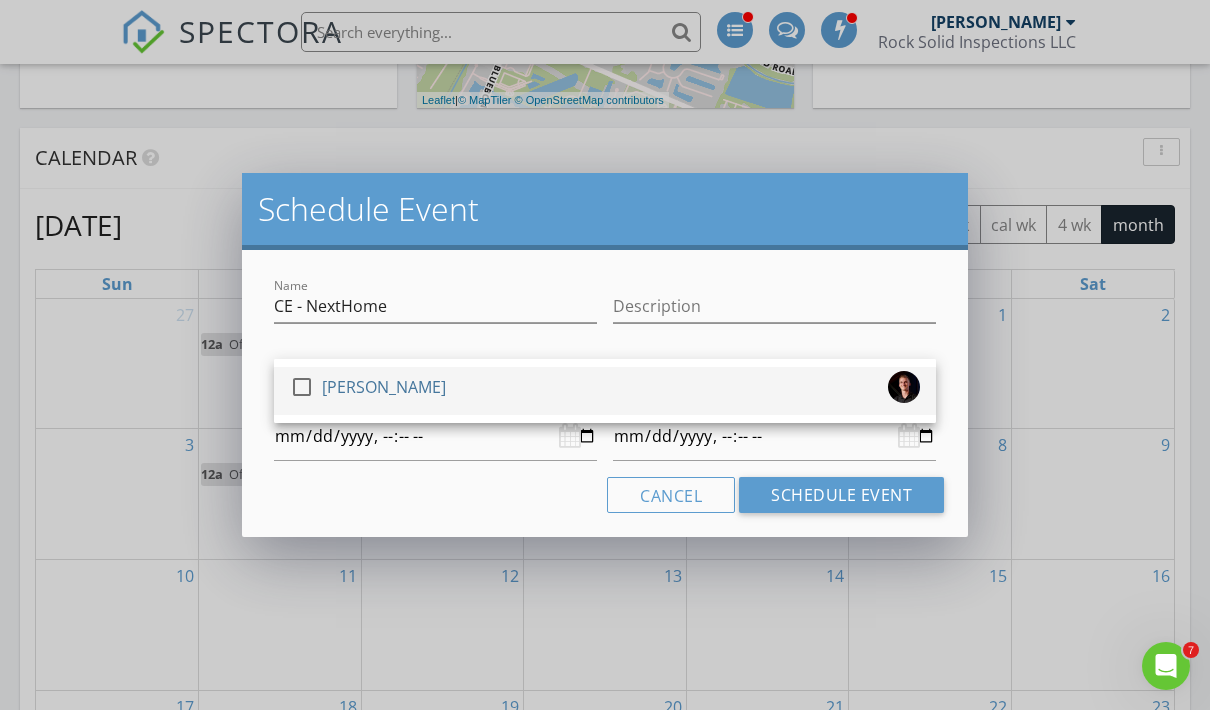 click on "check_box_outline_blank   [PERSON_NAME]" at bounding box center [605, 391] 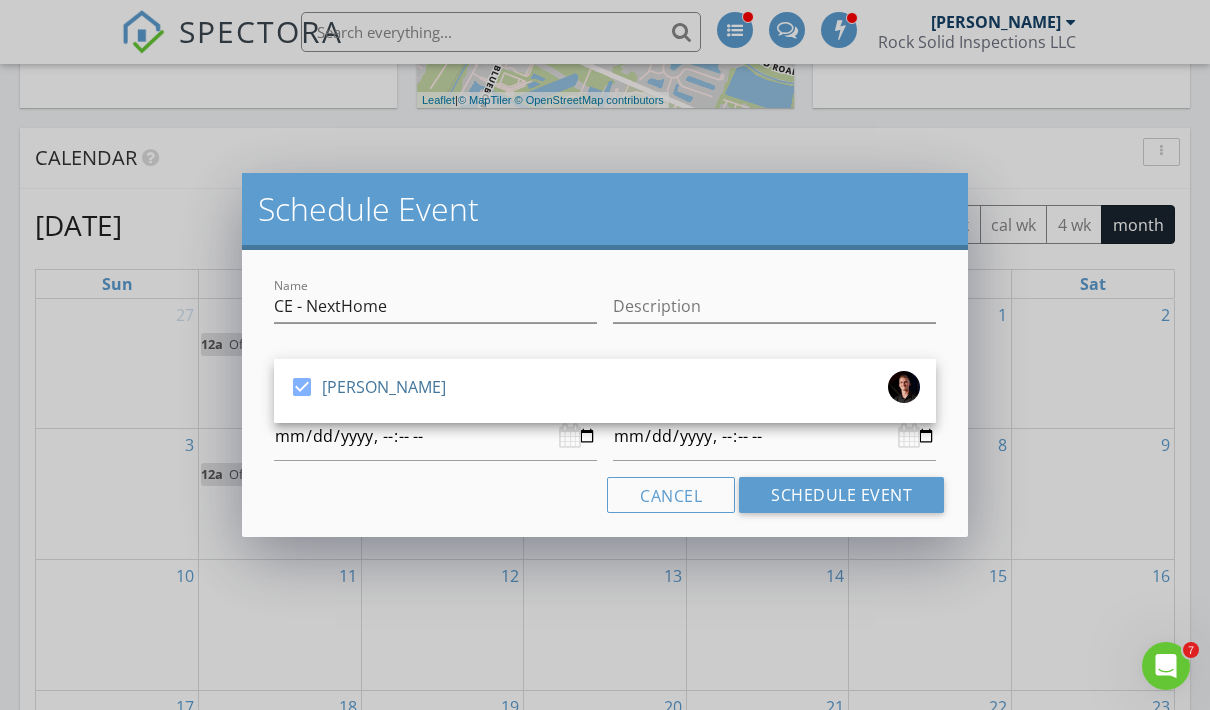 click at bounding box center (435, 436) 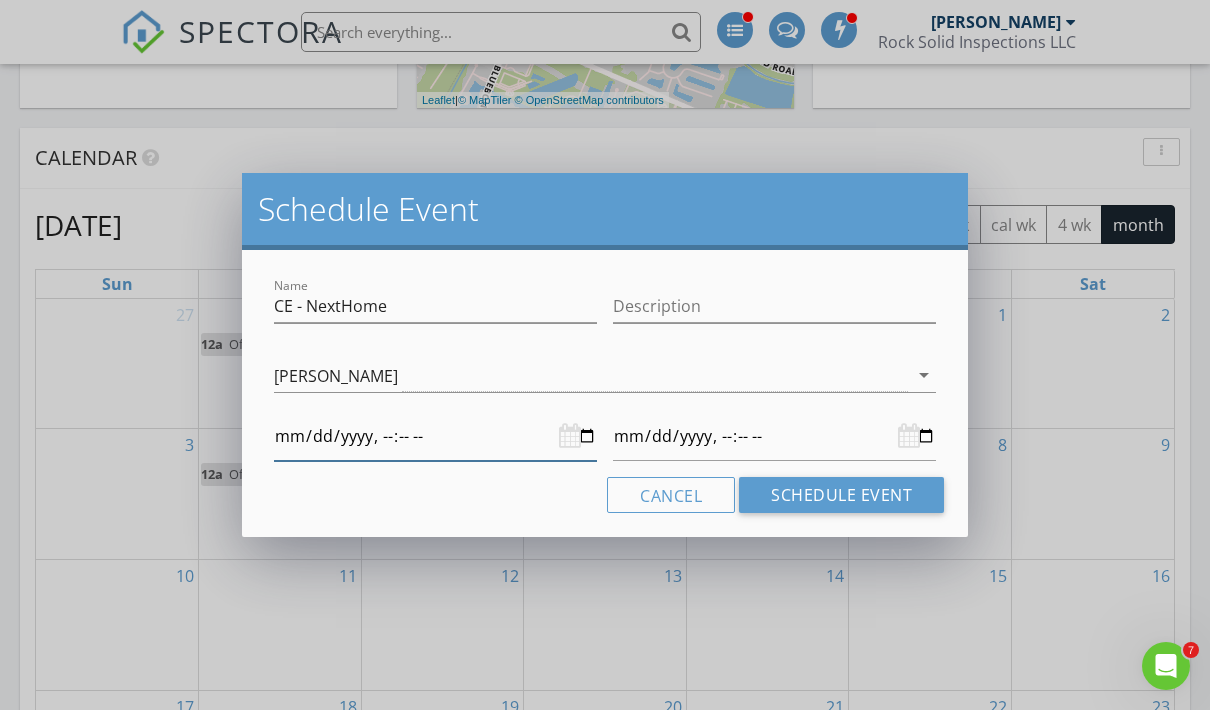 click at bounding box center (435, 436) 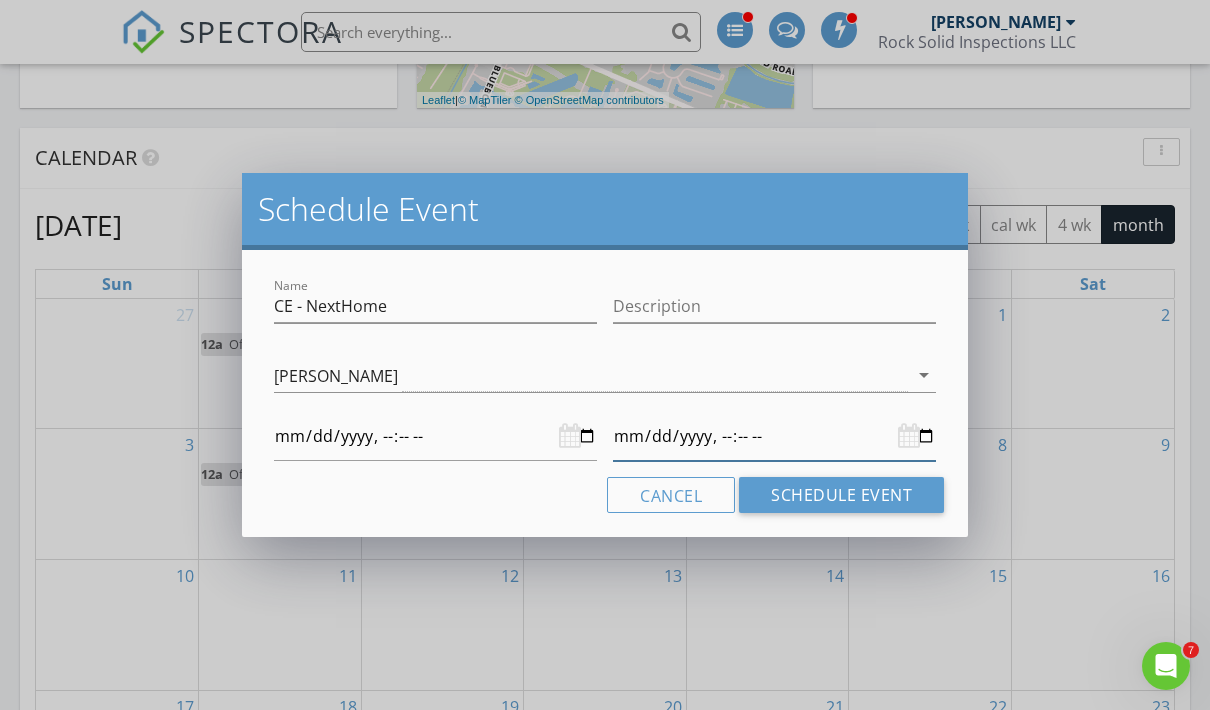 click at bounding box center (774, 436) 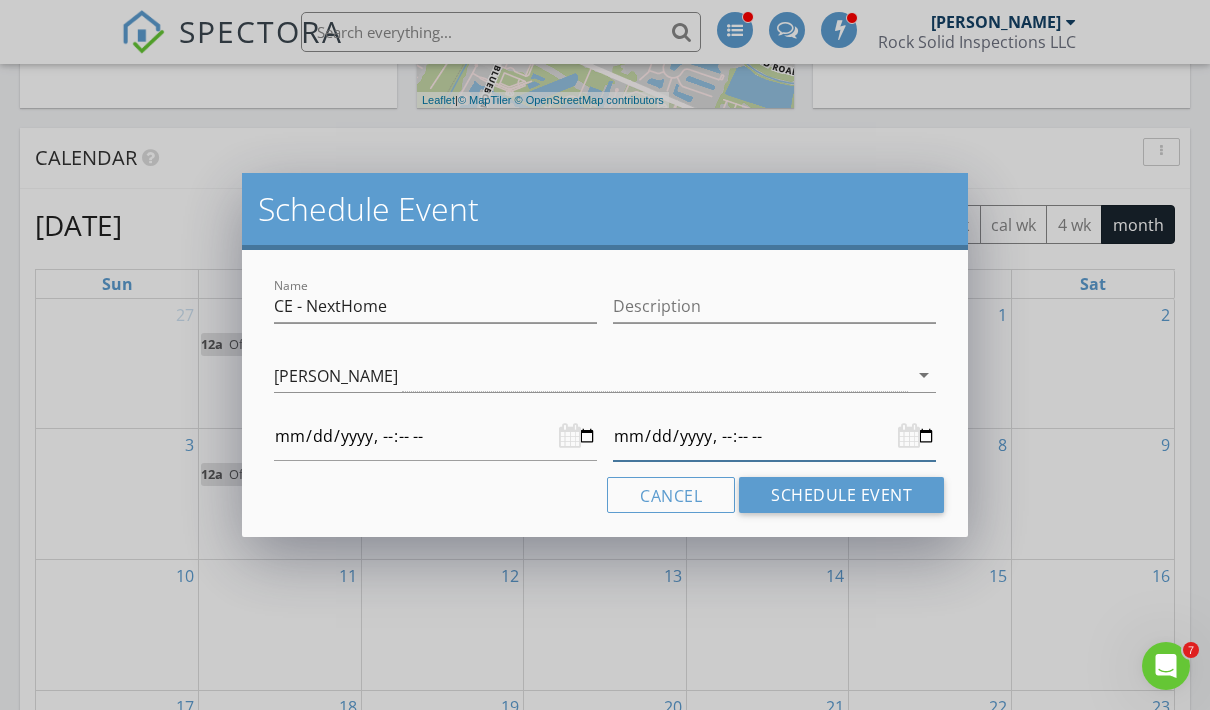 type on "[DATE]T09:00" 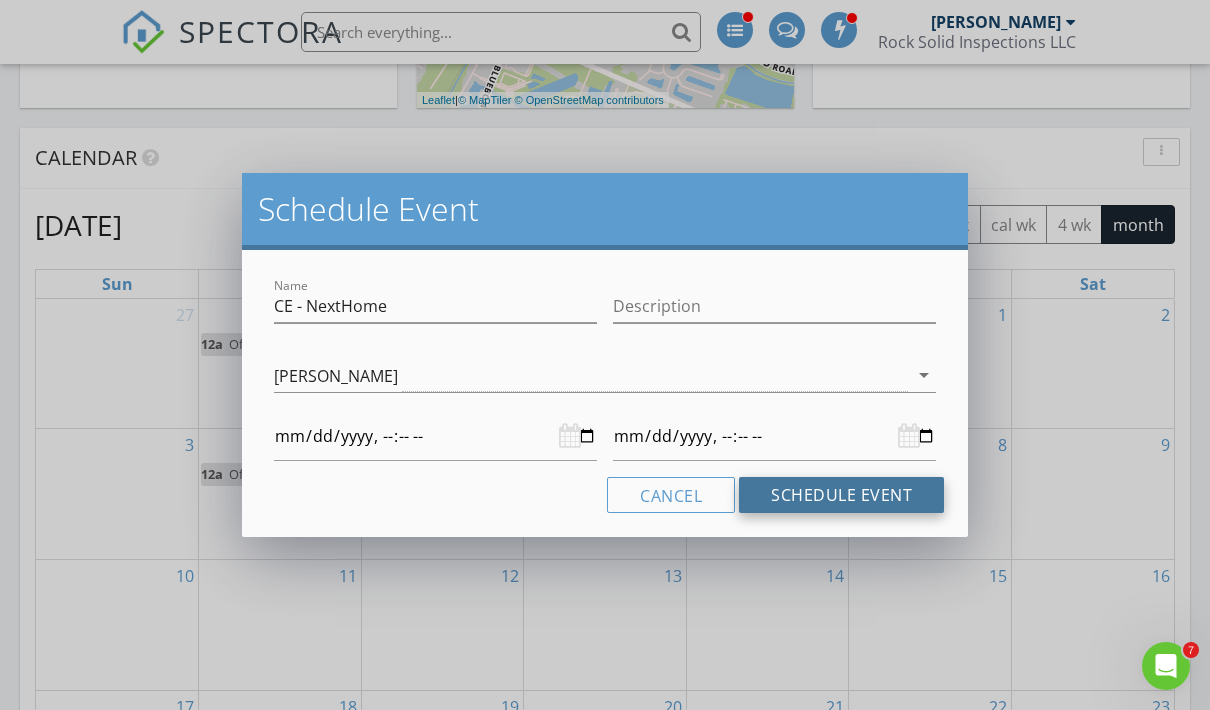 click on "Schedule Event" at bounding box center (841, 495) 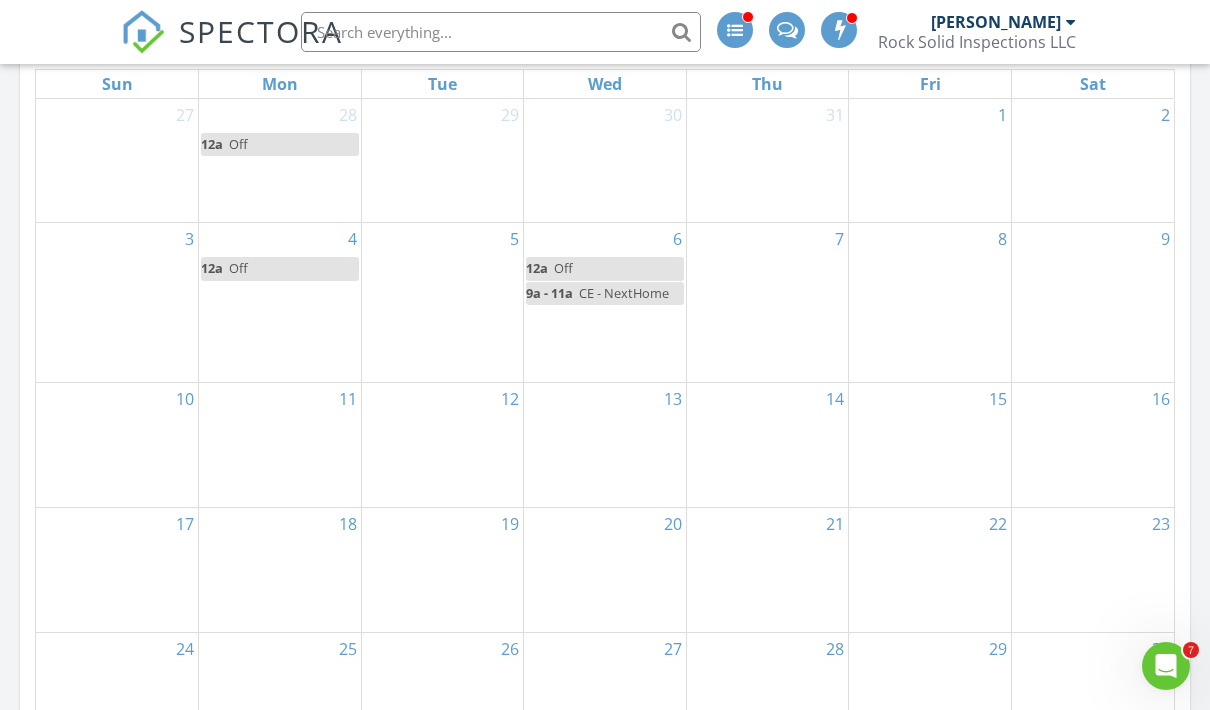 scroll, scrollTop: 984, scrollLeft: 0, axis: vertical 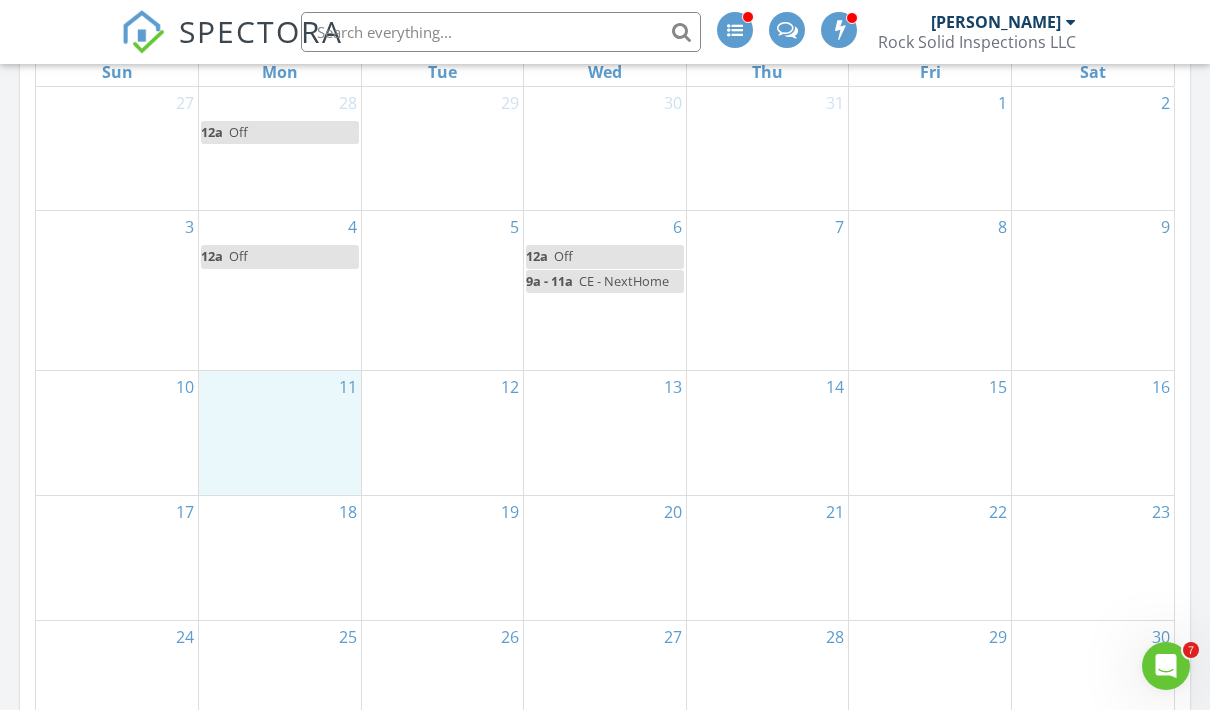 click on "11" at bounding box center [280, 433] 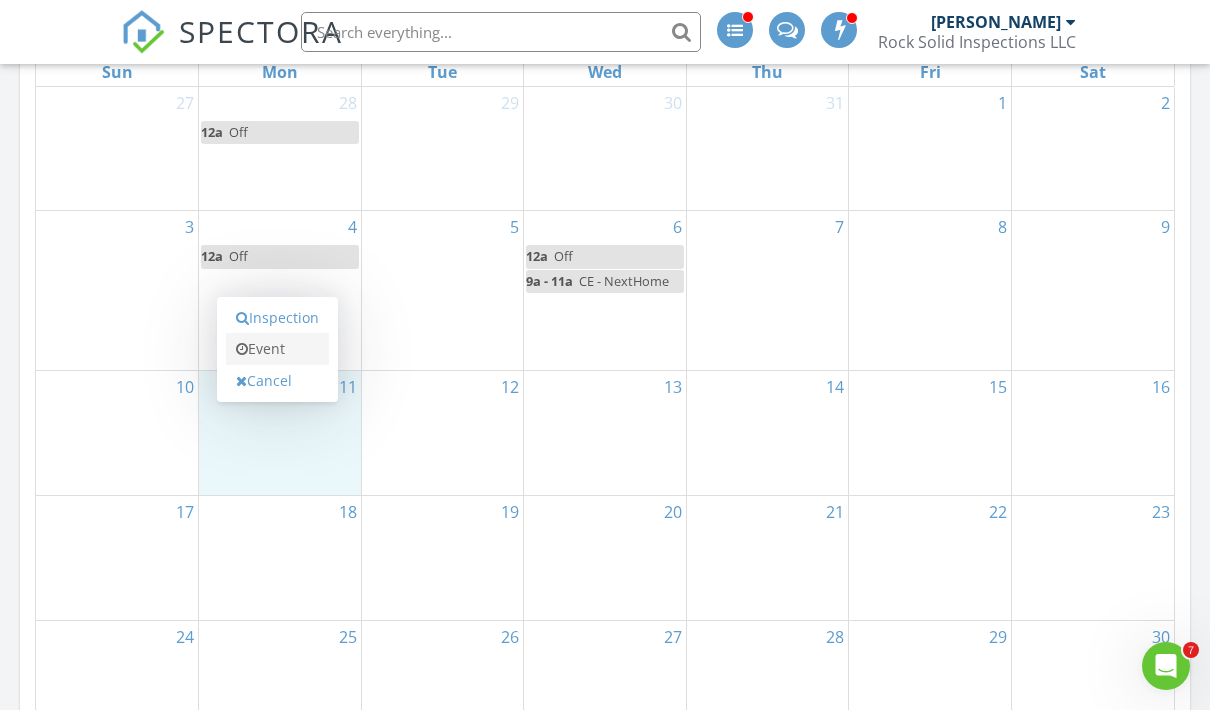 click on "Event" at bounding box center [277, 349] 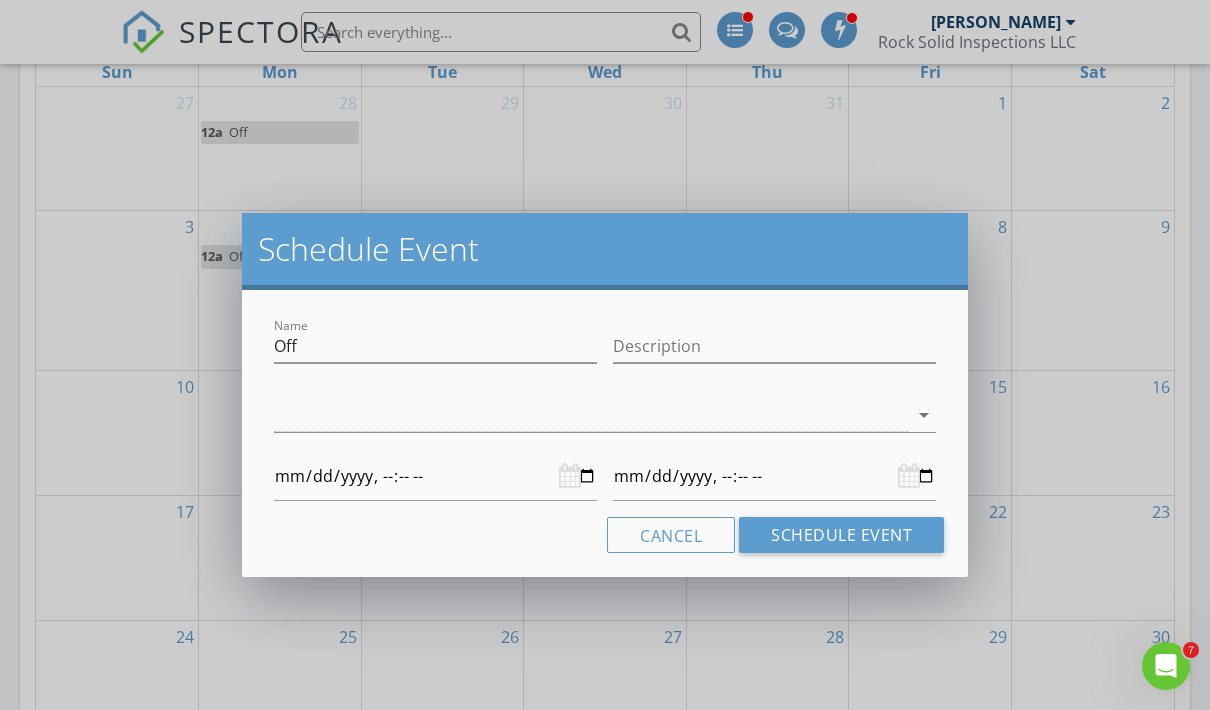 click on "arrow_drop_down" at bounding box center (605, 425) 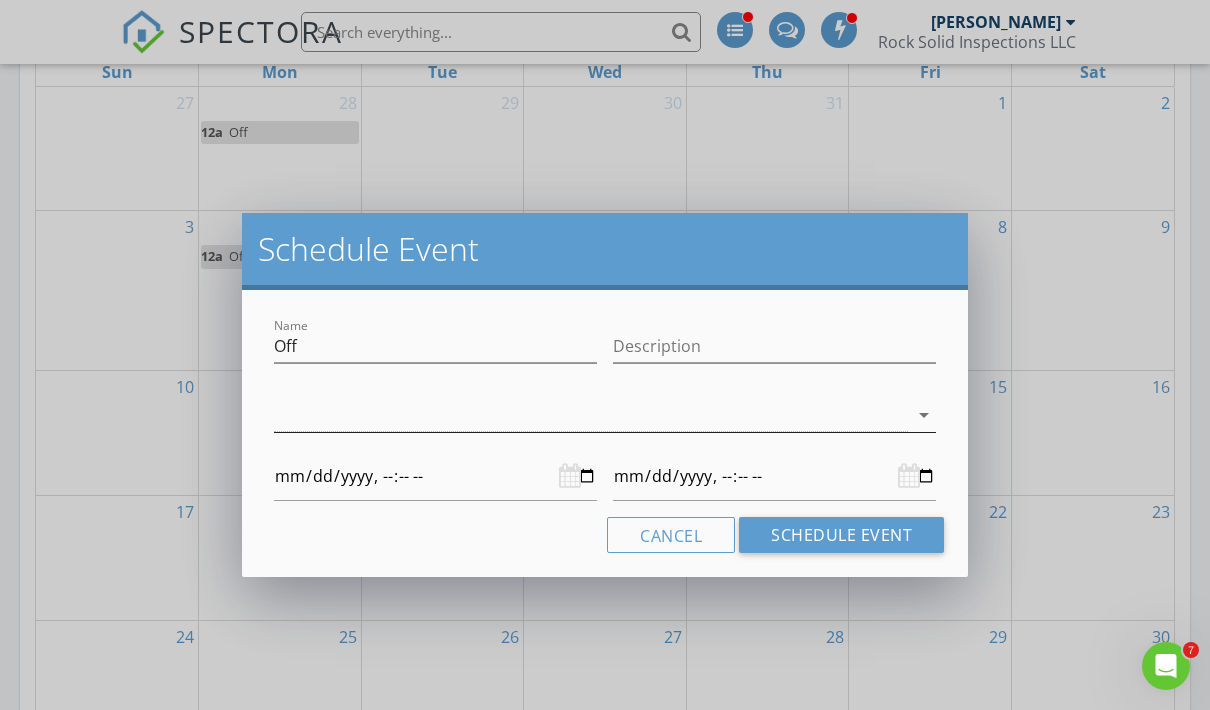 click at bounding box center [591, 415] 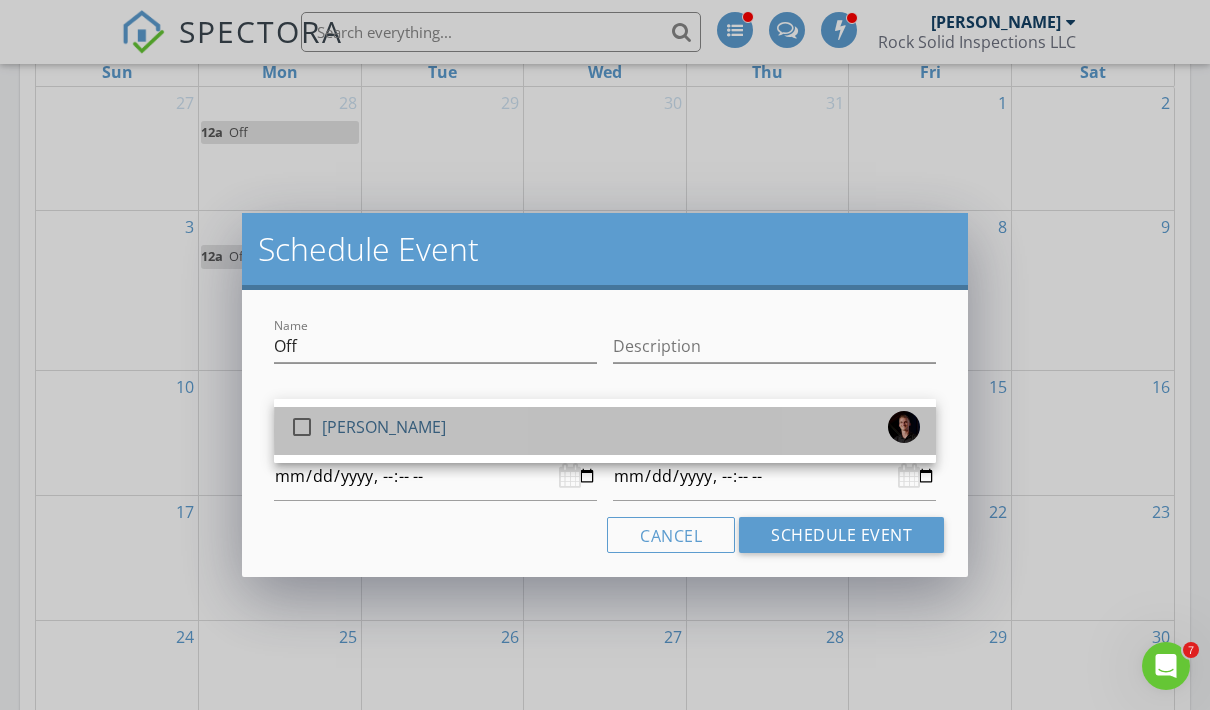 click on "check_box_outline_blank   [PERSON_NAME]" at bounding box center [605, 431] 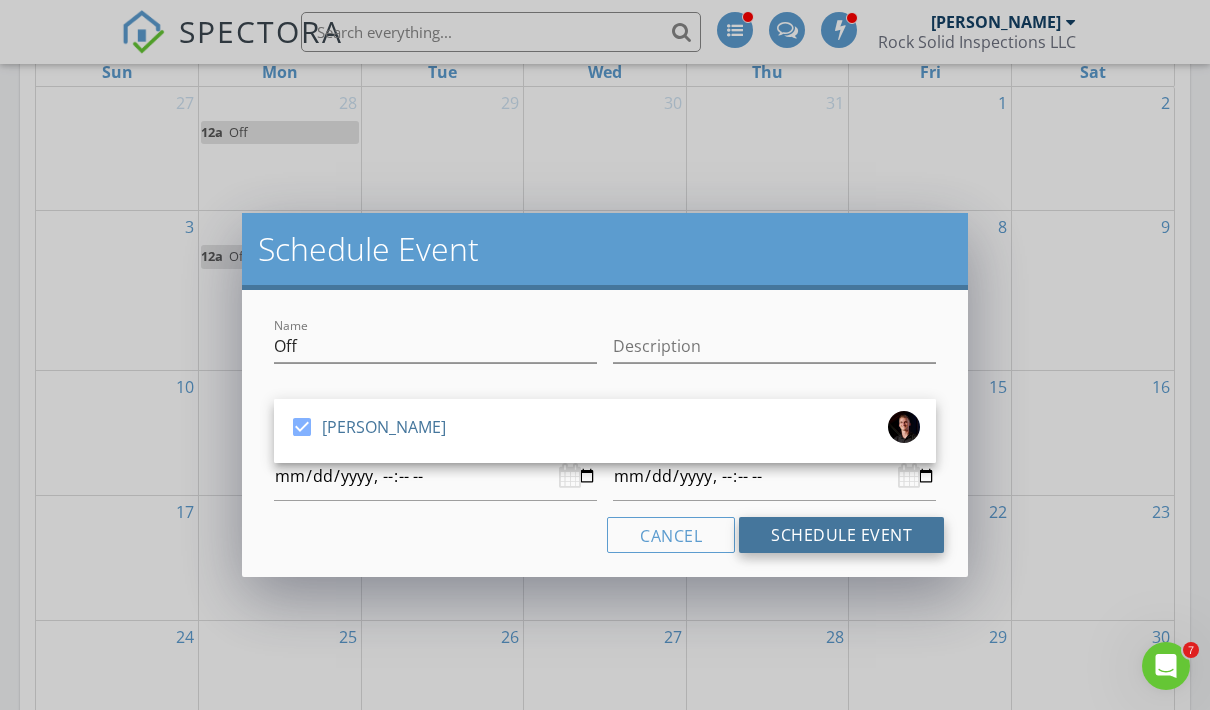 click on "Schedule Event" at bounding box center [841, 535] 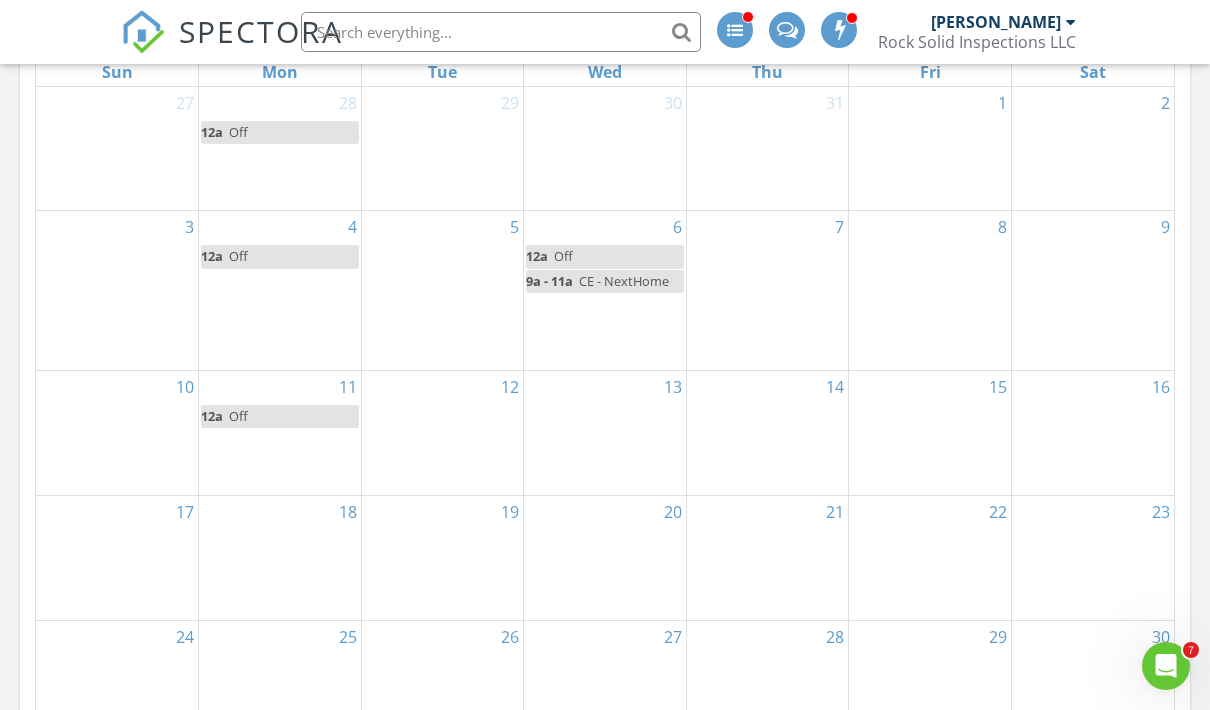 scroll, scrollTop: 1041, scrollLeft: 0, axis: vertical 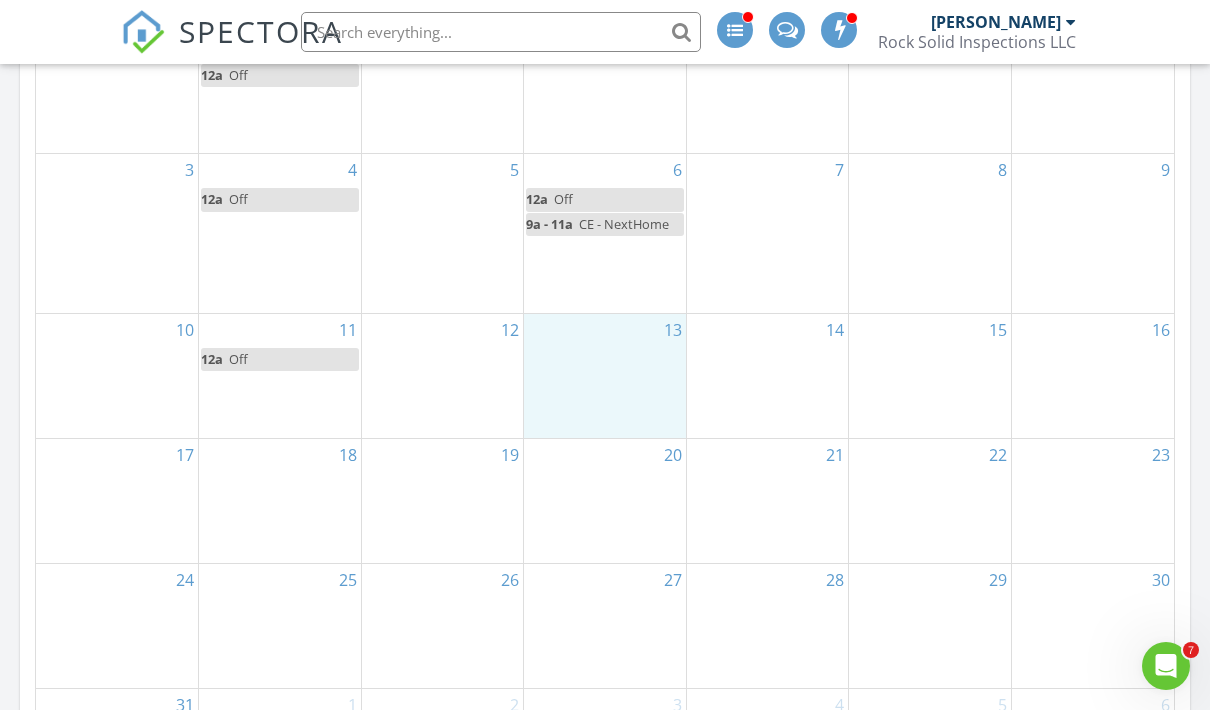 click on "13" at bounding box center (605, 376) 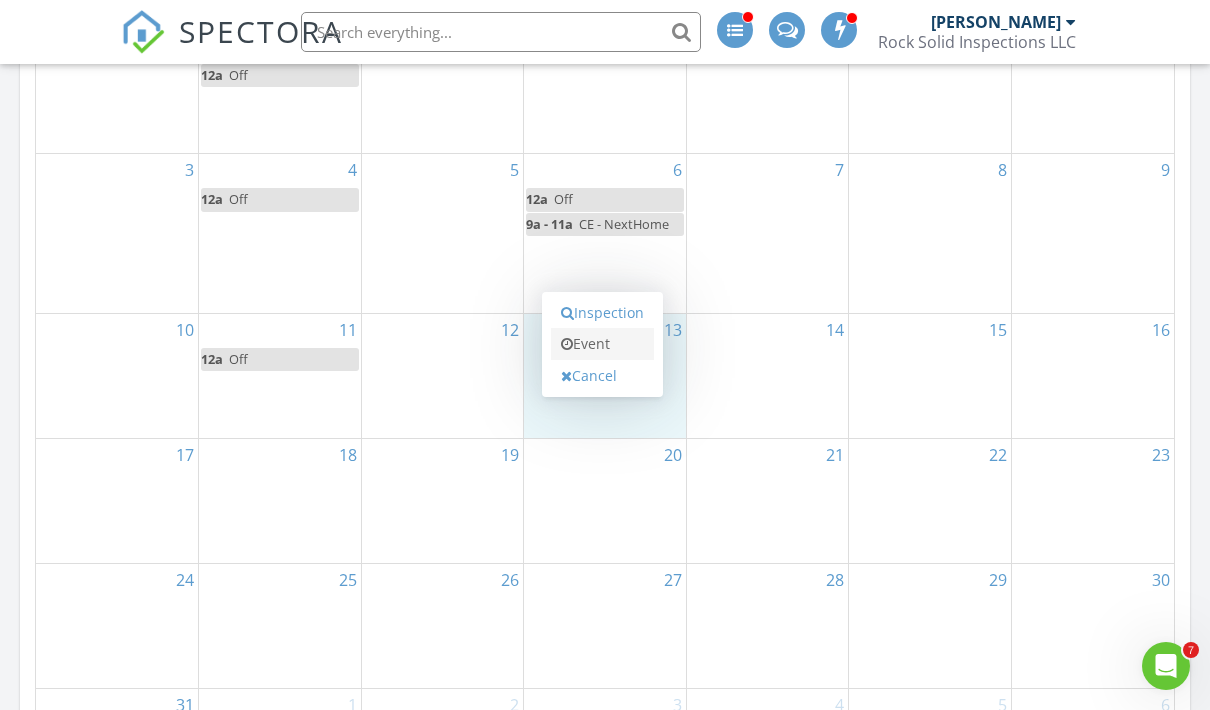 click on "Event" at bounding box center (602, 344) 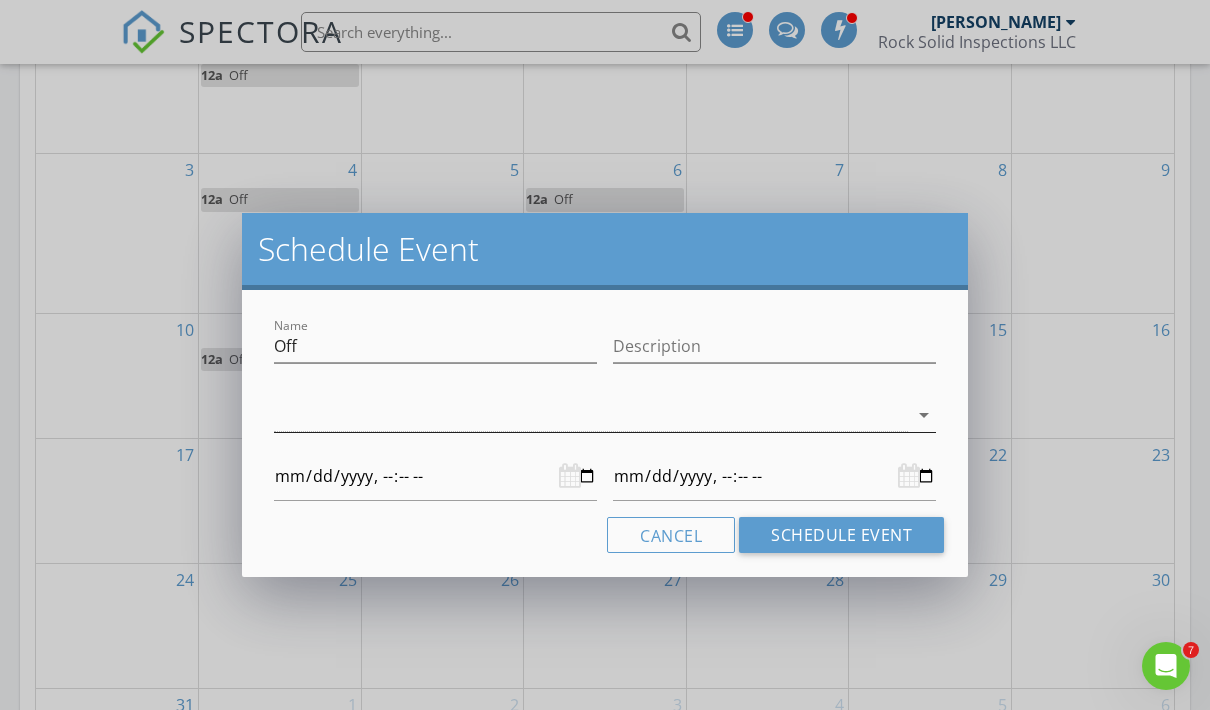 click at bounding box center (591, 415) 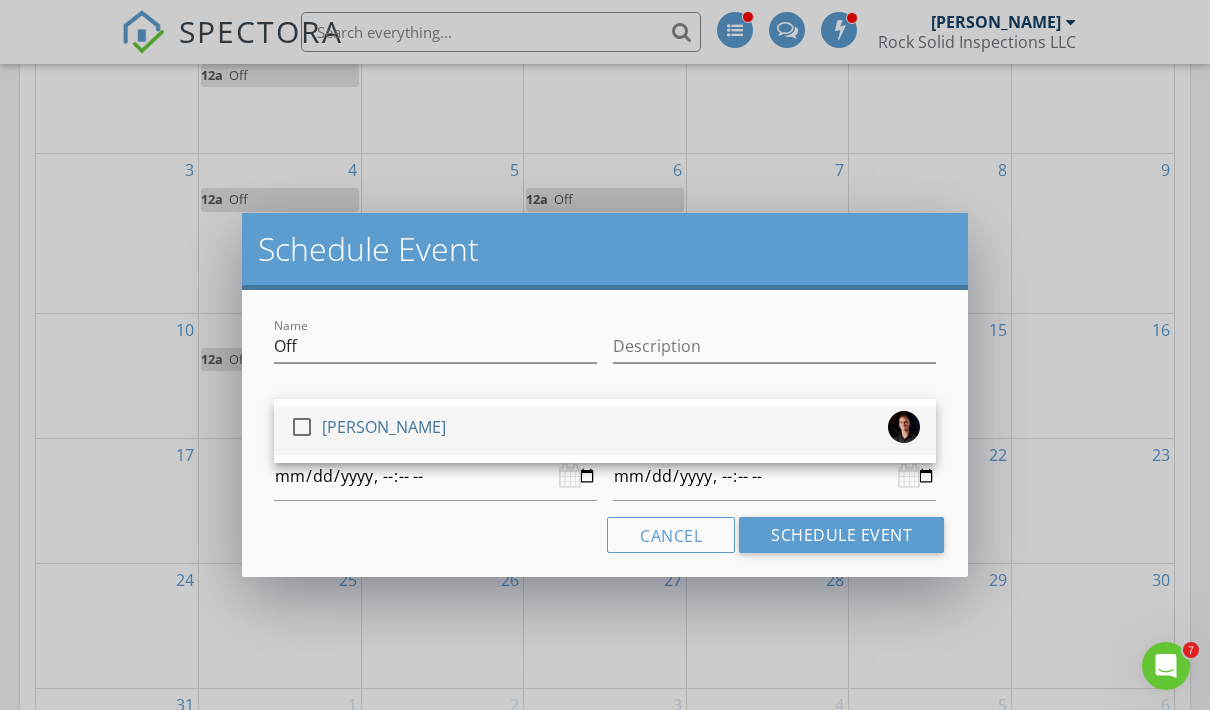 click on "check_box_outline_blank   [PERSON_NAME]" at bounding box center [605, 431] 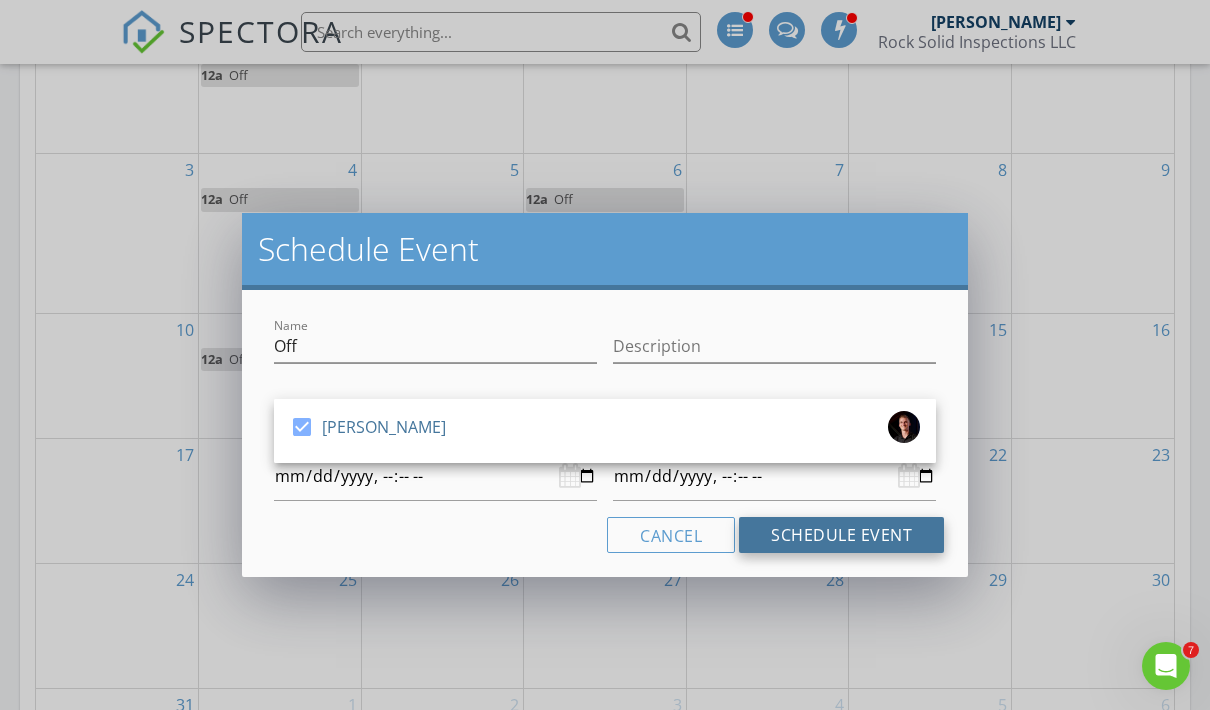 click on "Schedule Event" at bounding box center (841, 535) 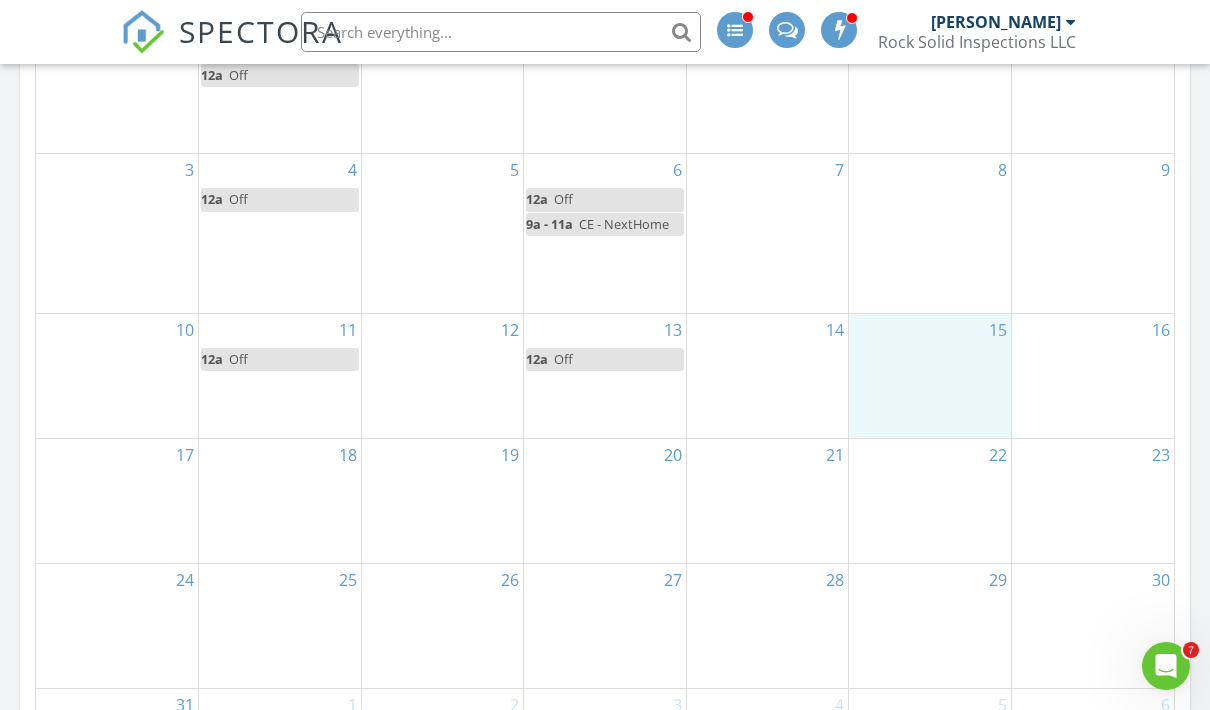 click on "15" at bounding box center [930, 376] 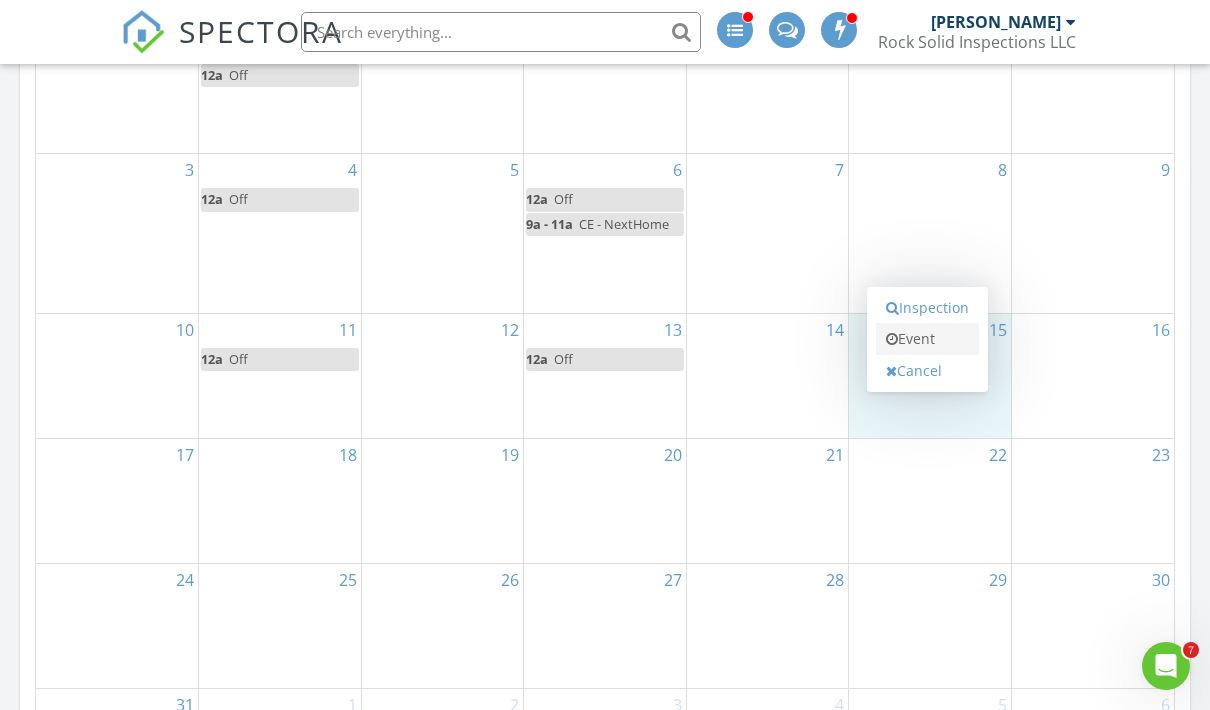 click on "Event" at bounding box center (927, 339) 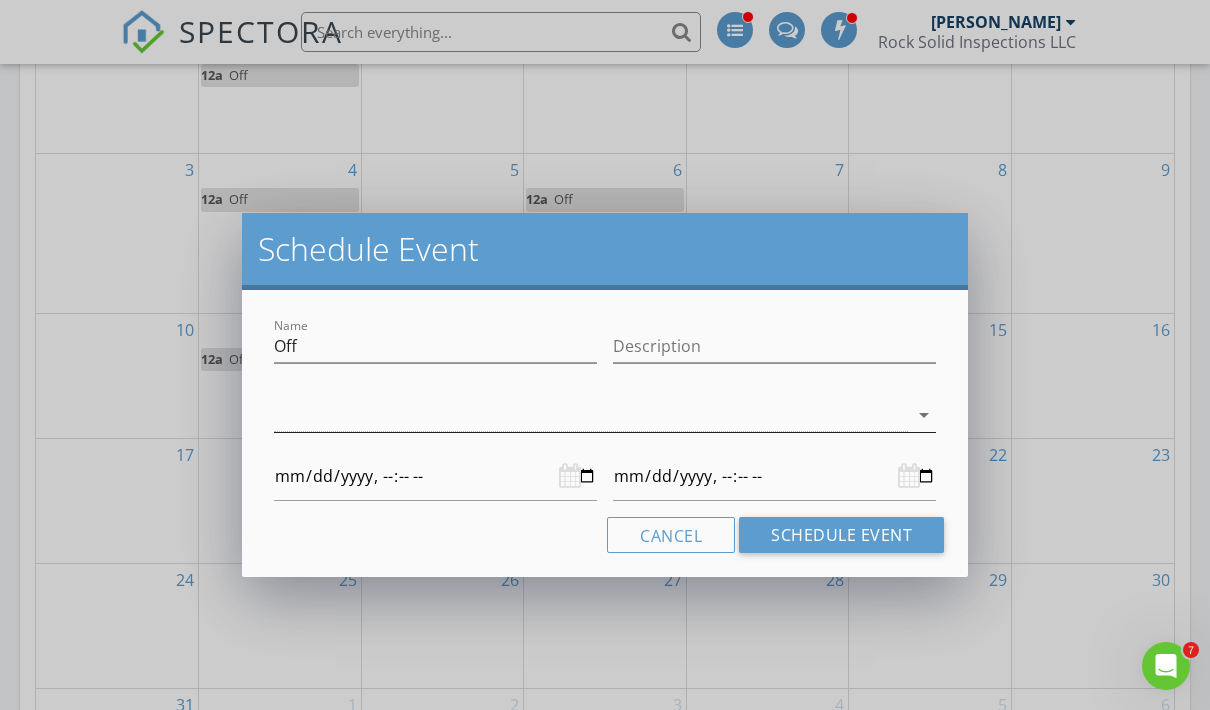 click at bounding box center (591, 415) 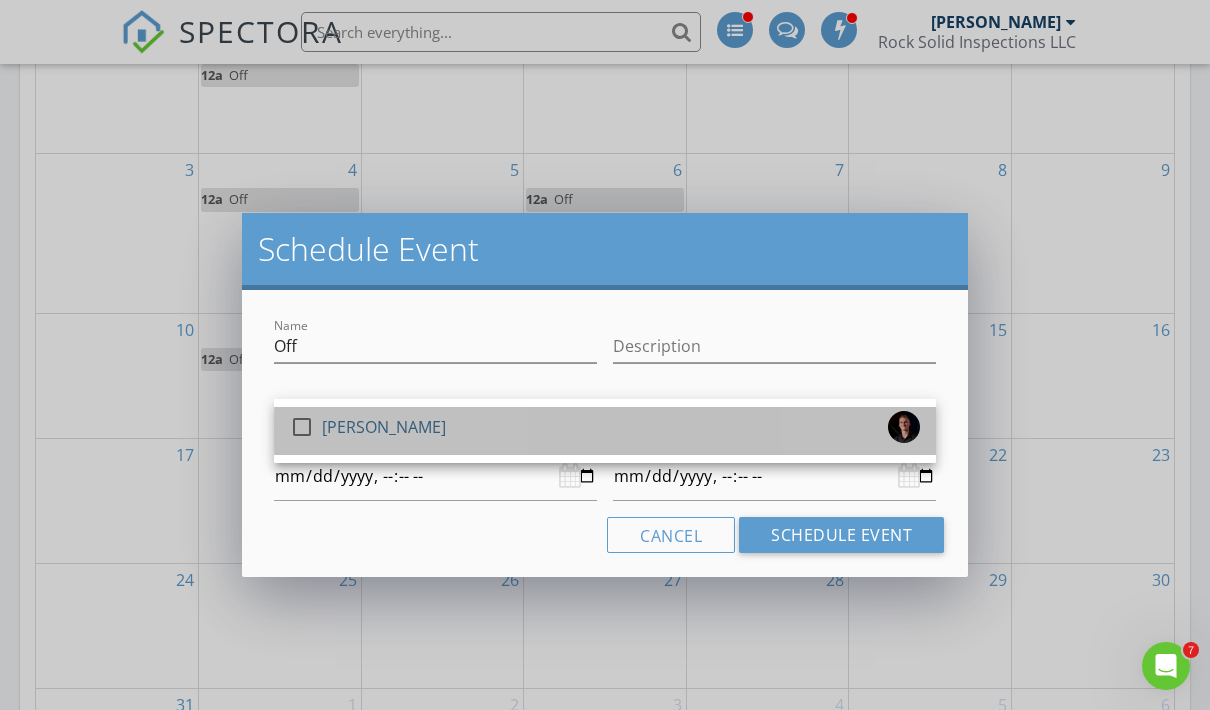 click on "check_box_outline_blank   [PERSON_NAME]" at bounding box center (605, 431) 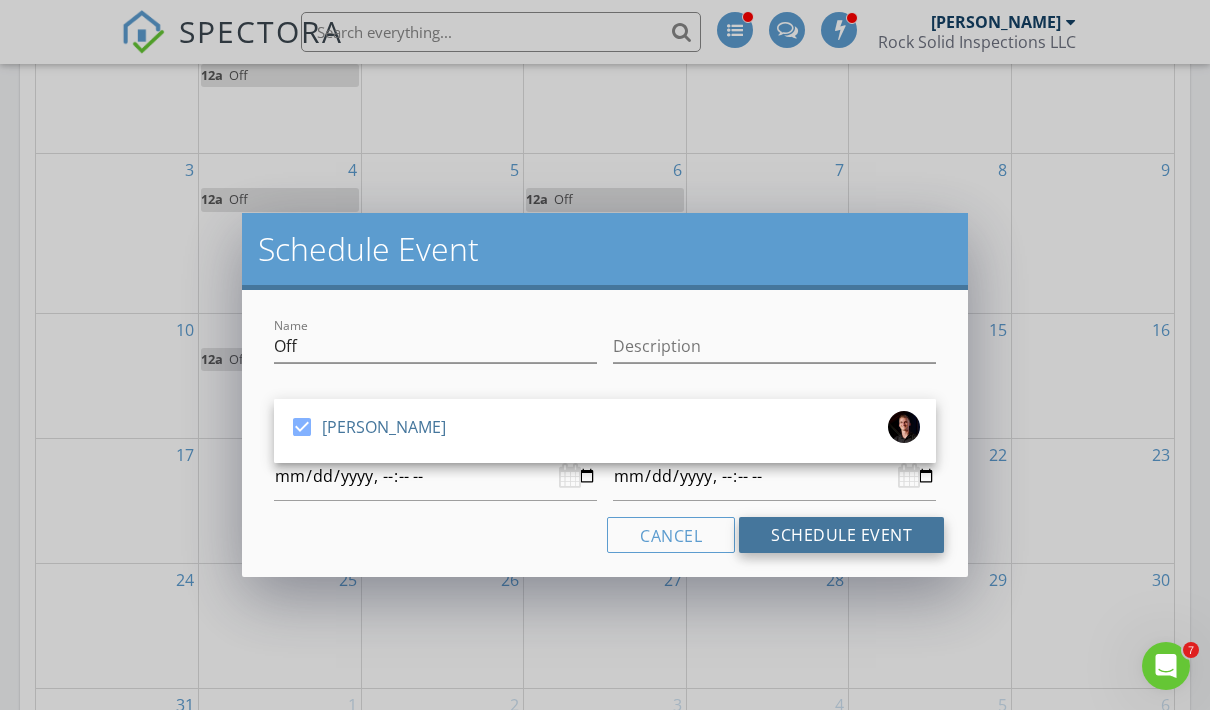 click on "Schedule Event" at bounding box center (841, 535) 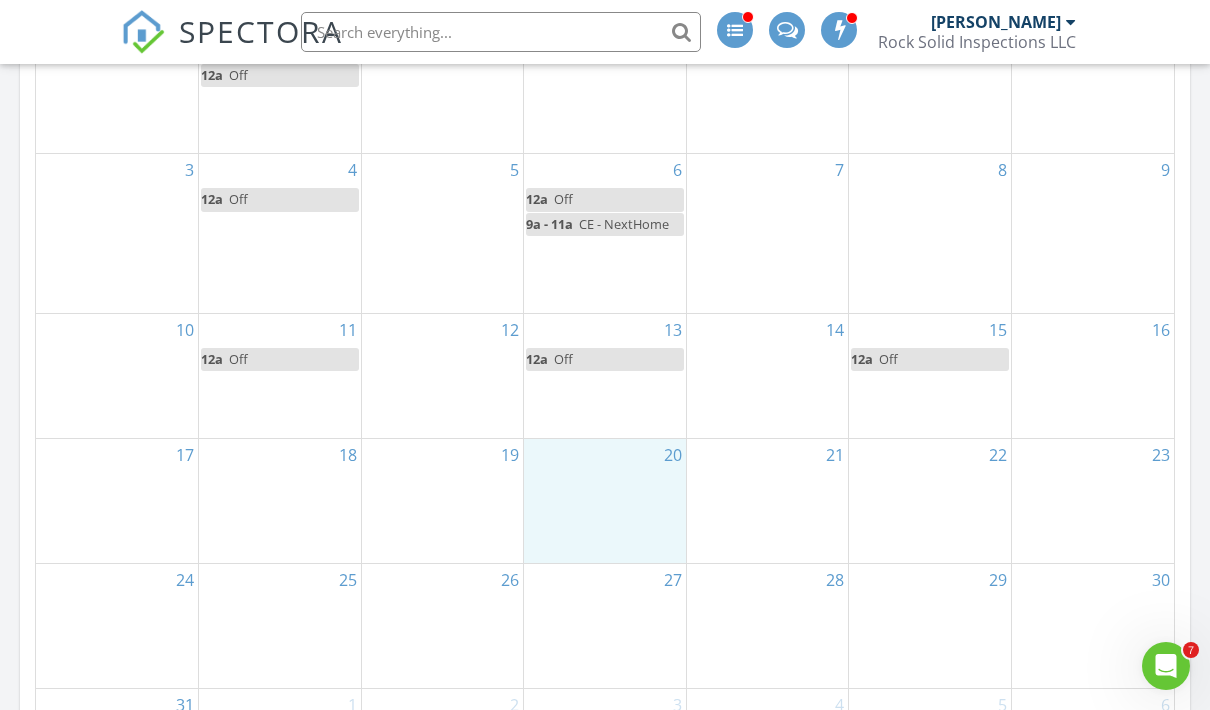 click on "20" at bounding box center (605, 501) 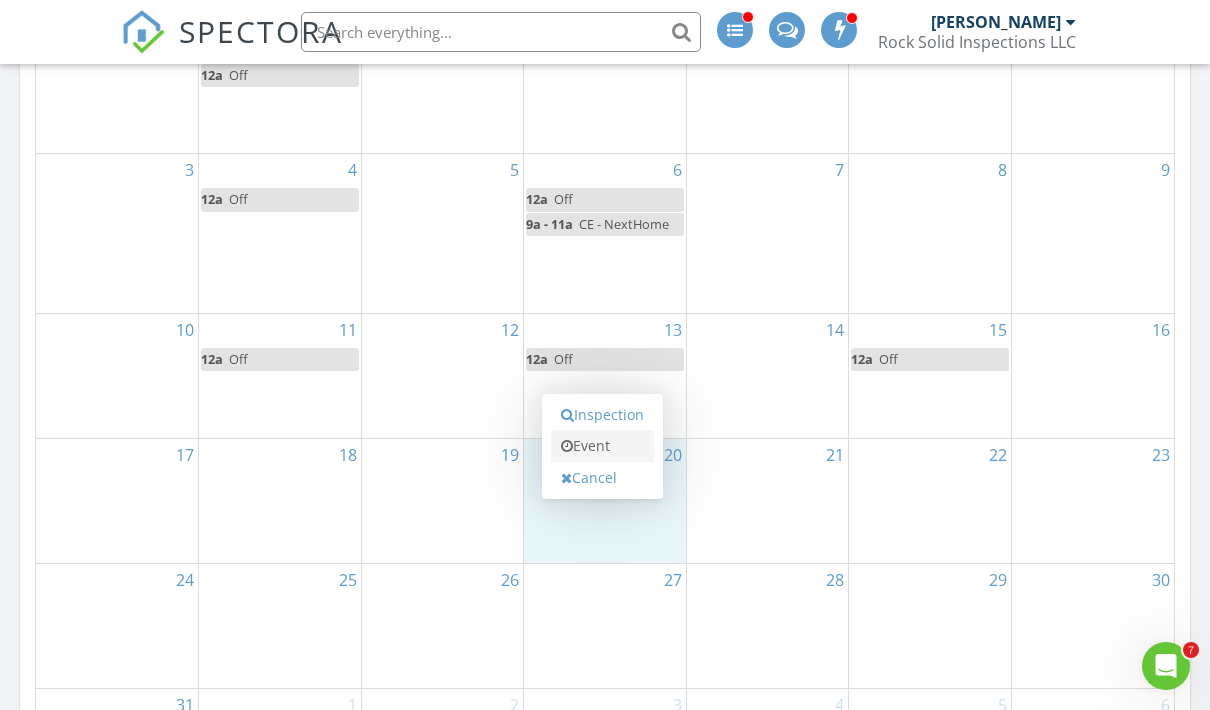 click on "Event" at bounding box center [602, 446] 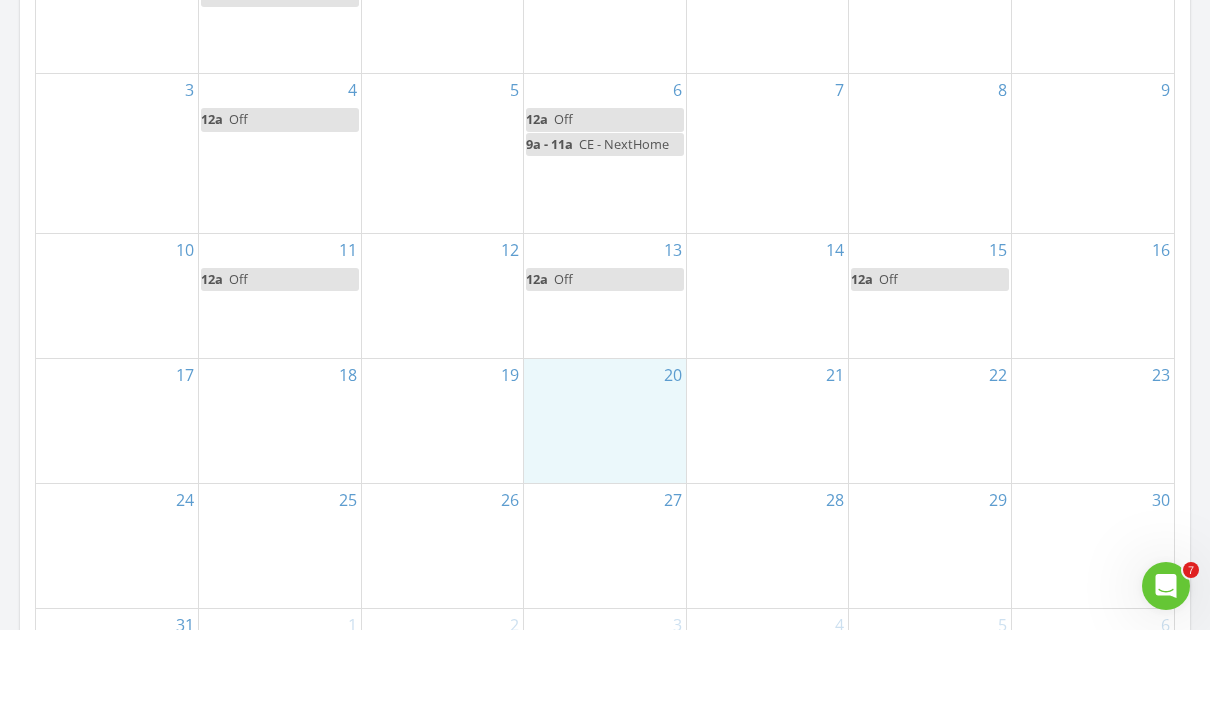 scroll, scrollTop: 1121, scrollLeft: 0, axis: vertical 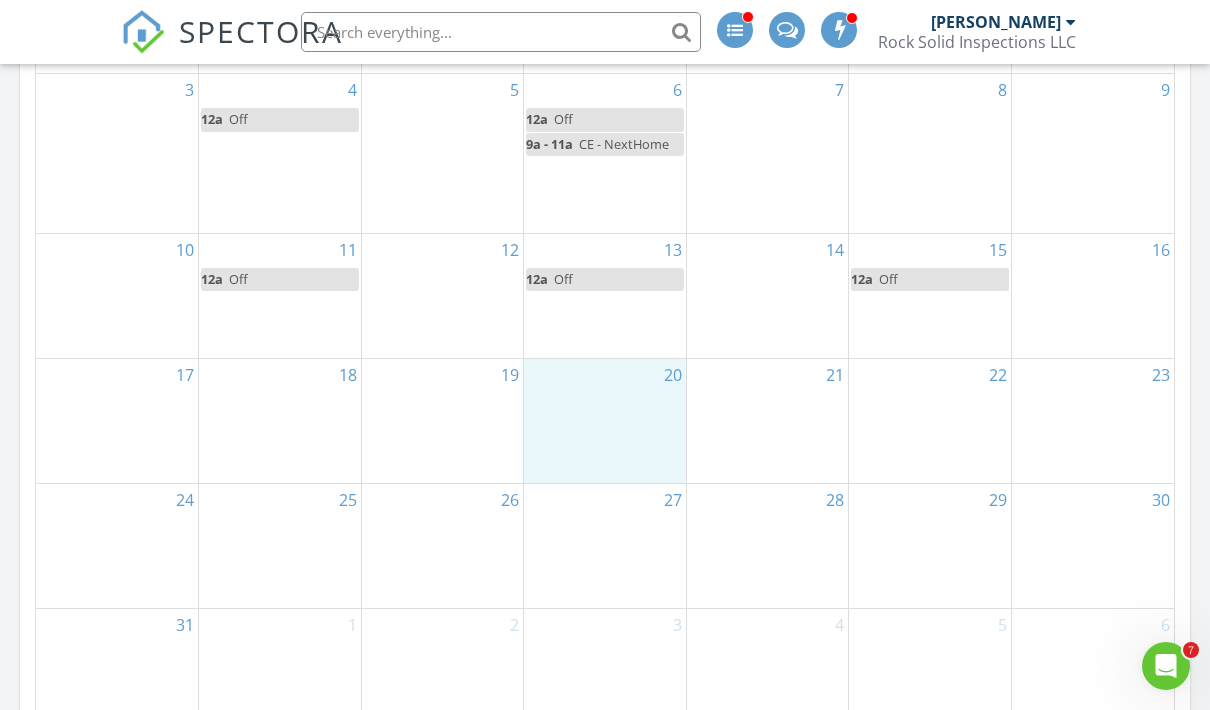 click on "20" at bounding box center [605, 421] 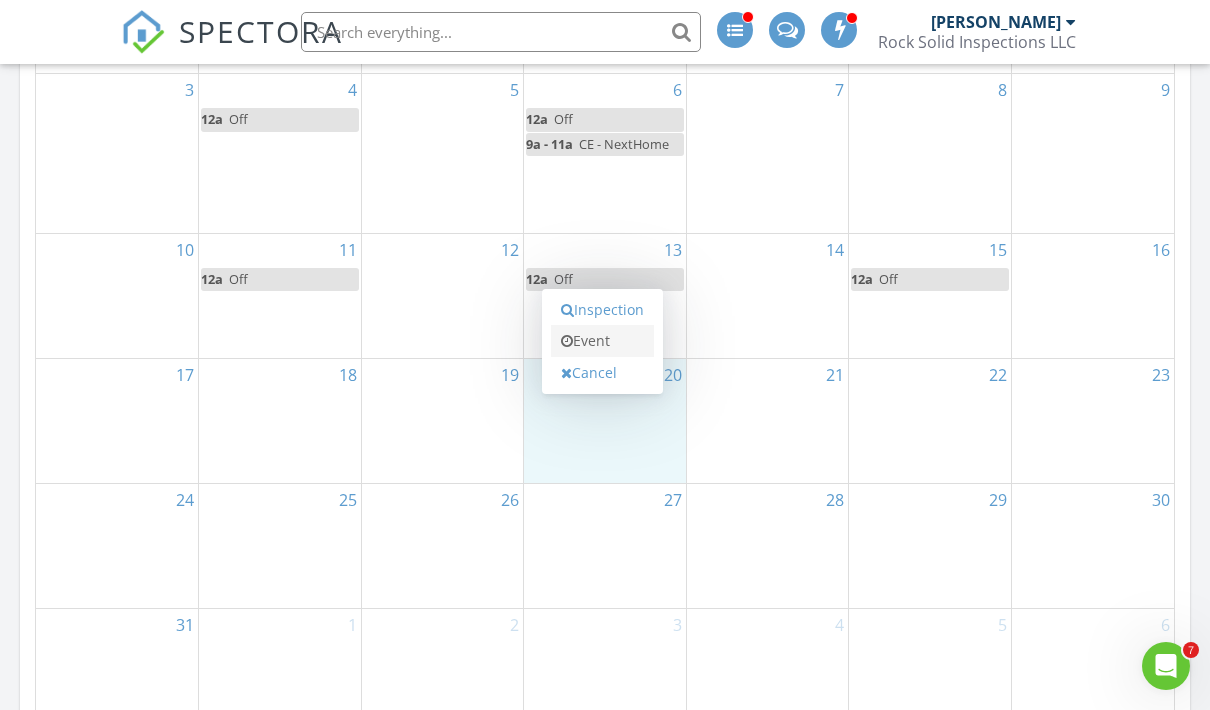 click on "Event" at bounding box center (602, 341) 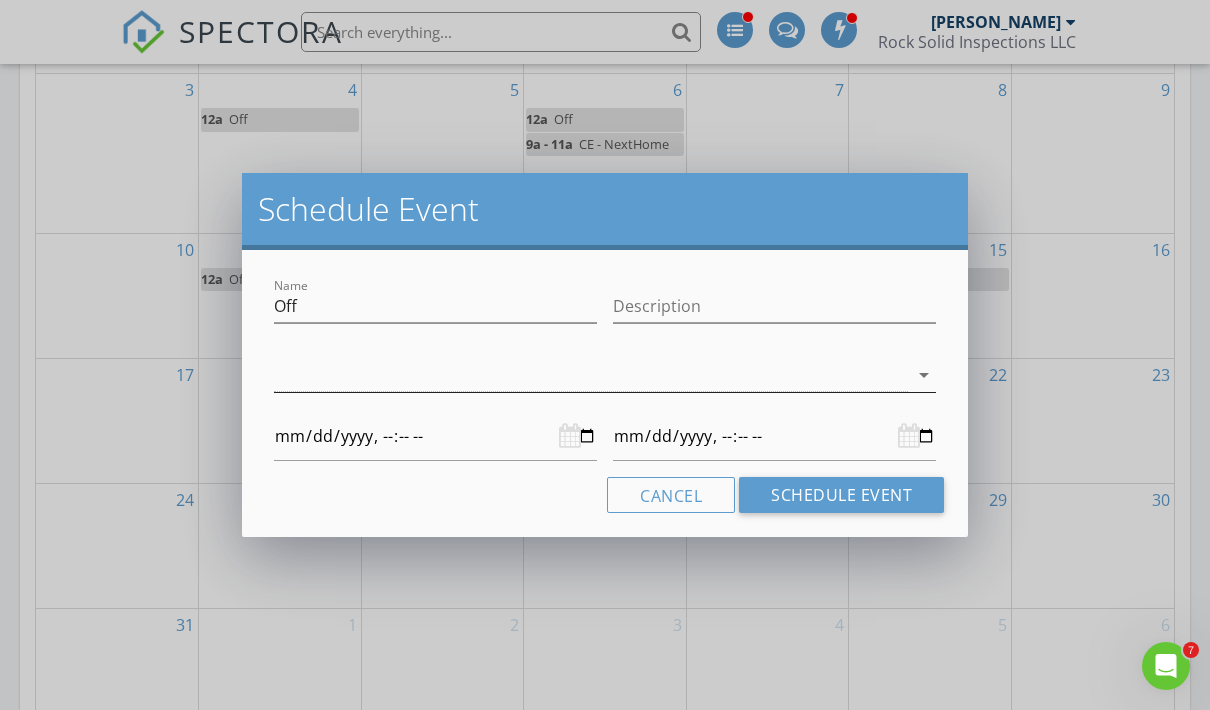 click at bounding box center [591, 375] 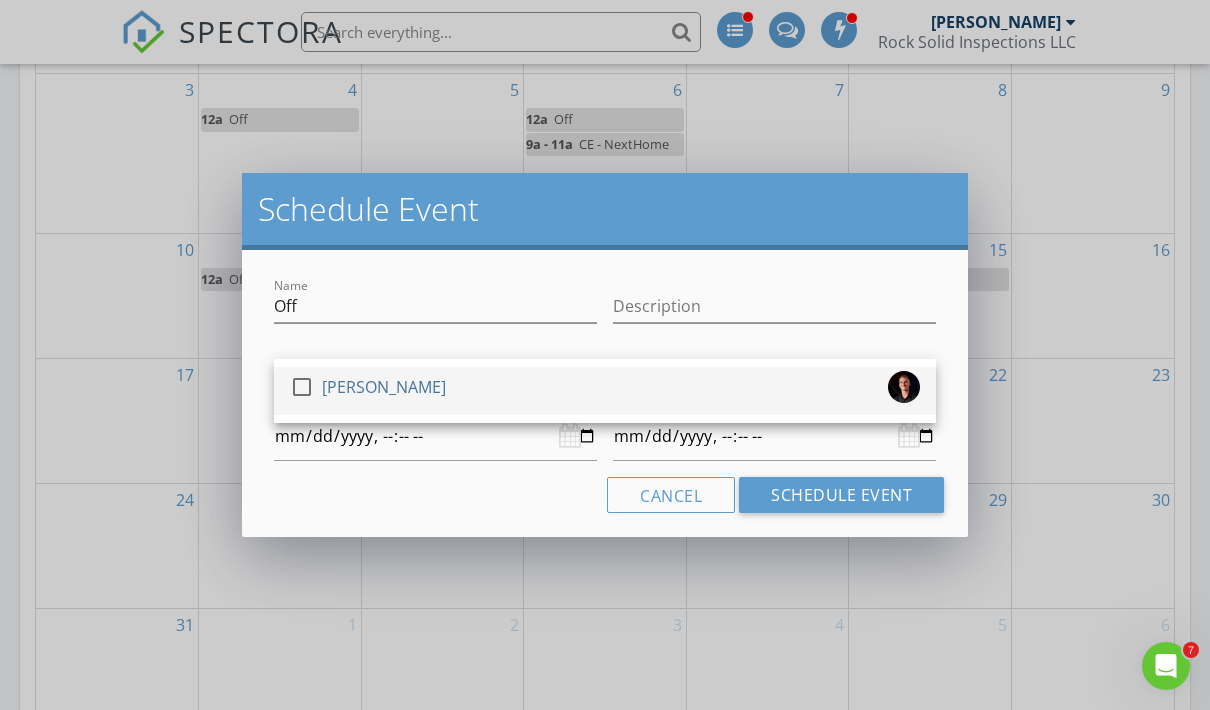 click on "check_box_outline_blank   [PERSON_NAME]" at bounding box center [605, 391] 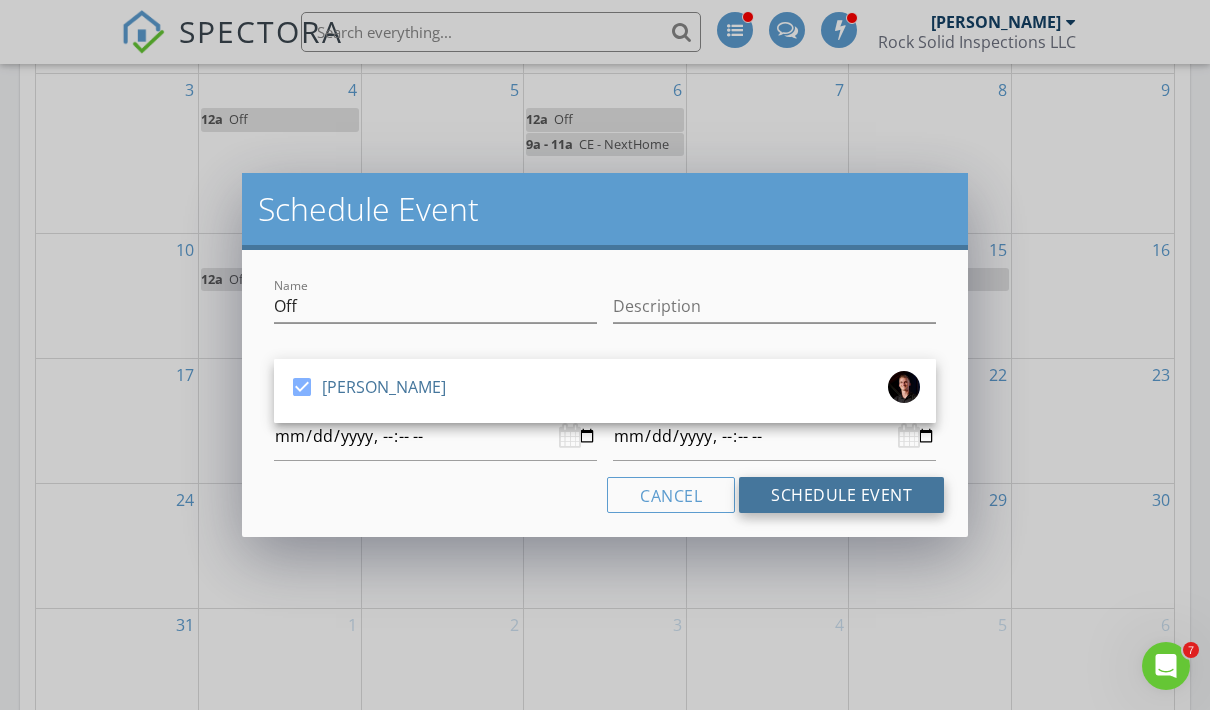 click on "Schedule Event" at bounding box center (841, 495) 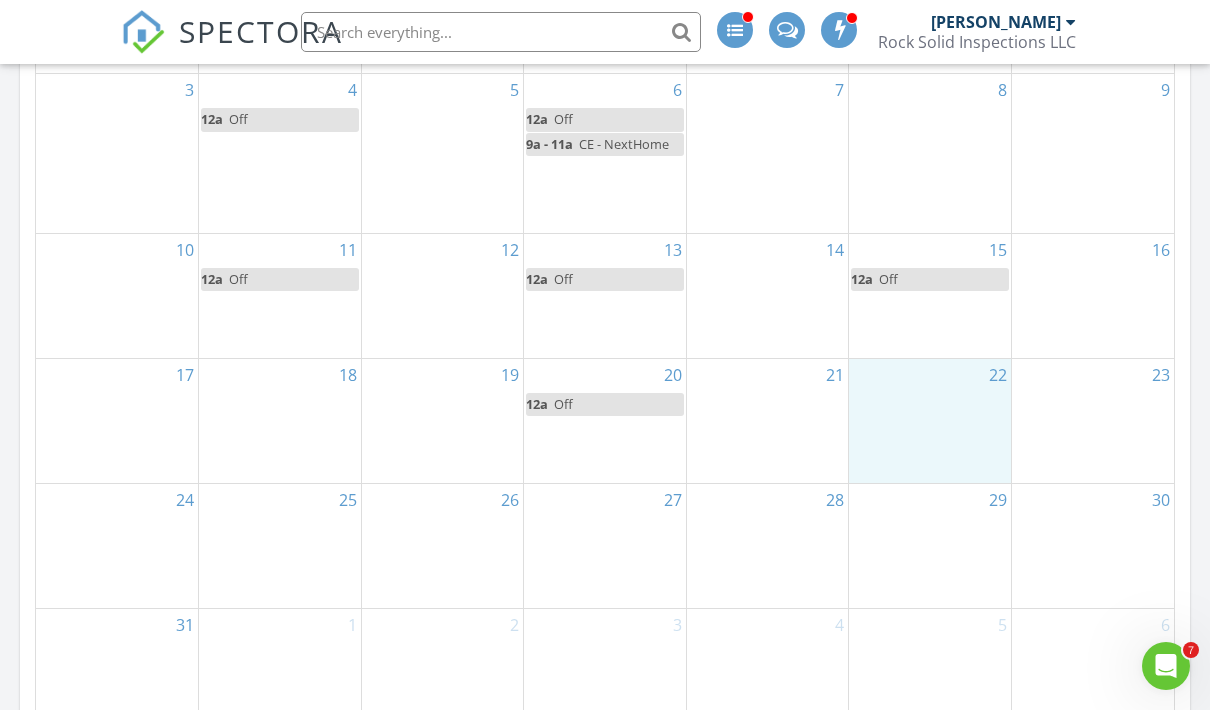 click on "22" at bounding box center (930, 421) 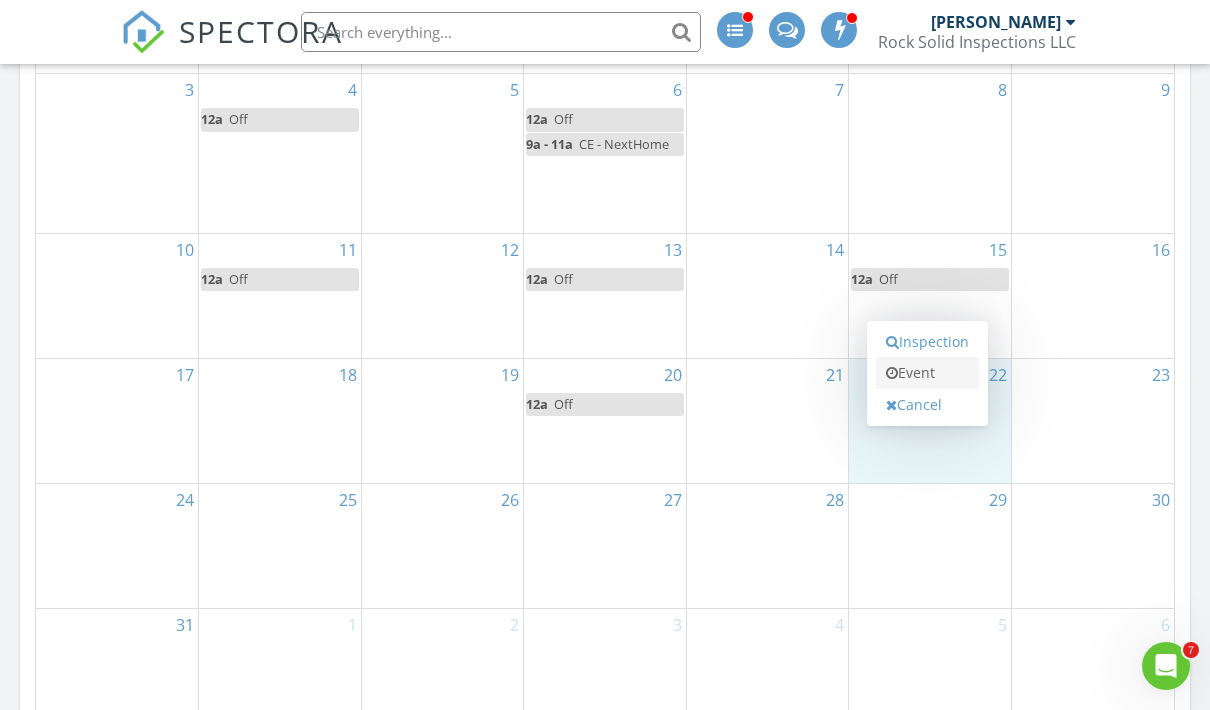 click on "Event" at bounding box center (927, 373) 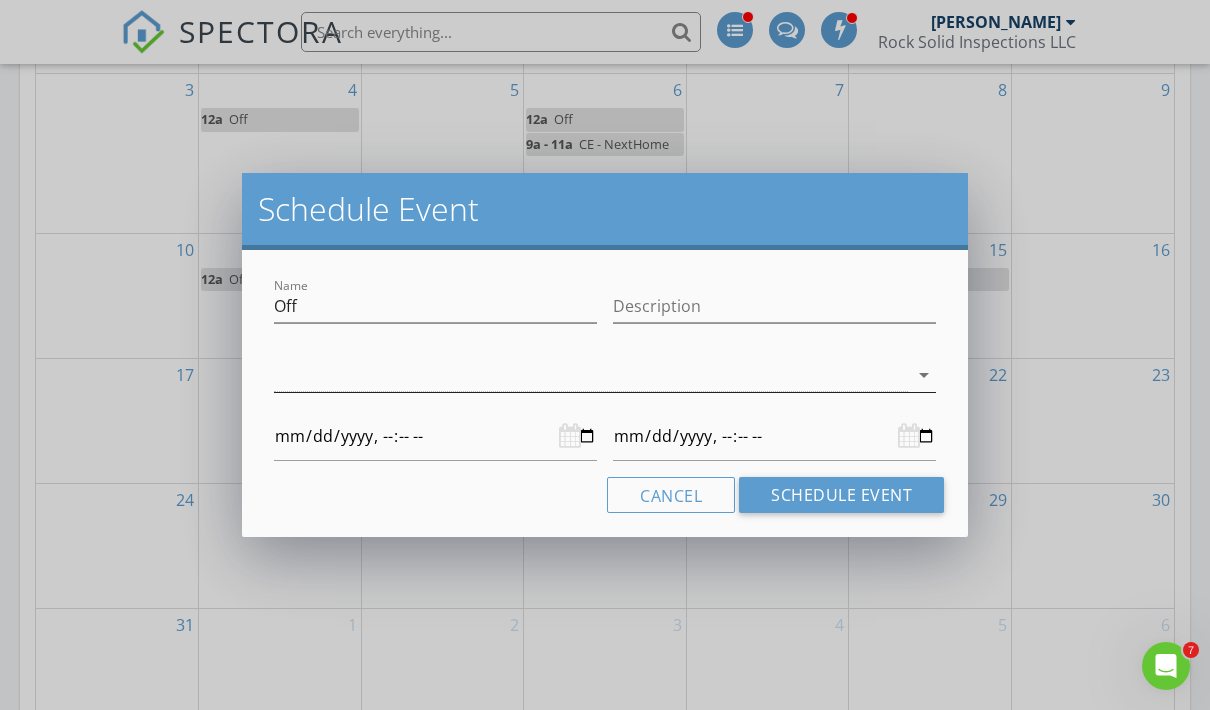 click at bounding box center [591, 375] 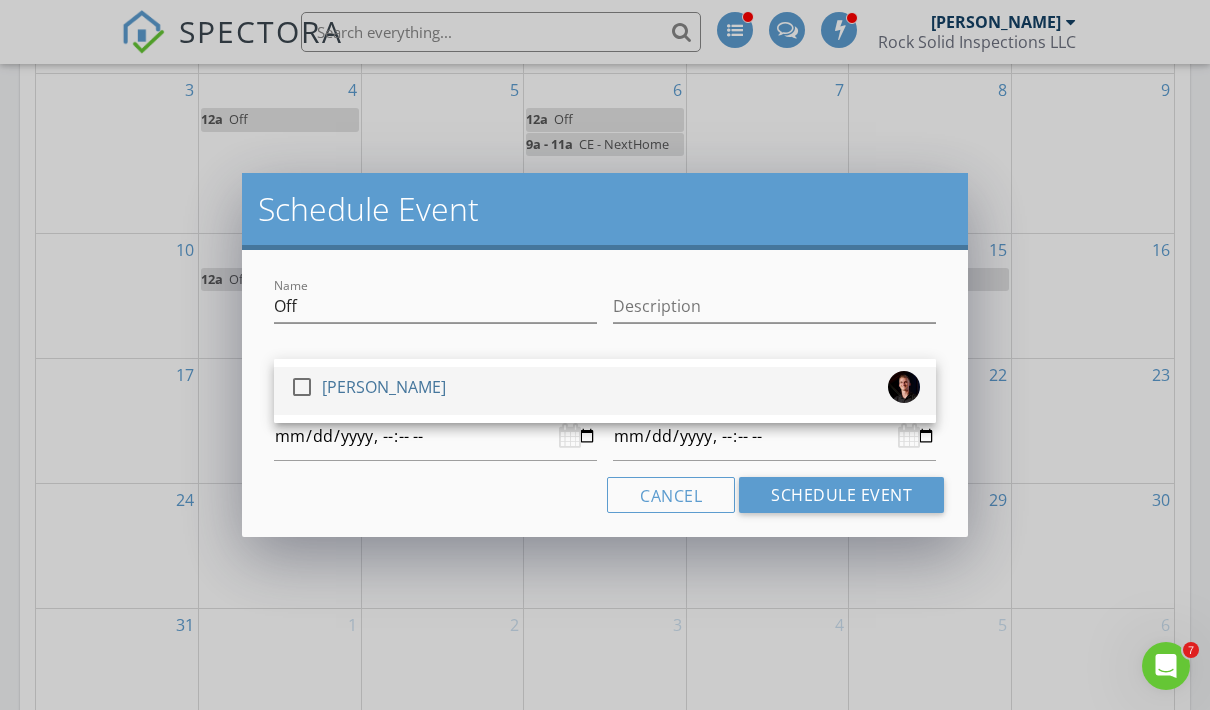 click on "check_box_outline_blank   [PERSON_NAME]" at bounding box center (605, 391) 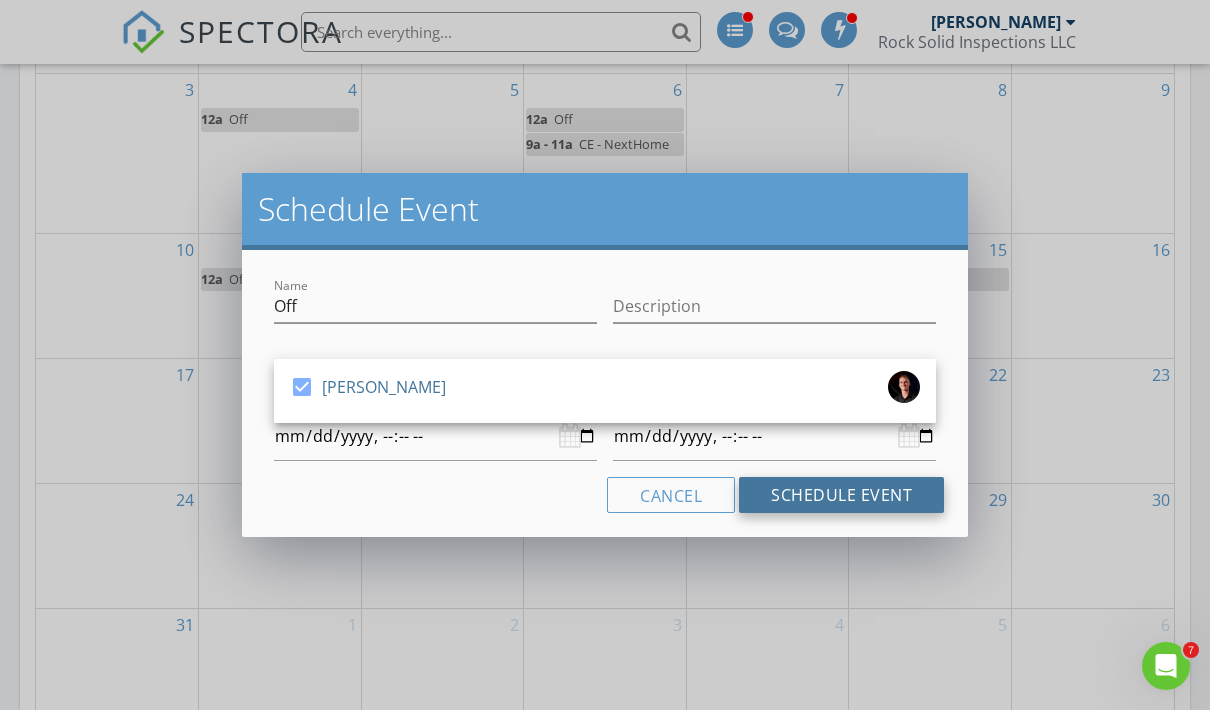 click on "Schedule Event" at bounding box center [841, 495] 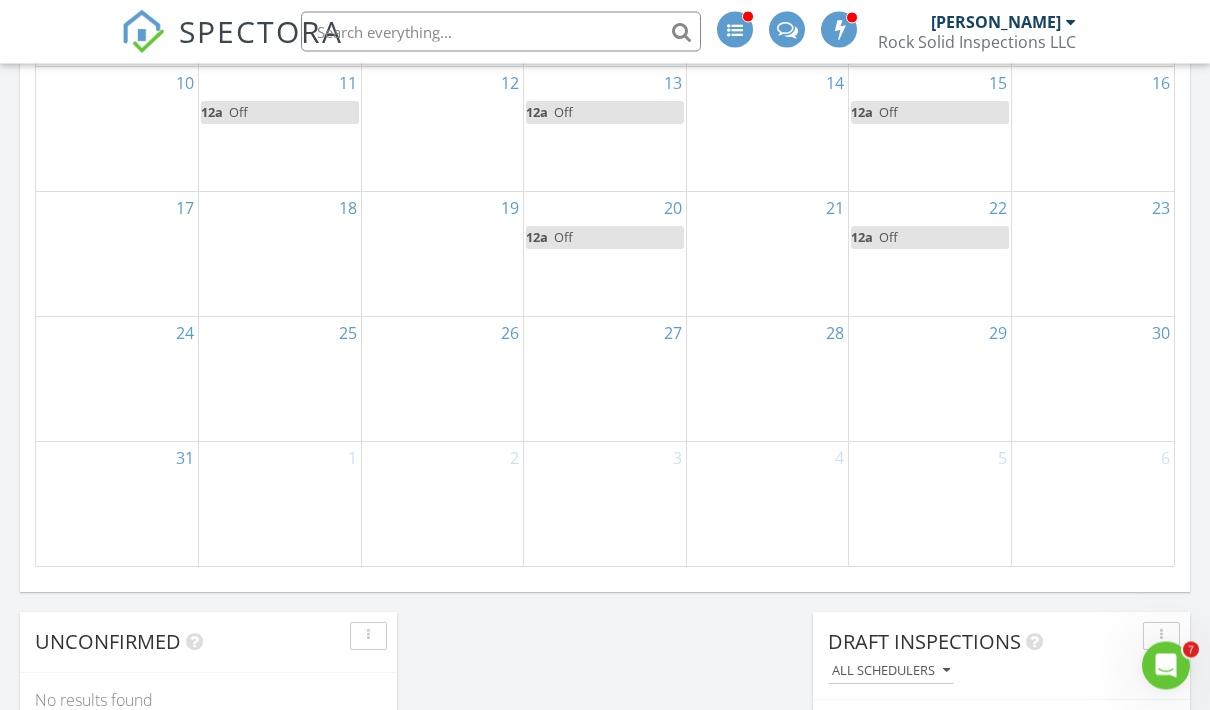scroll, scrollTop: 1121, scrollLeft: 0, axis: vertical 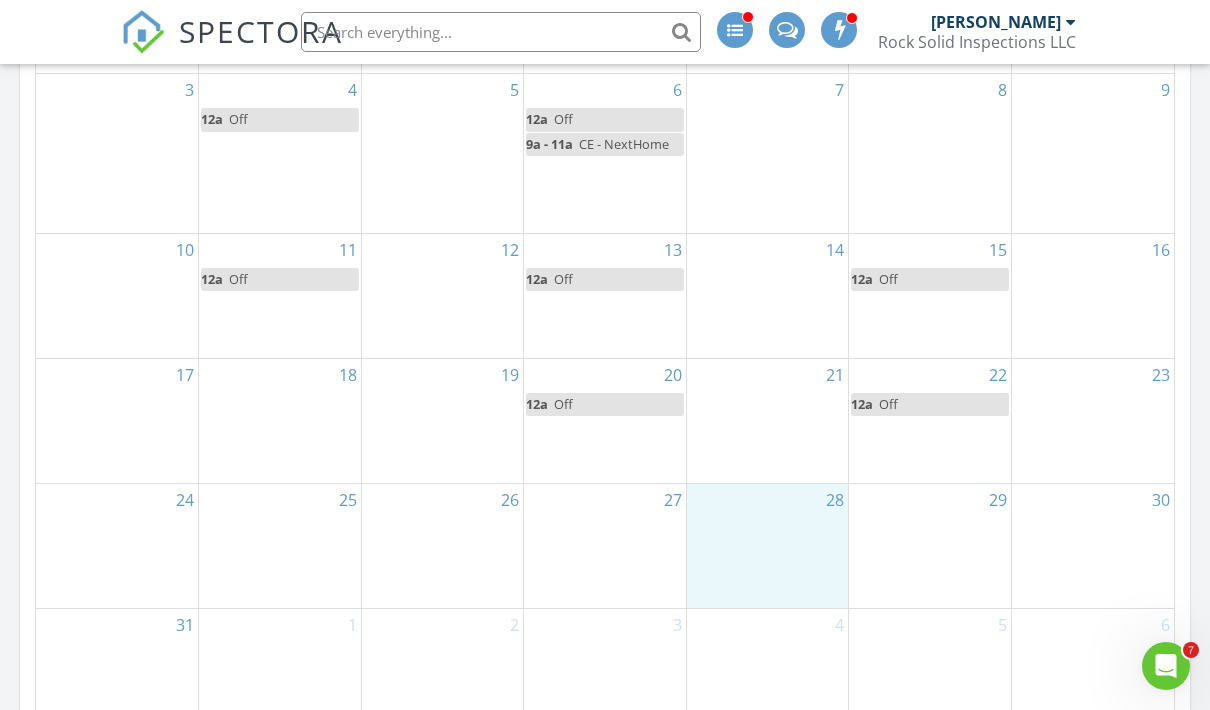click on "28" at bounding box center [768, 546] 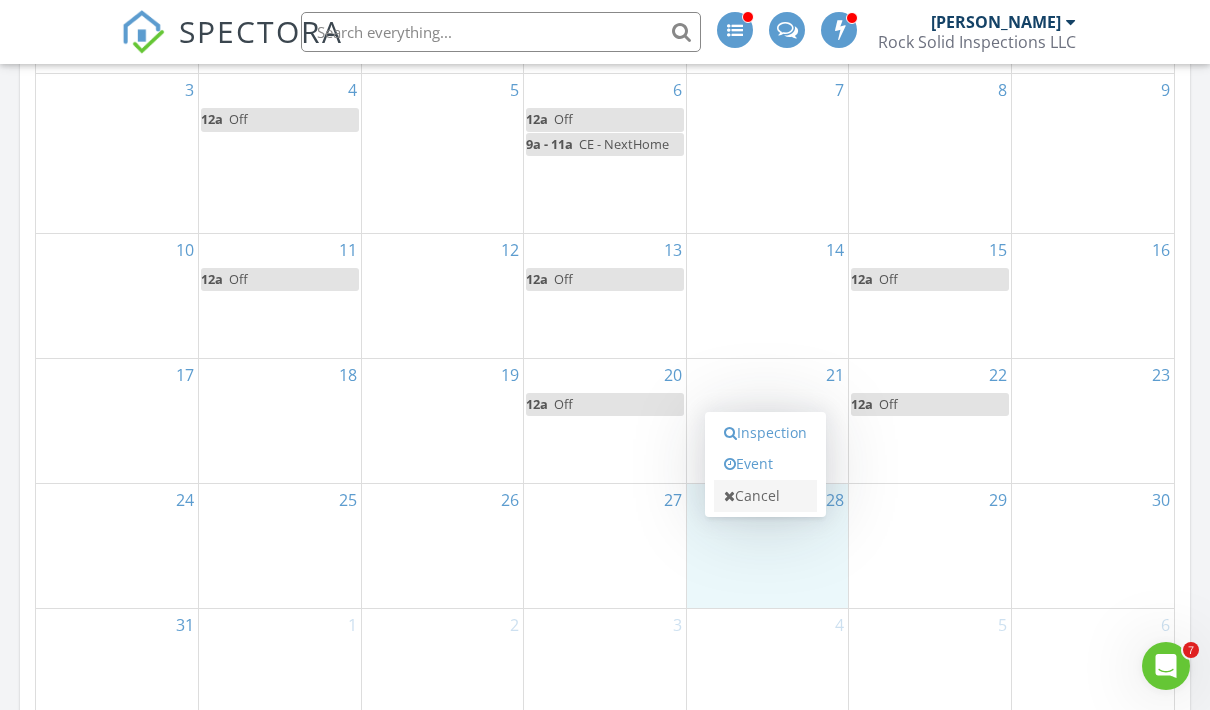 click on "Cancel" at bounding box center (765, 496) 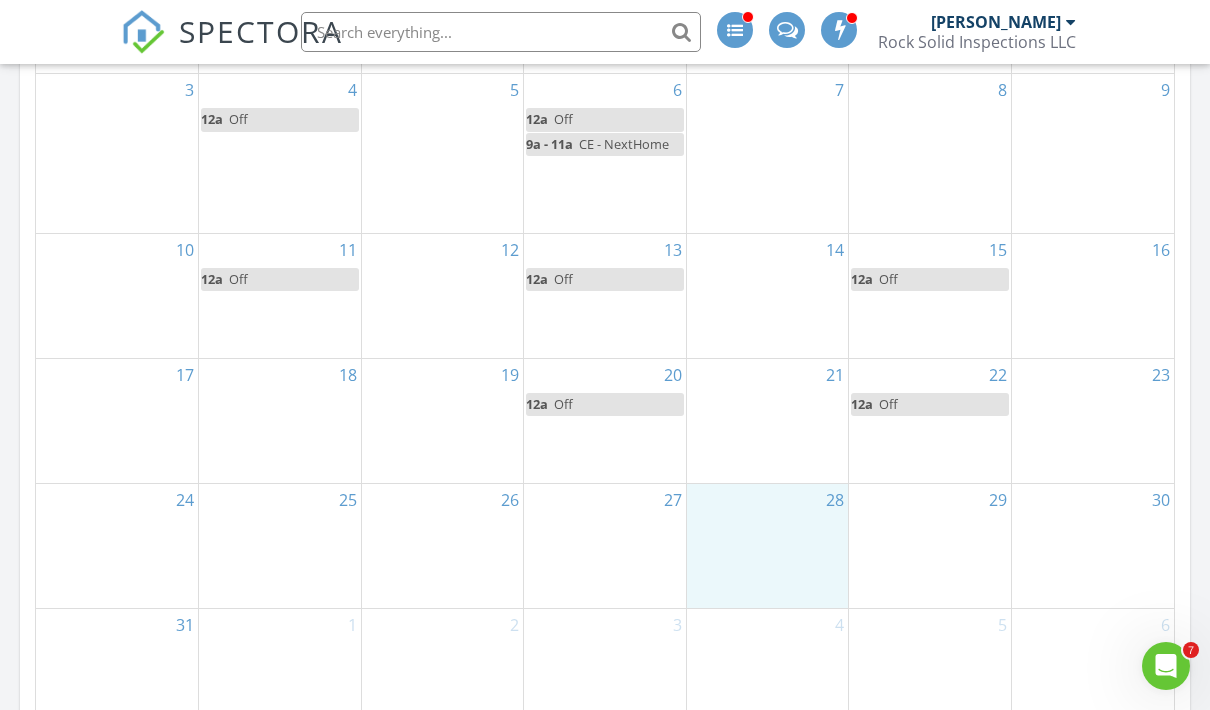 click on "28" at bounding box center [768, 546] 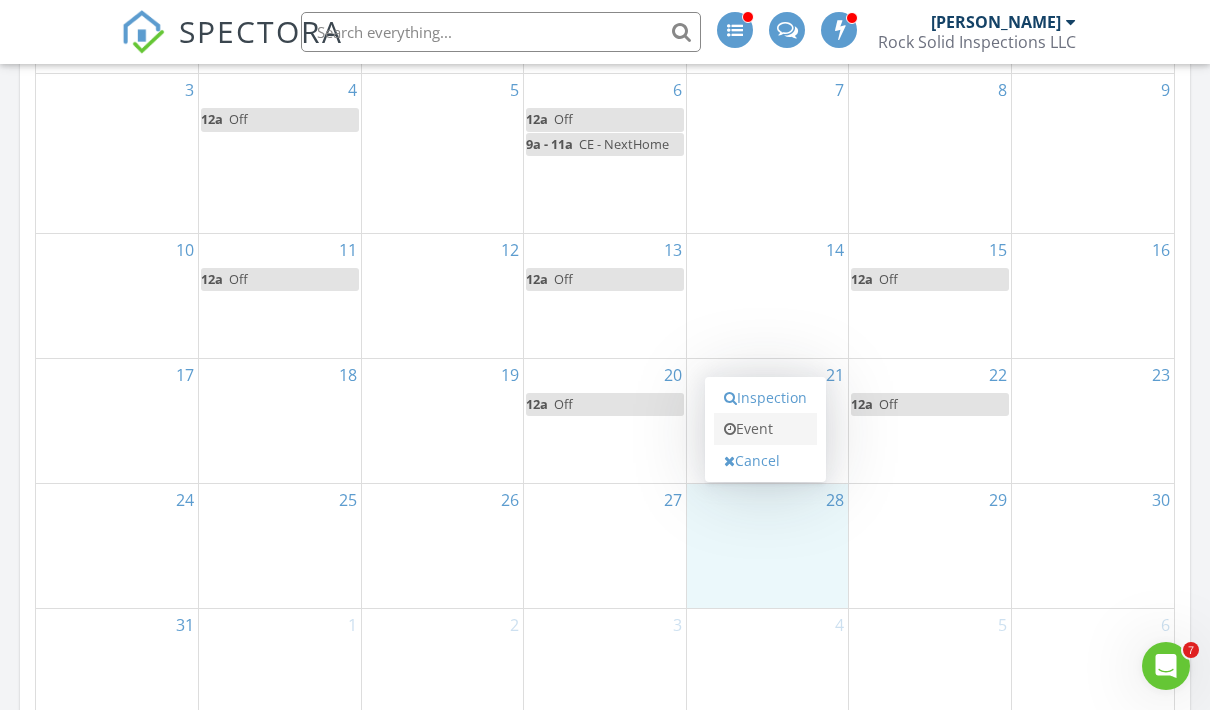 click on "Event" at bounding box center [765, 429] 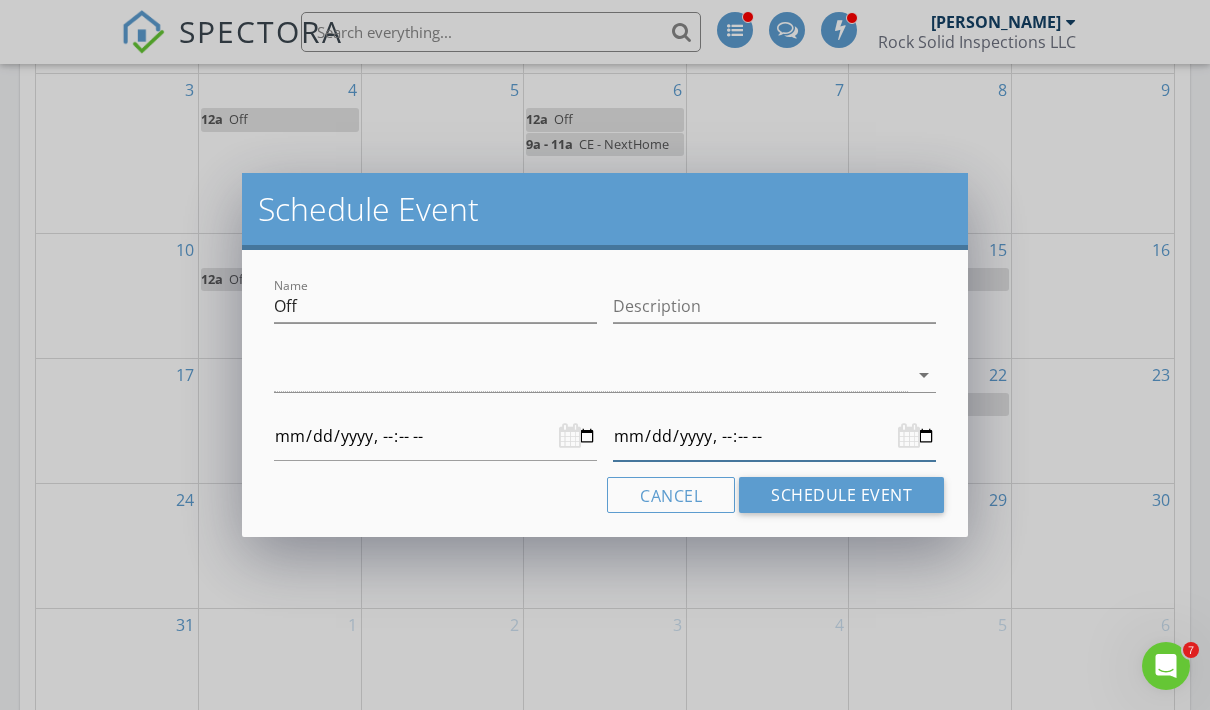 click at bounding box center [774, 436] 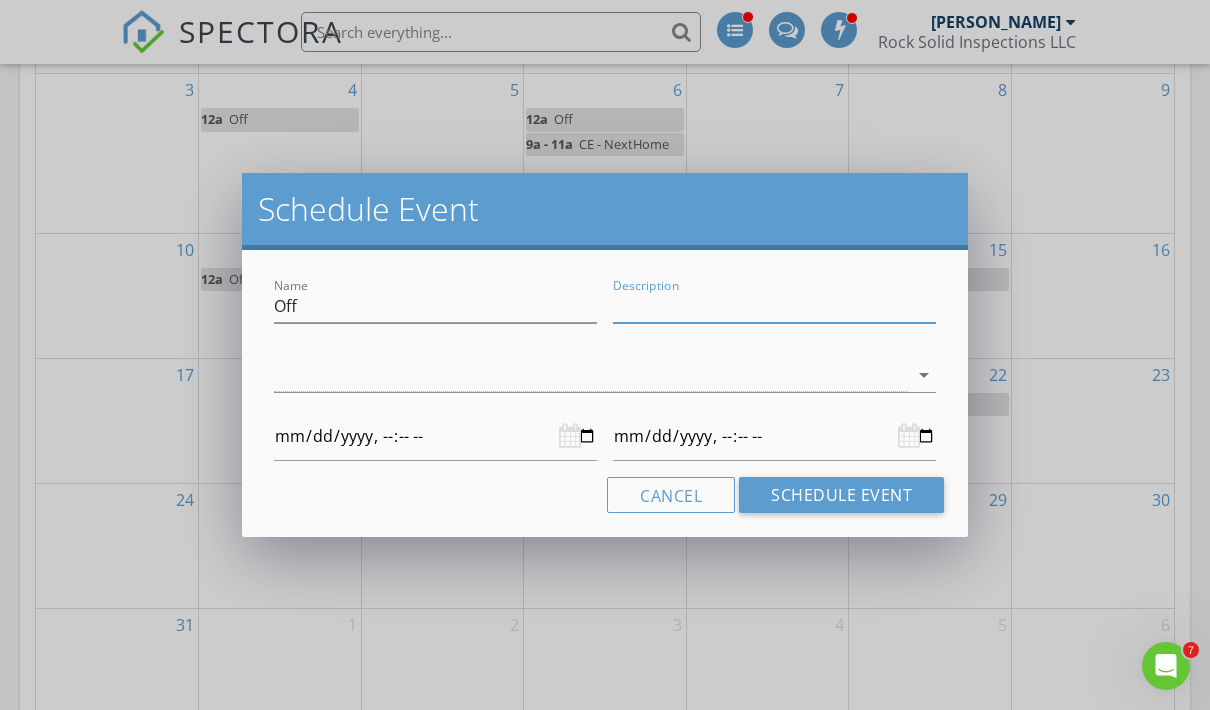 click on "Description" at bounding box center [774, 306] 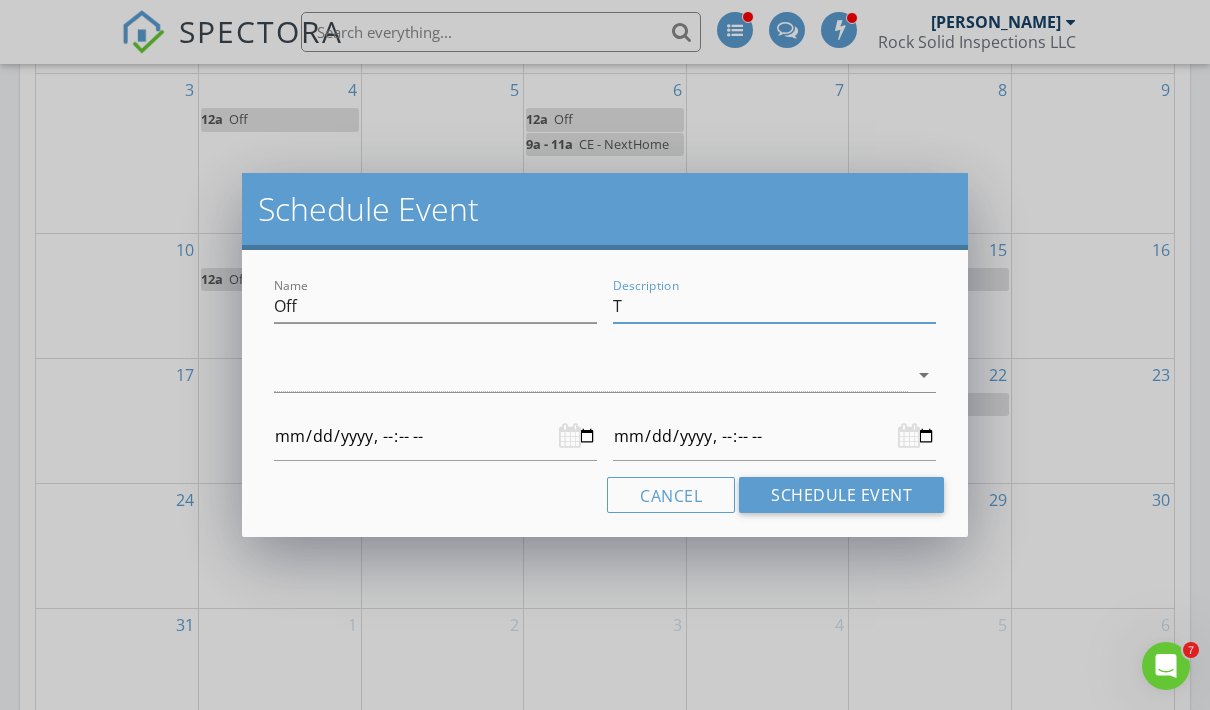 type on "Te" 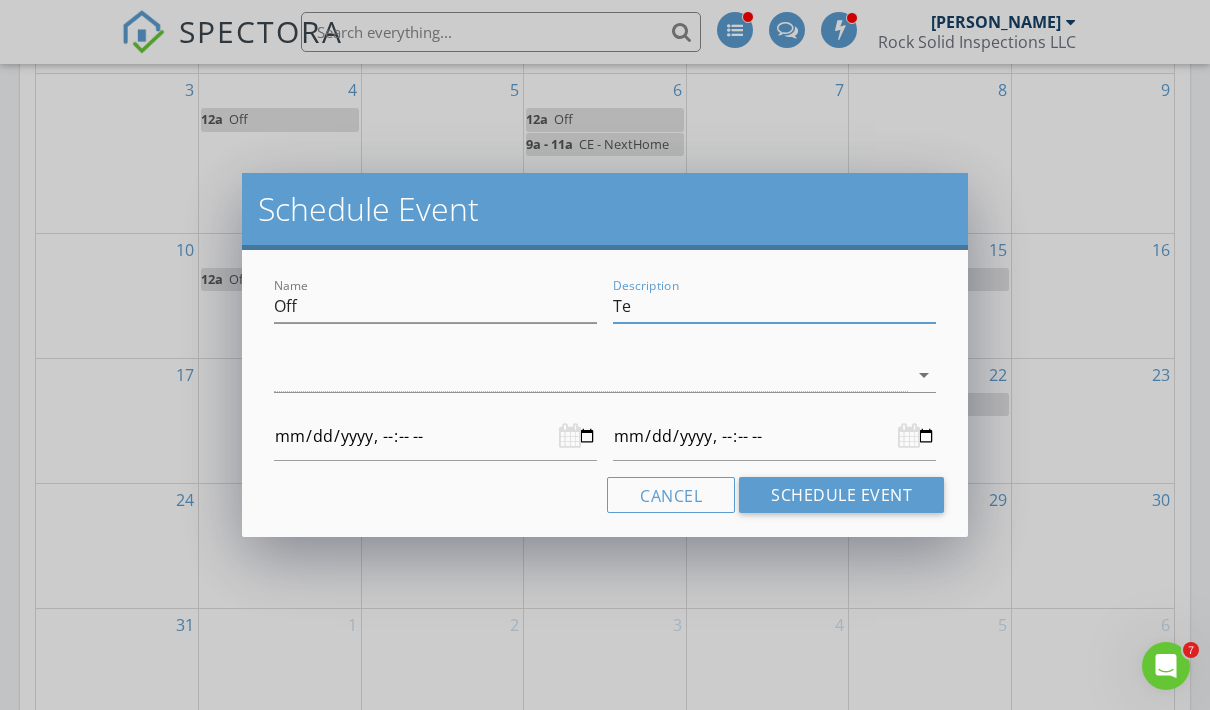 type on "Ten" 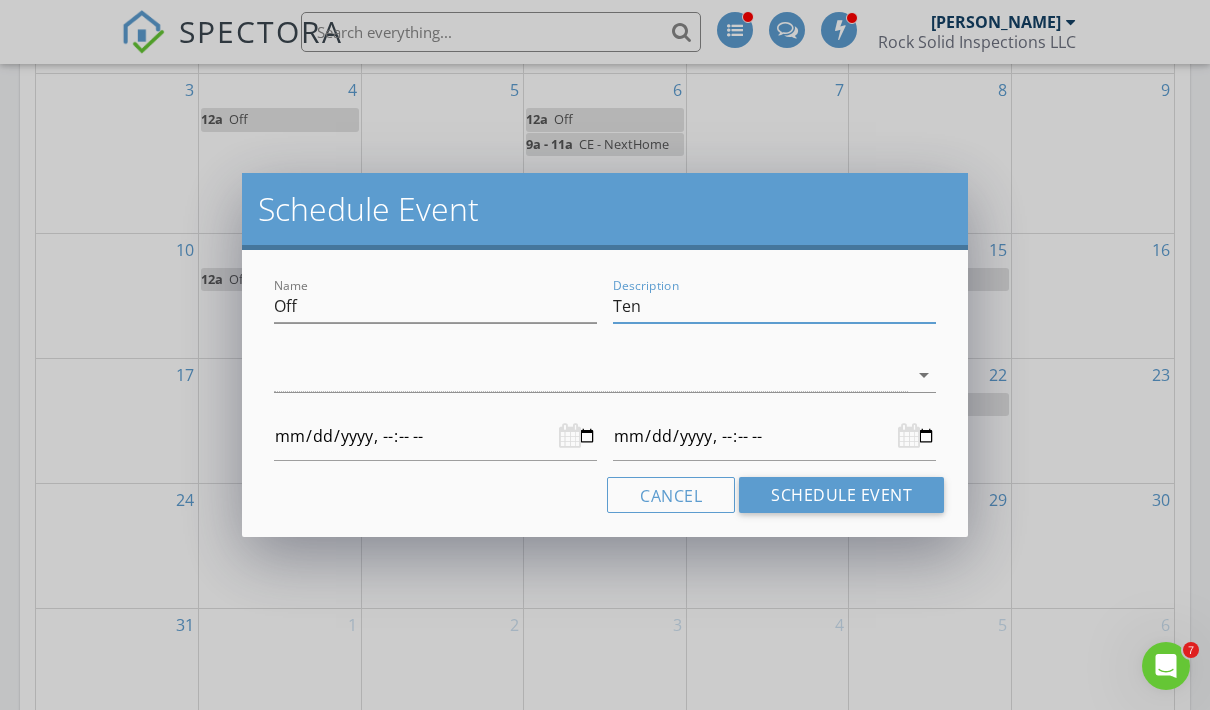 type on "Tene" 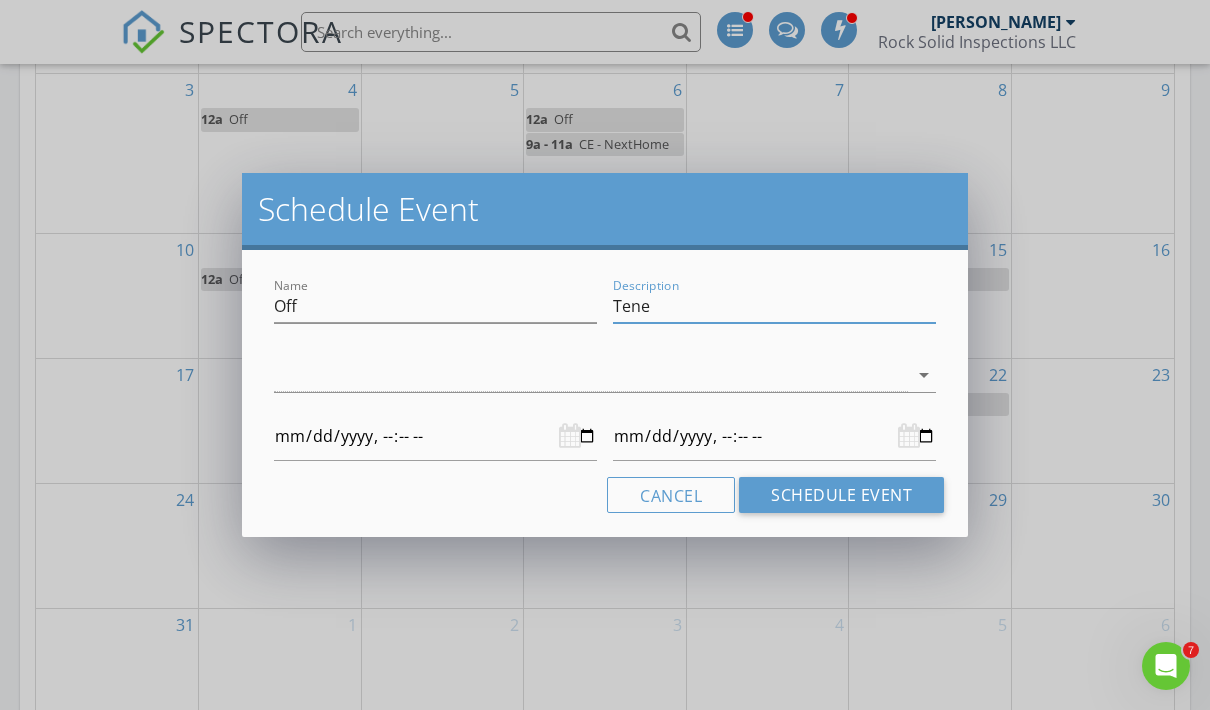 type on "Tenes" 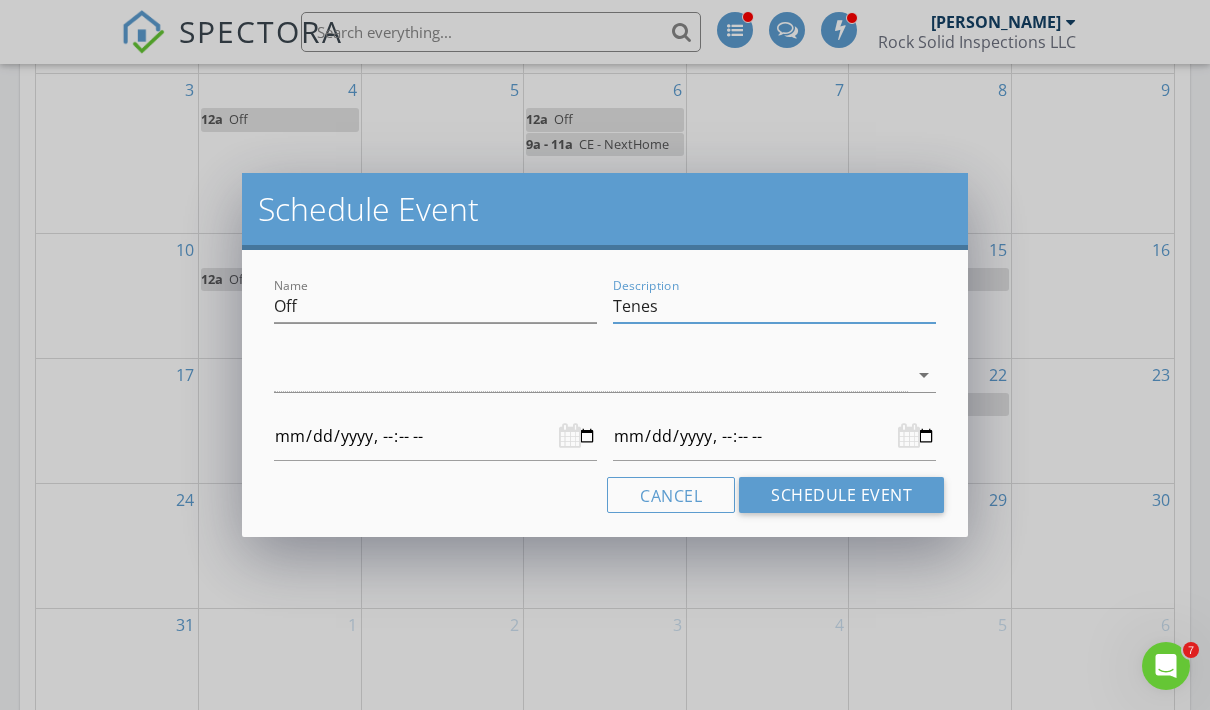 type on "Teness" 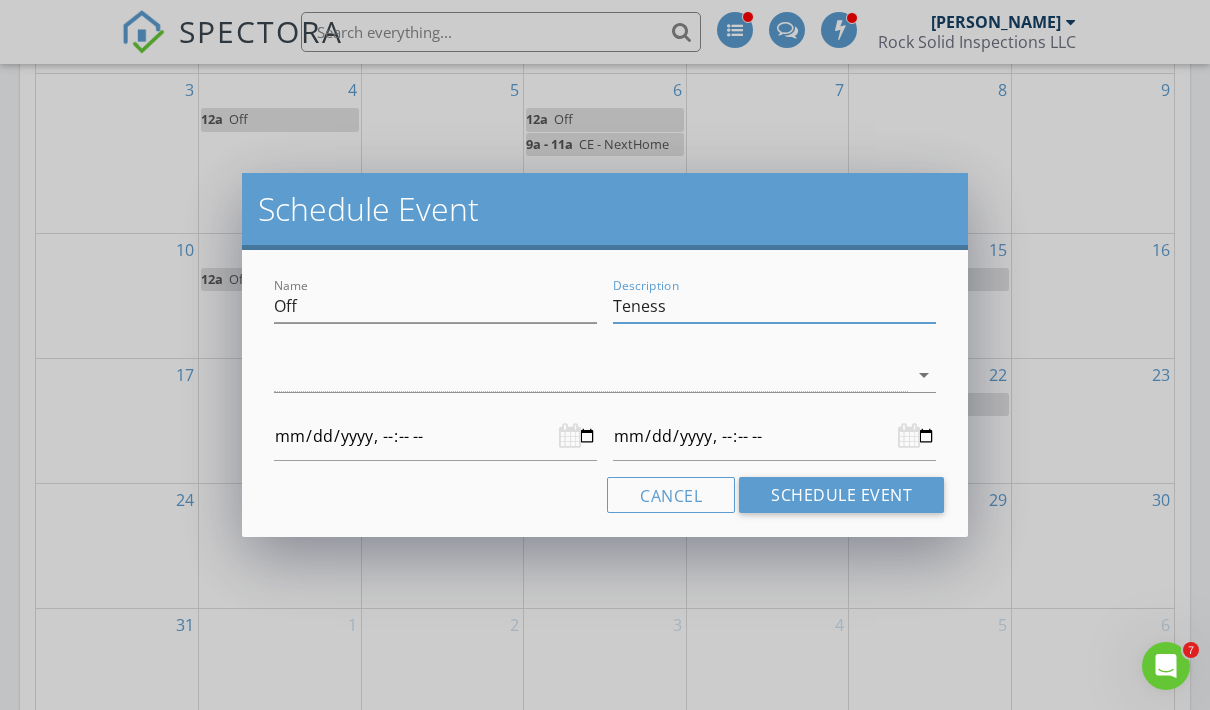 type on "Tenesse" 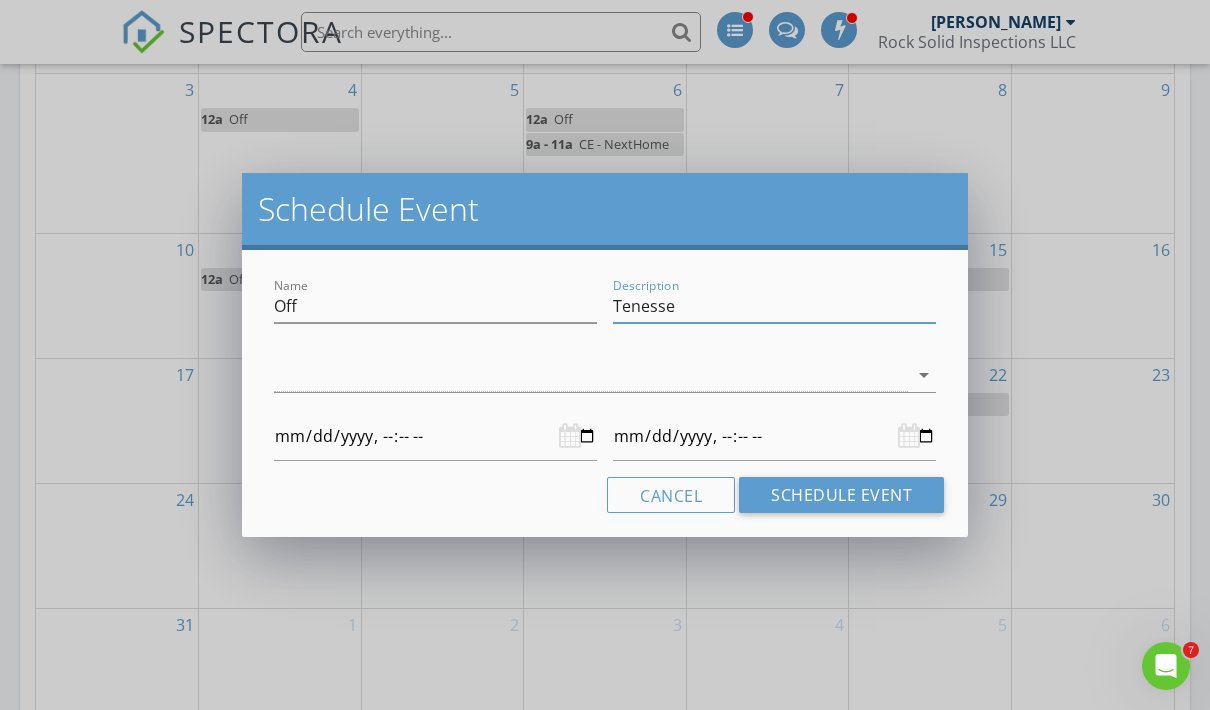 type on "[US_STATE]" 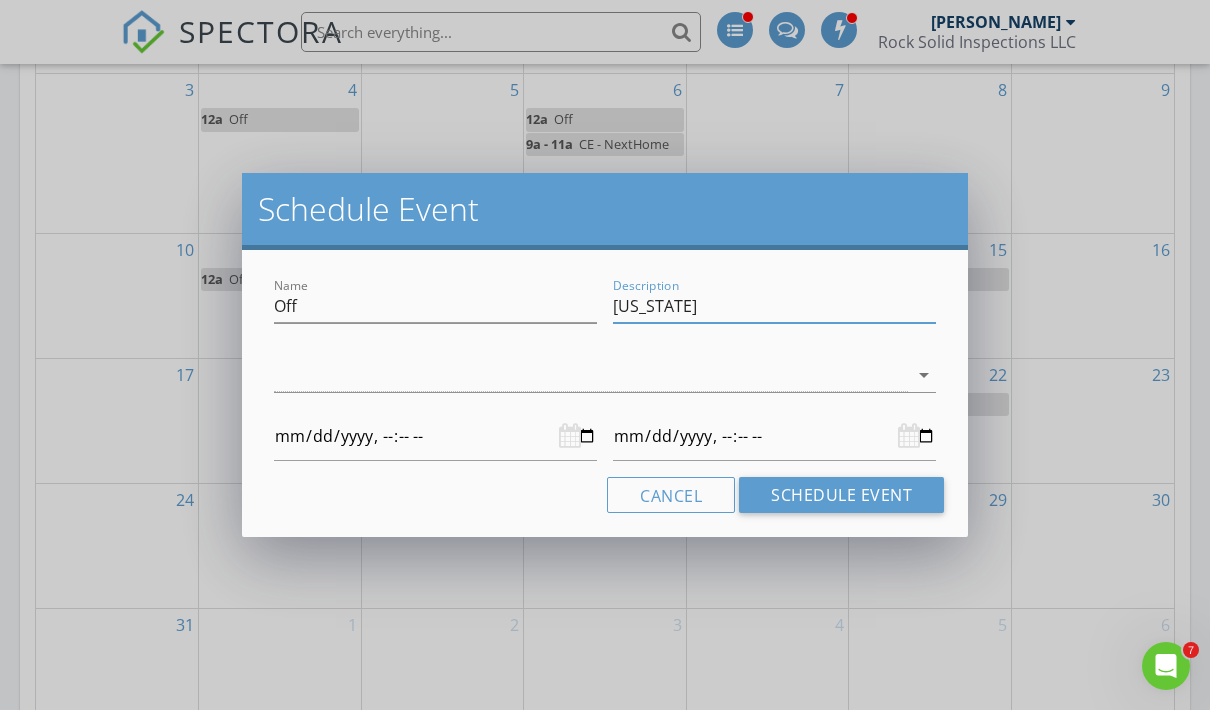 type on "[US_STATE]" 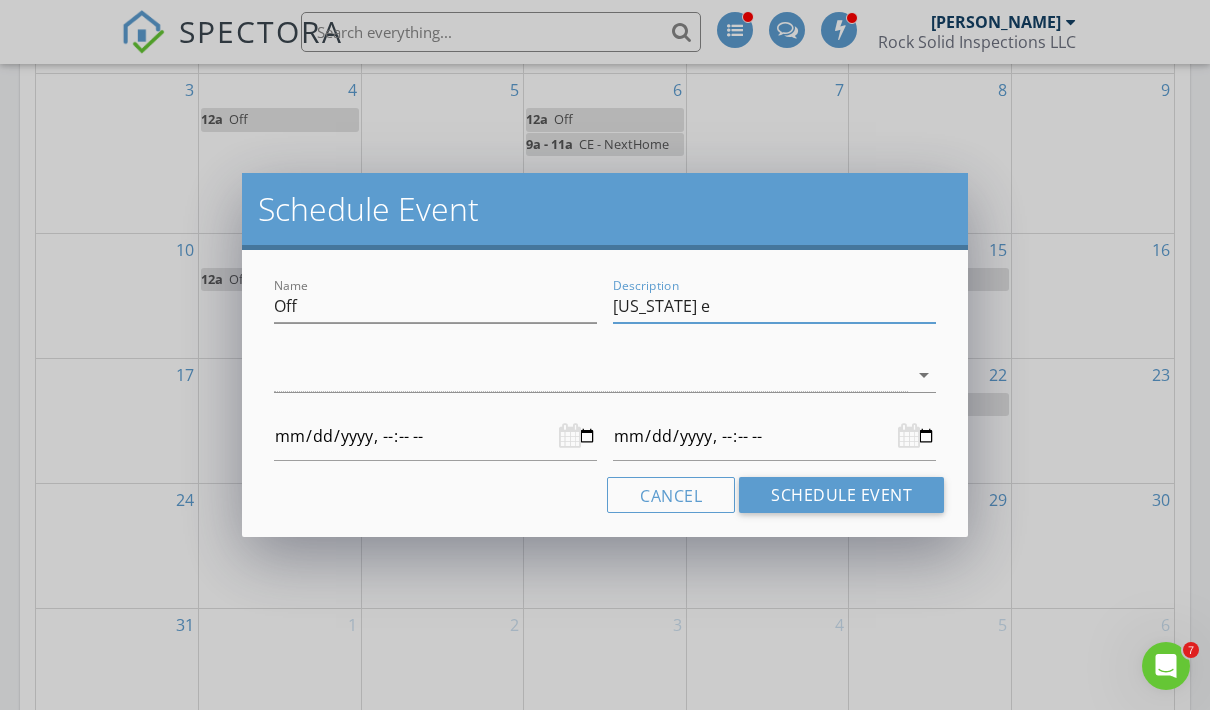 type on "[US_STATE]" 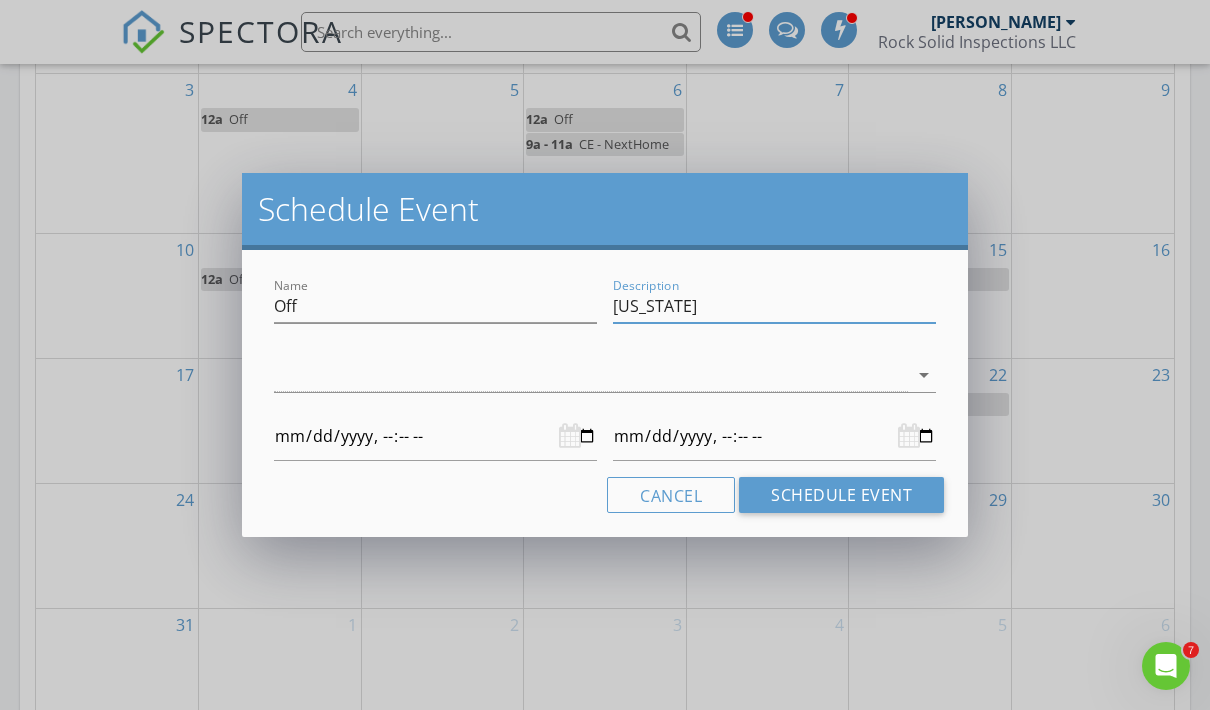 type on "[US_STATE] T" 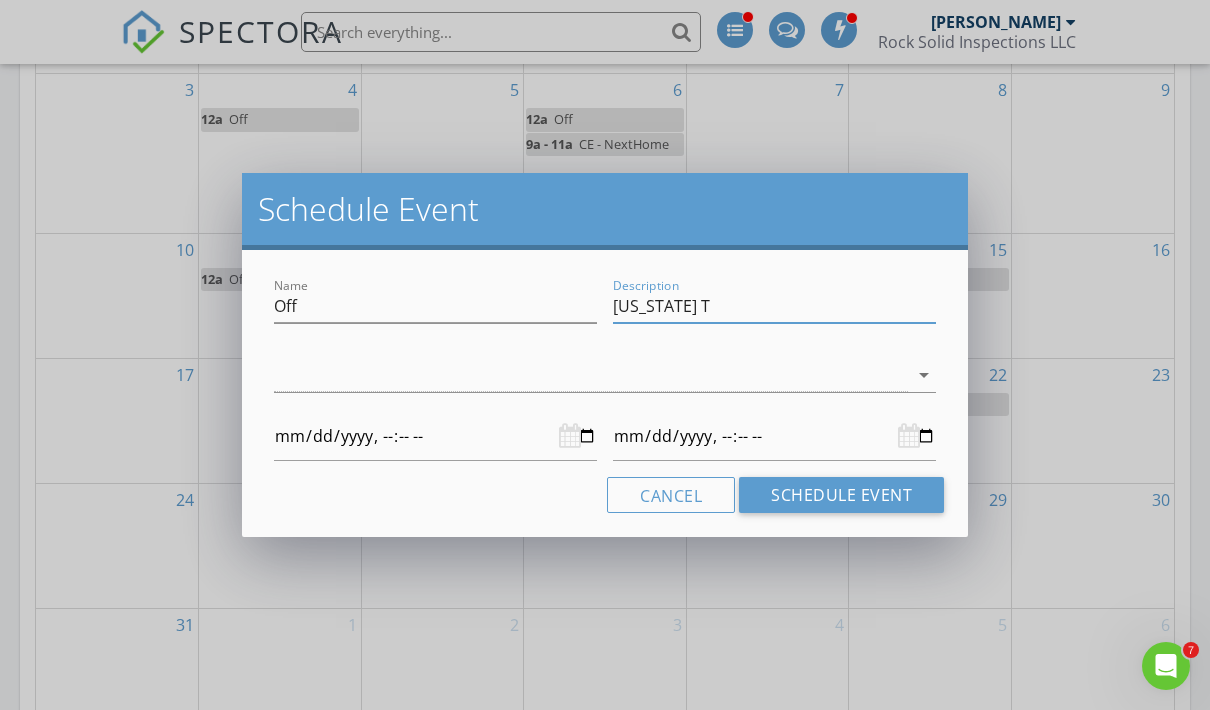 type on "[US_STATE] Tr" 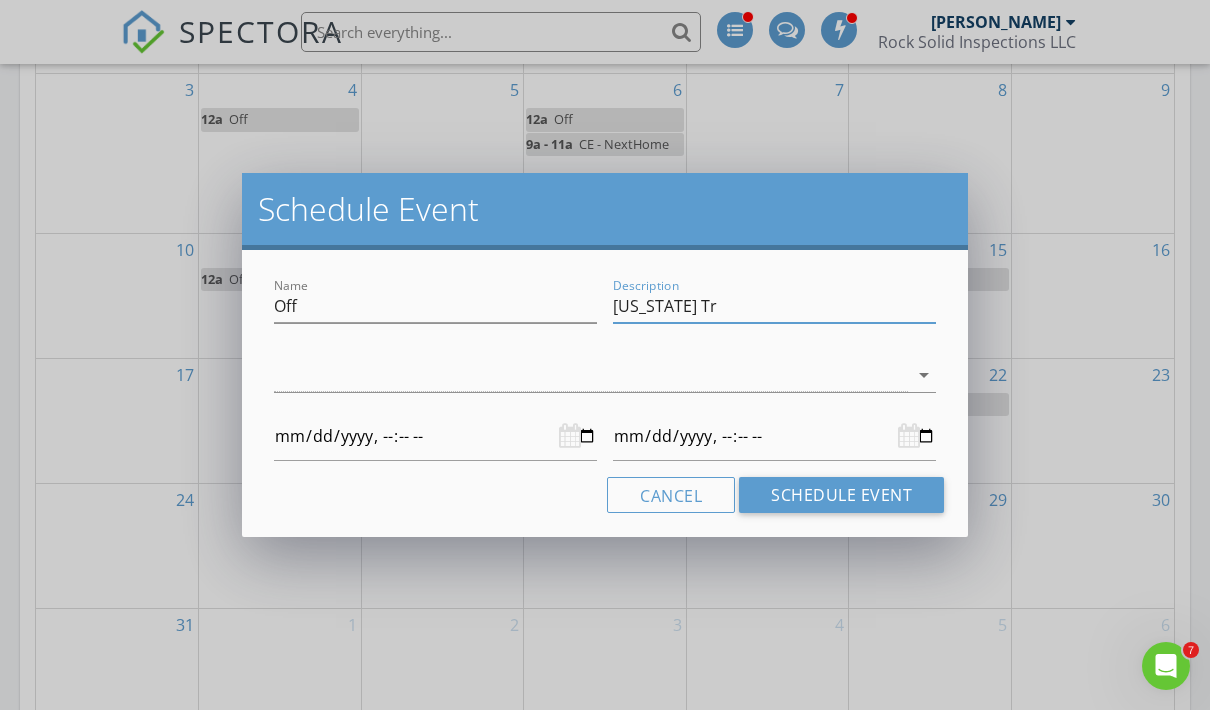 type on "[US_STATE] Tri" 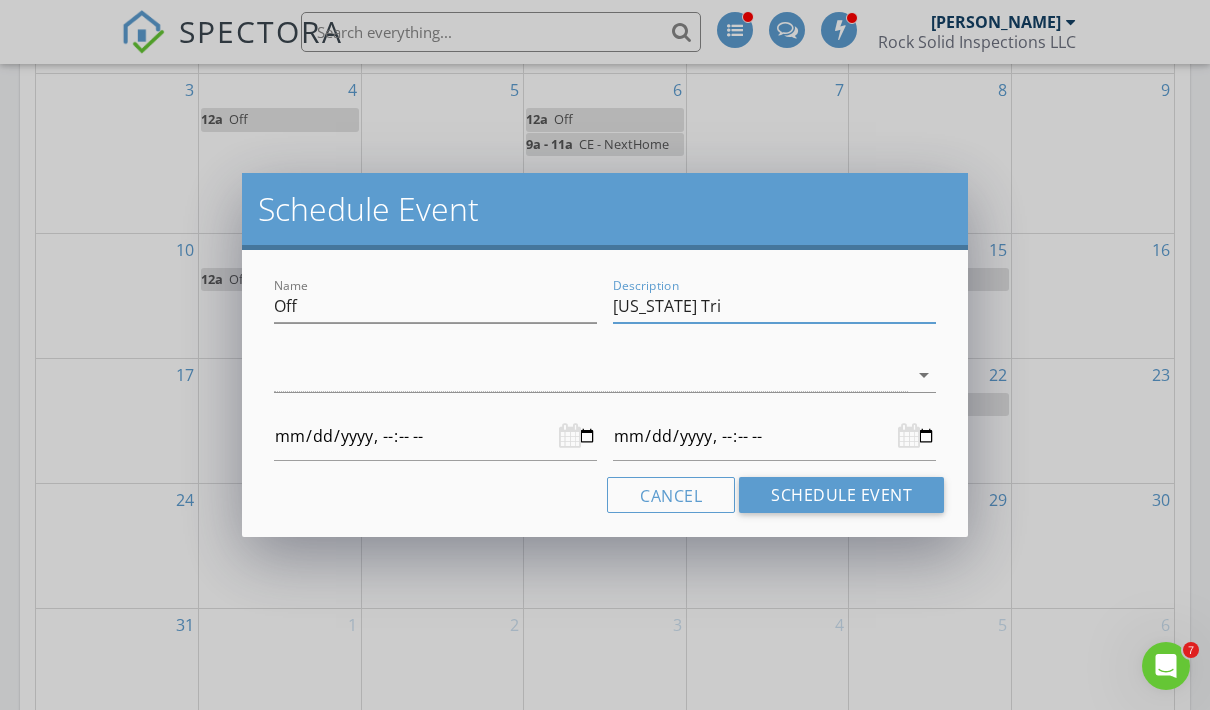 type on "[DATE]T00:00" 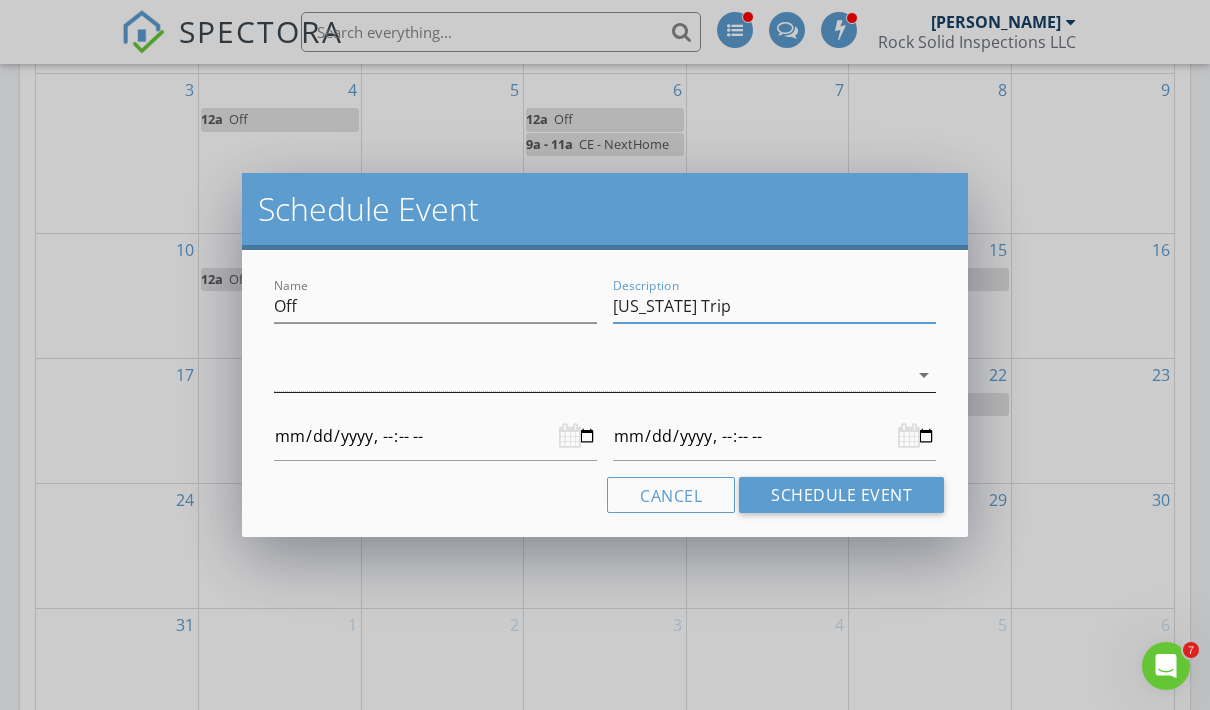 type 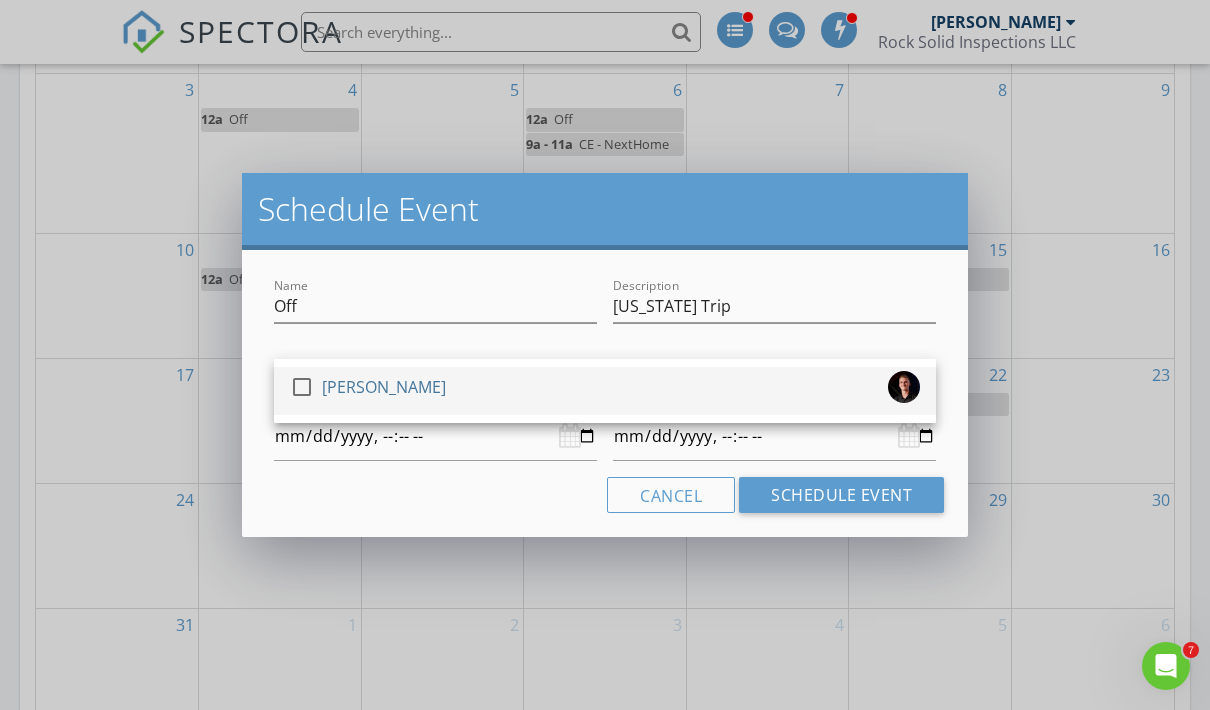 click on "check_box_outline_blank   [PERSON_NAME]" at bounding box center (605, 391) 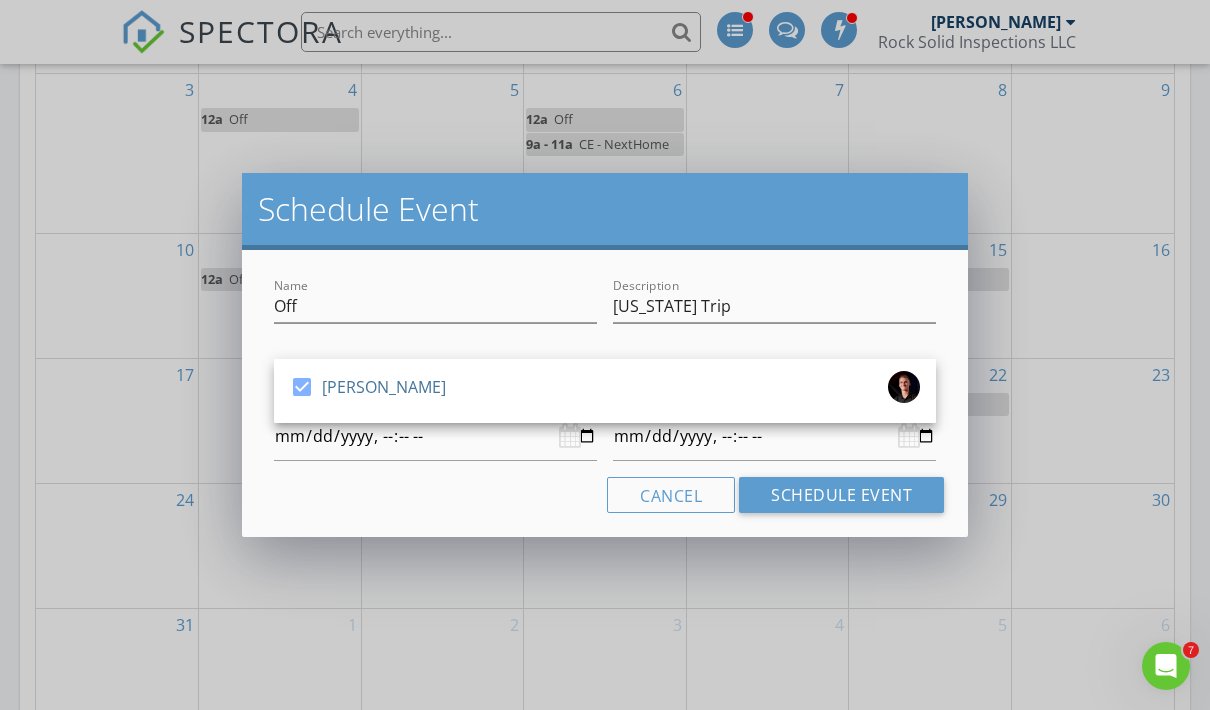 click on "Name Off" at bounding box center [435, 310] 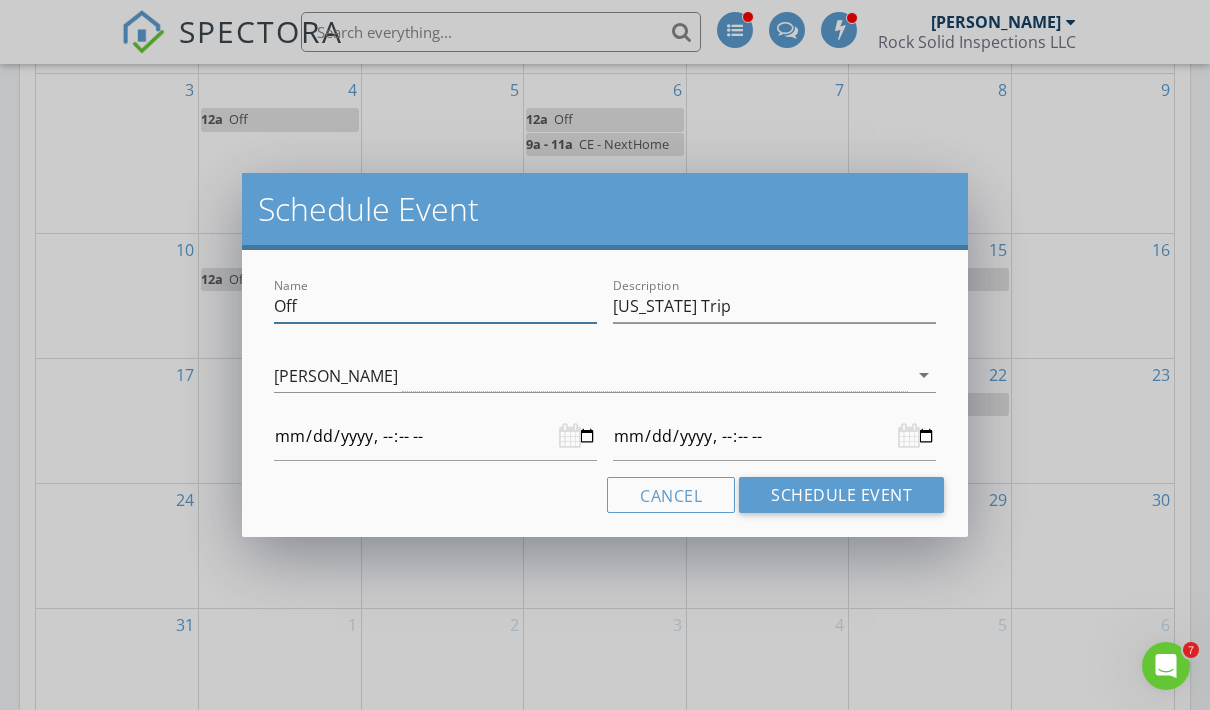 click on "Off" at bounding box center [435, 306] 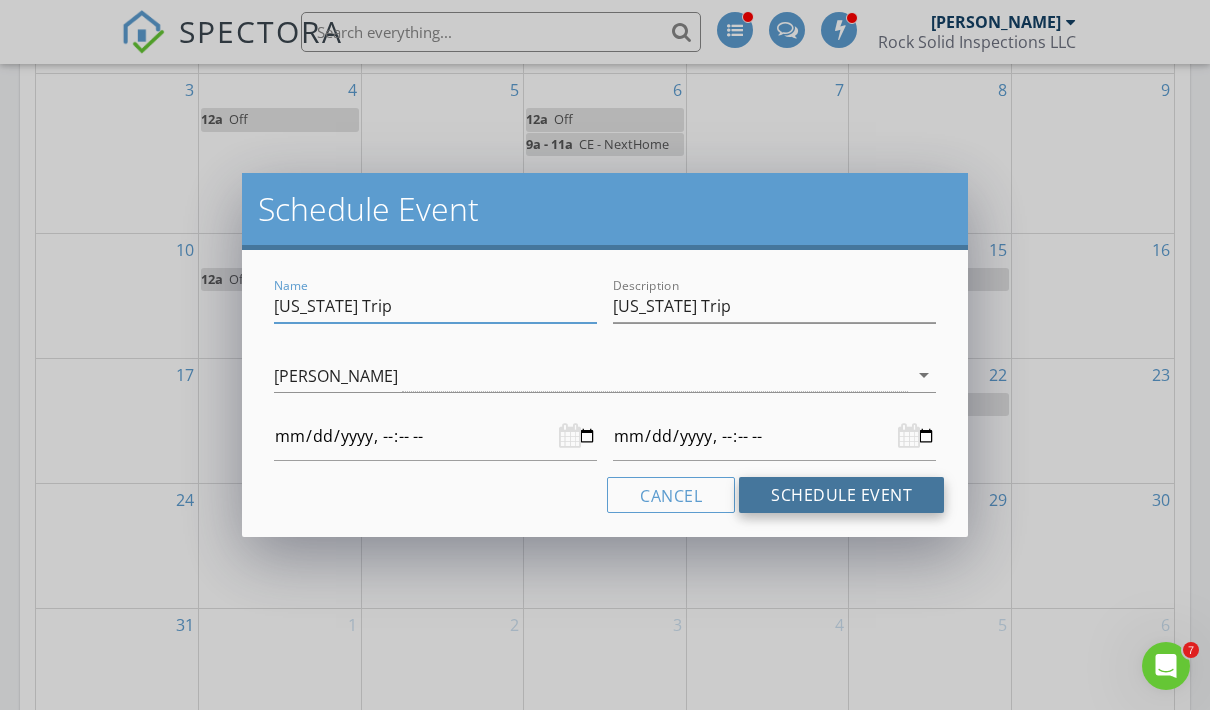 click on "Schedule Event" at bounding box center (841, 495) 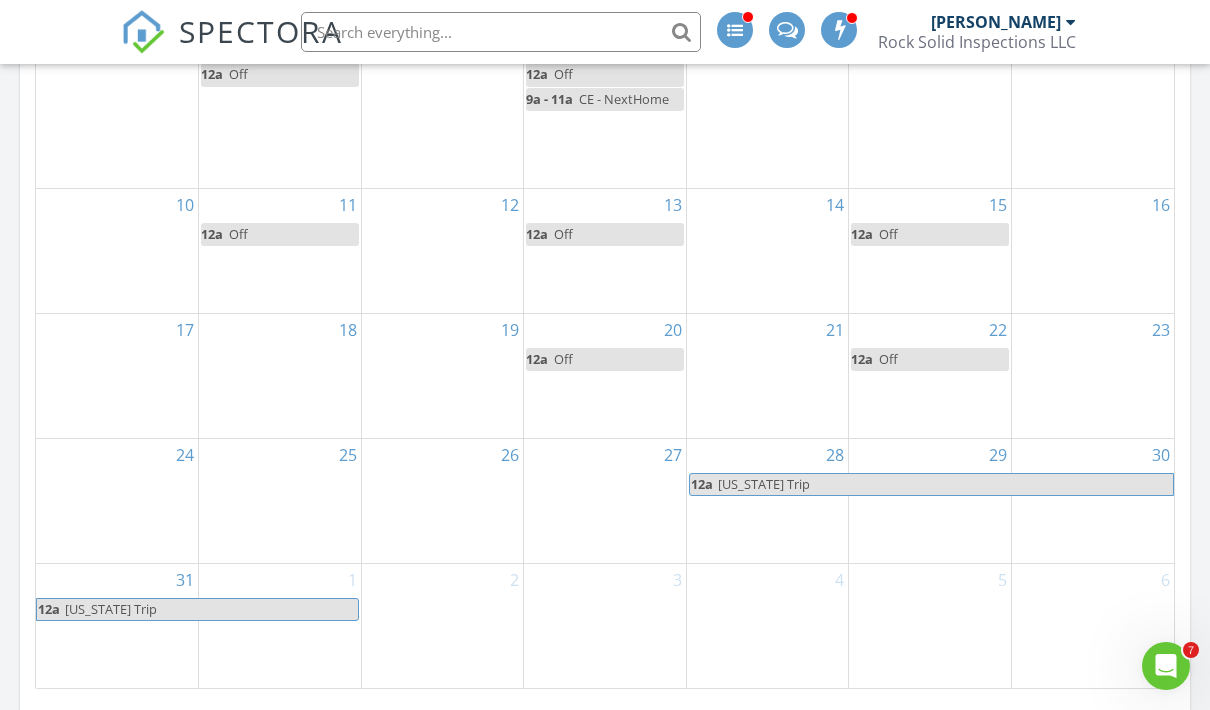 scroll, scrollTop: 1177, scrollLeft: 0, axis: vertical 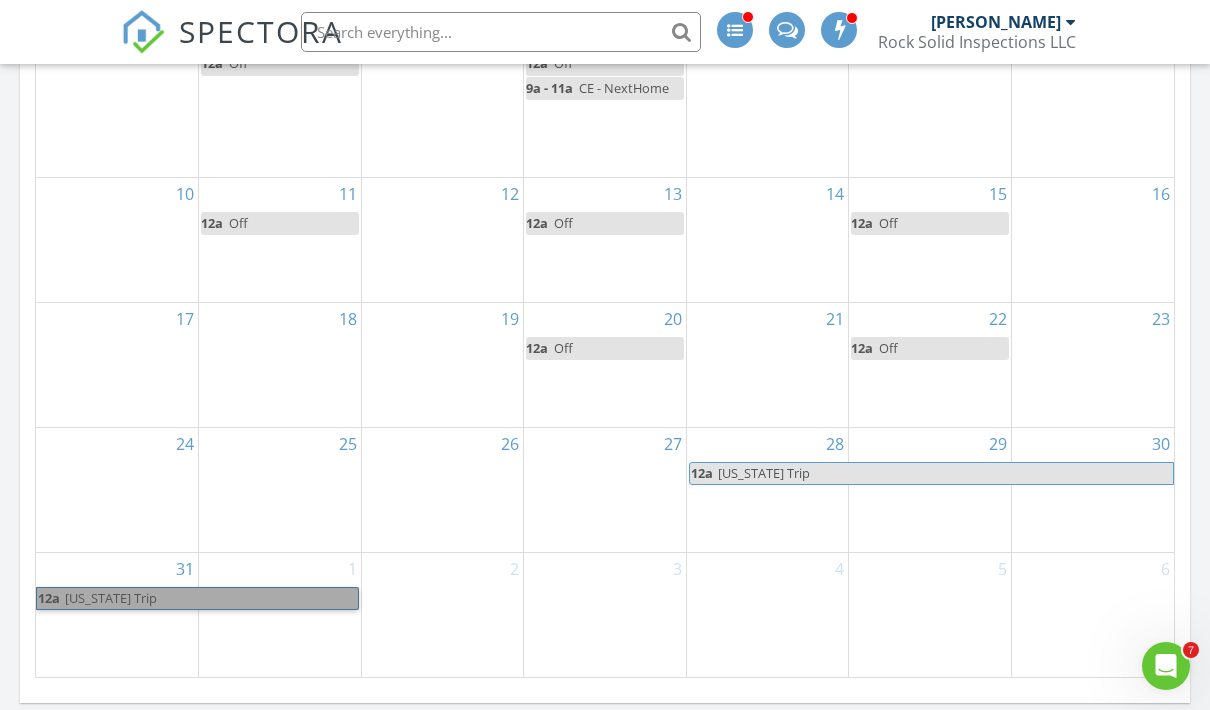 click on "12a
[US_STATE] Trip" at bounding box center (197, 598) 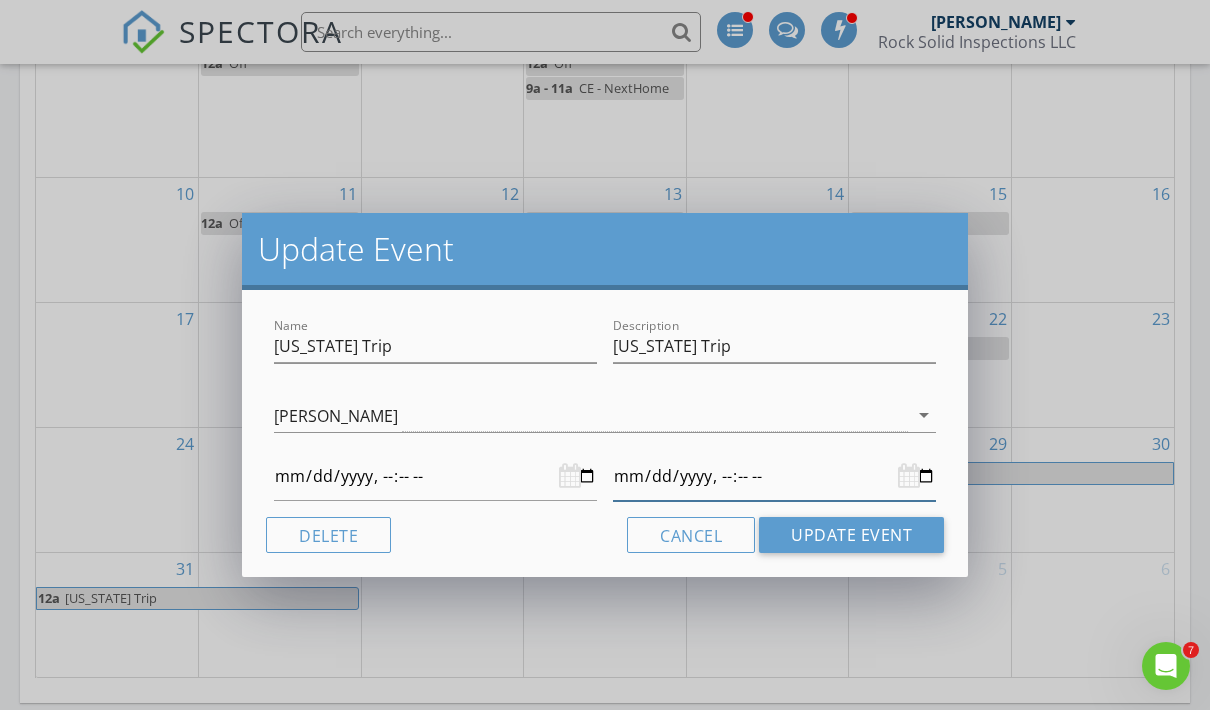 click at bounding box center (774, 476) 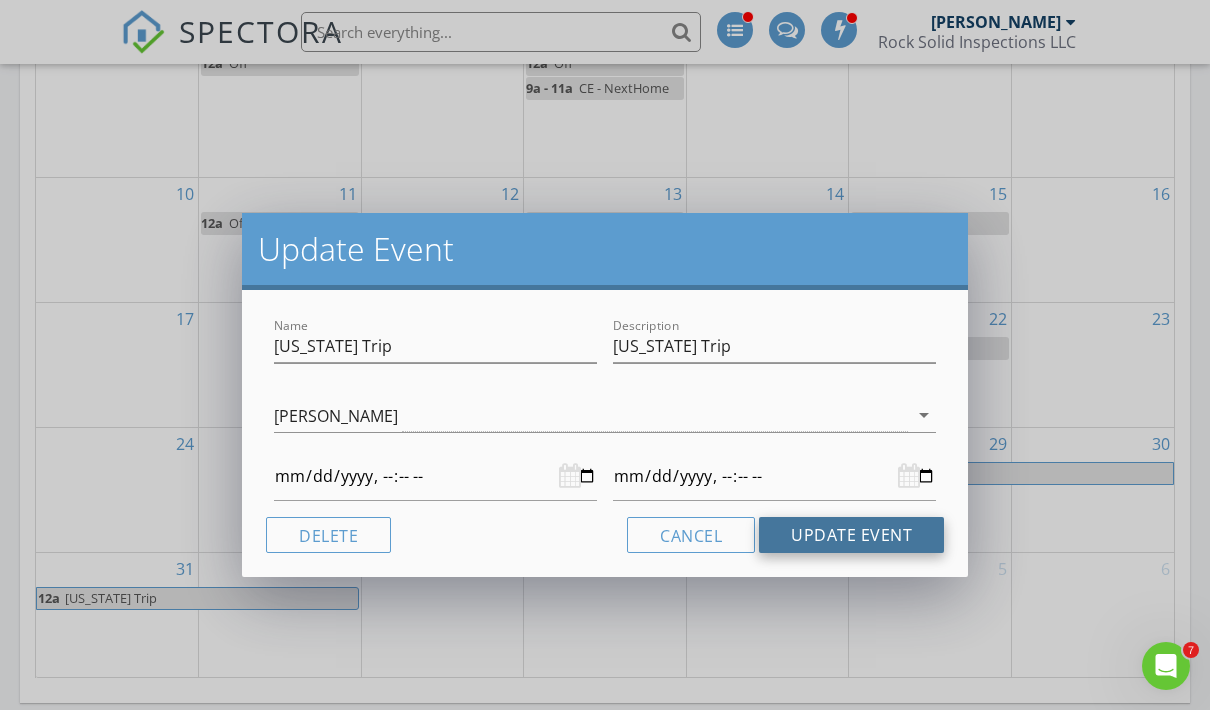 click on "Update Event" at bounding box center [851, 535] 